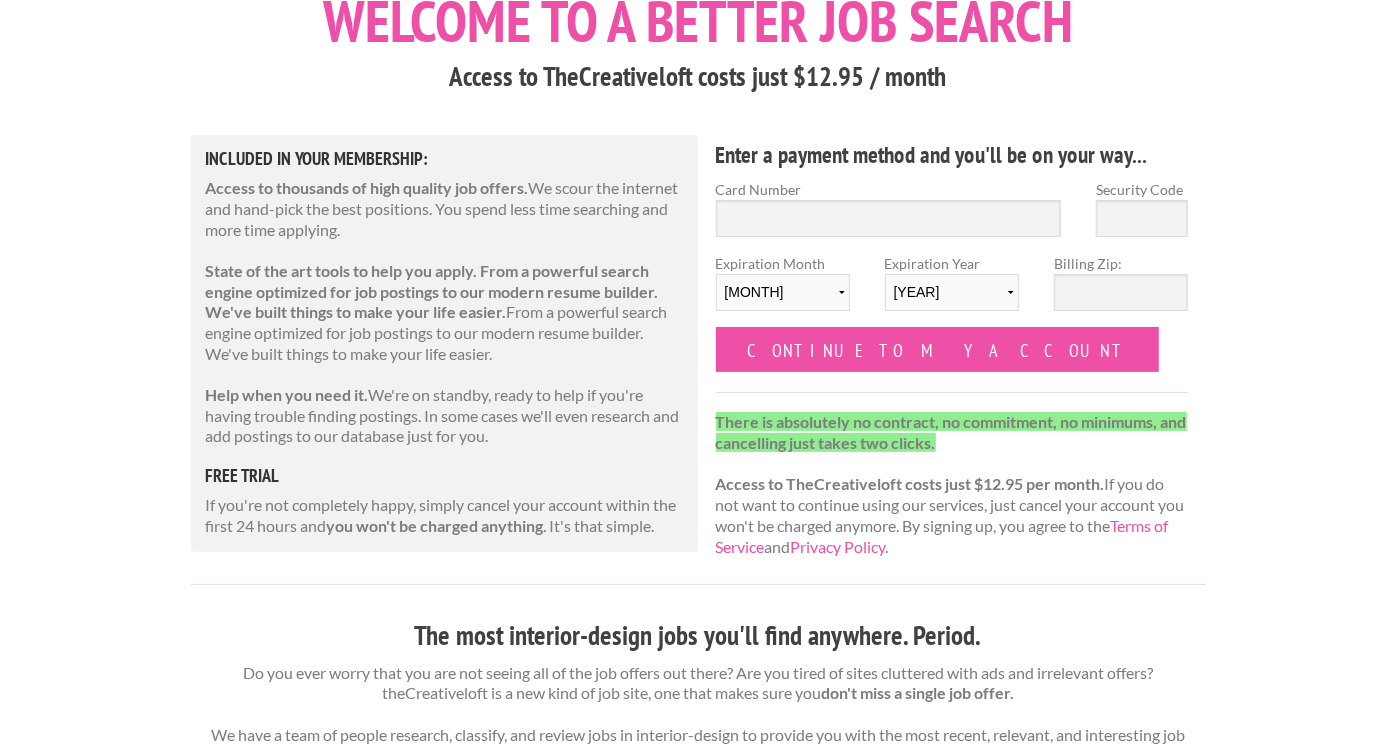 scroll, scrollTop: 122, scrollLeft: 0, axis: vertical 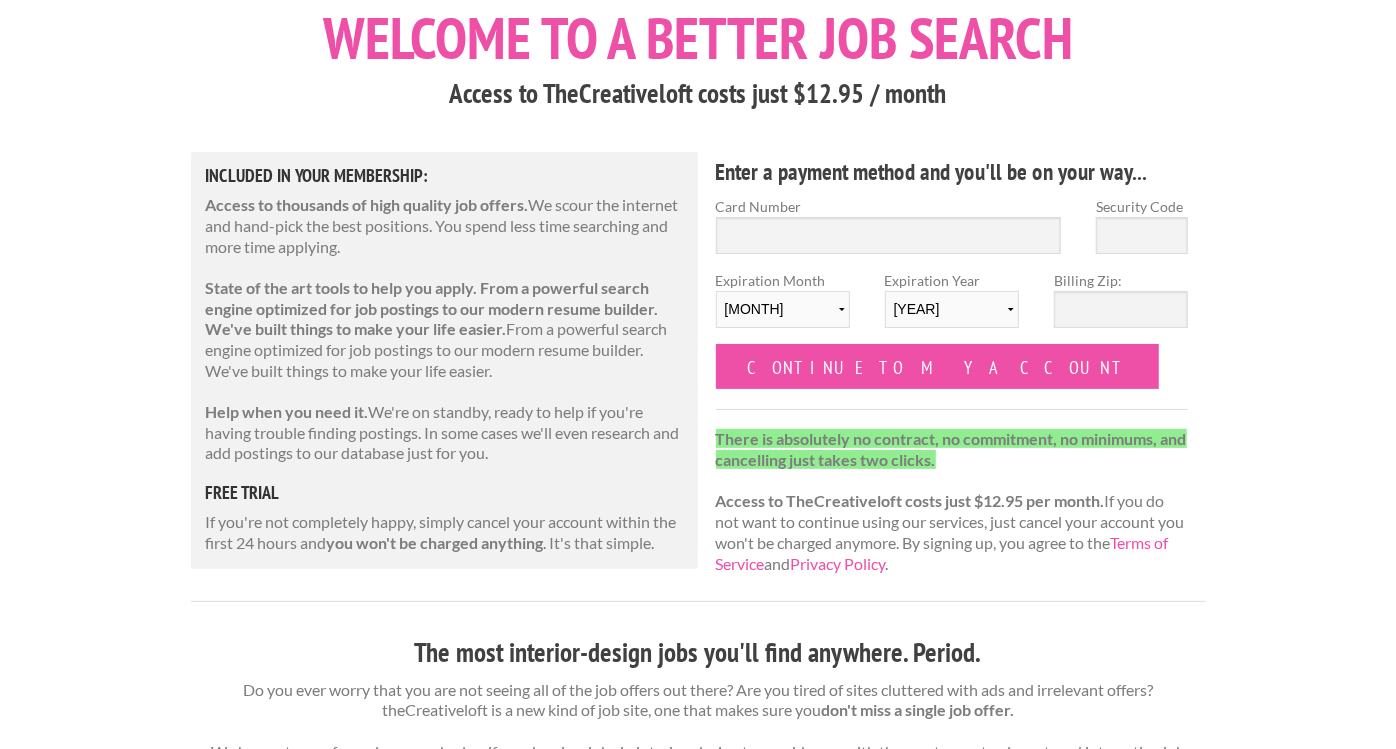 click on "Card Number" at bounding box center (889, 206) 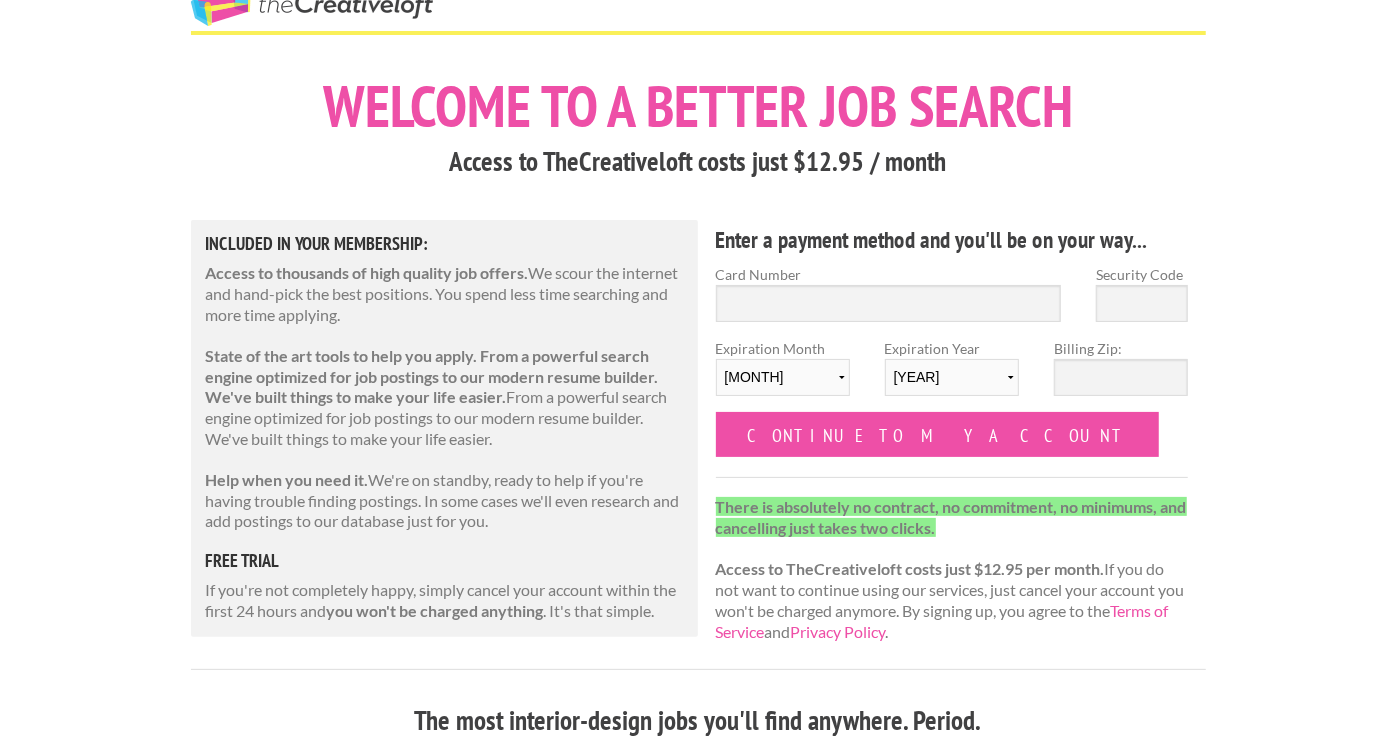 scroll, scrollTop: 0, scrollLeft: 0, axis: both 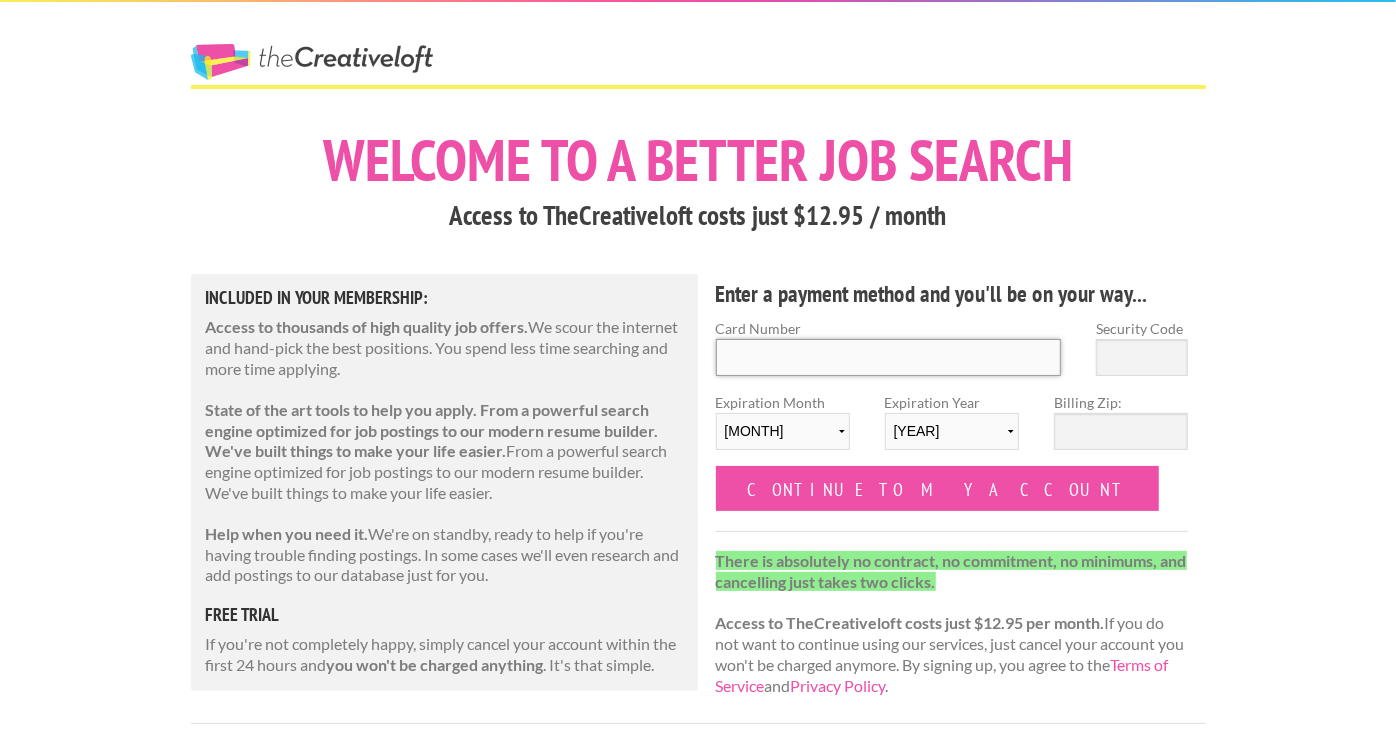 click on "Card Number" at bounding box center (889, 357) 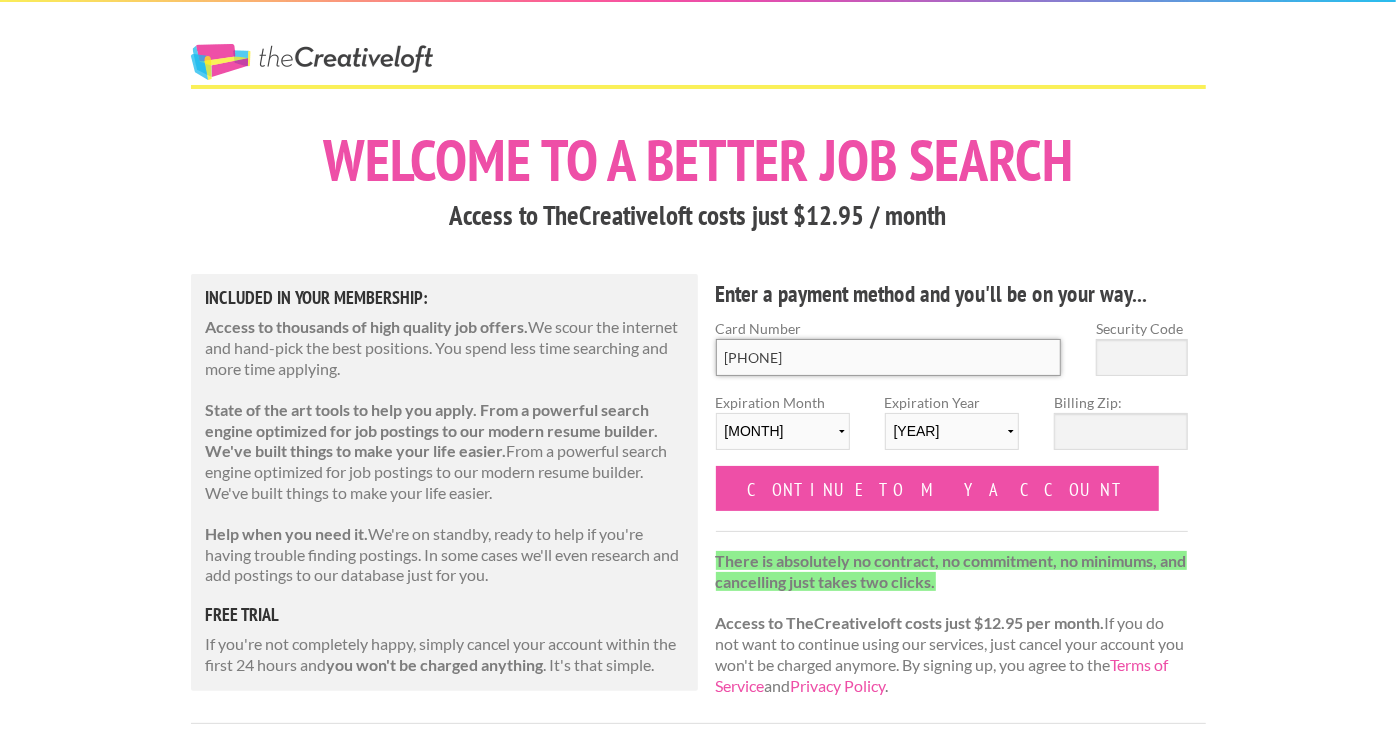 type on "4400 6684 4441 4619" 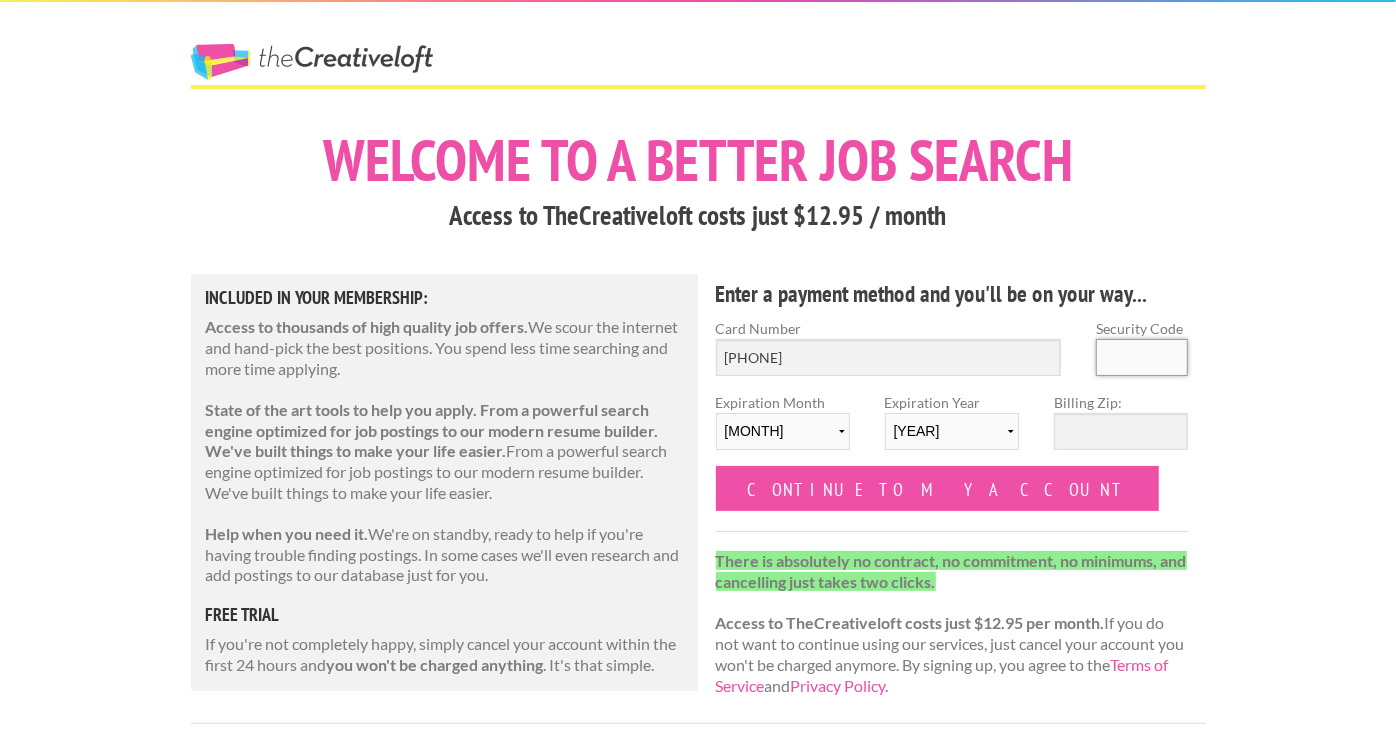 click on "Security Code" at bounding box center (1142, 357) 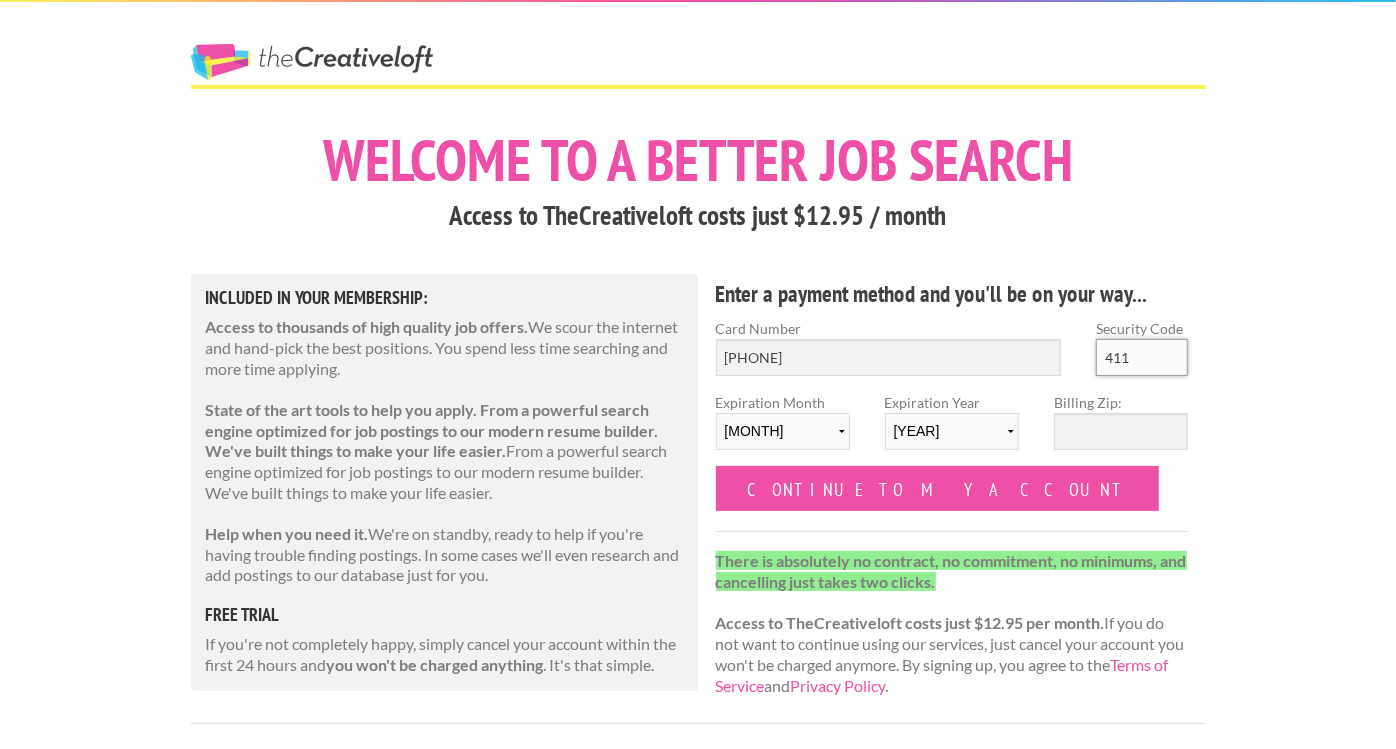 type on "411" 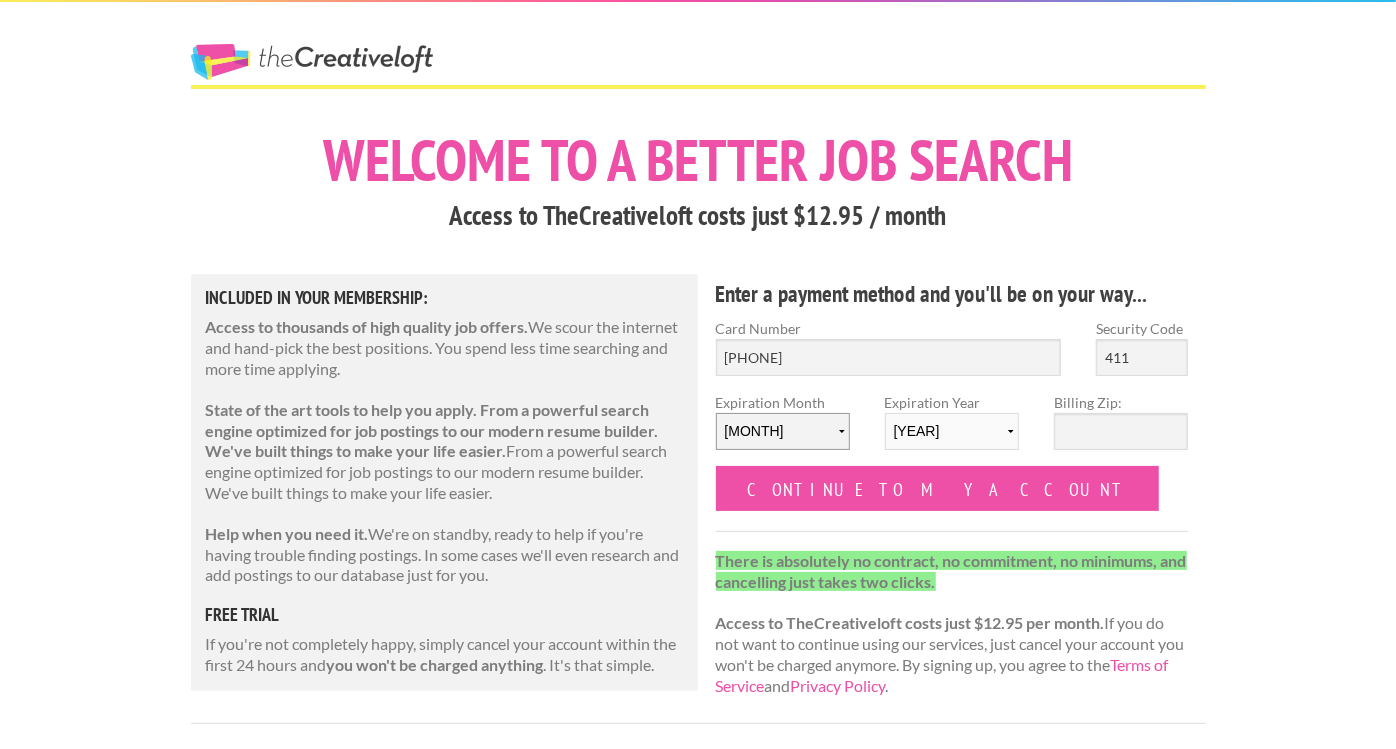 click on "01 - January
02 - February
03 - March
04 - April
05 - May
06 - June
07 - July
08 - August
09 - September
10 - October
11 - November
12 - December" at bounding box center (783, 431) 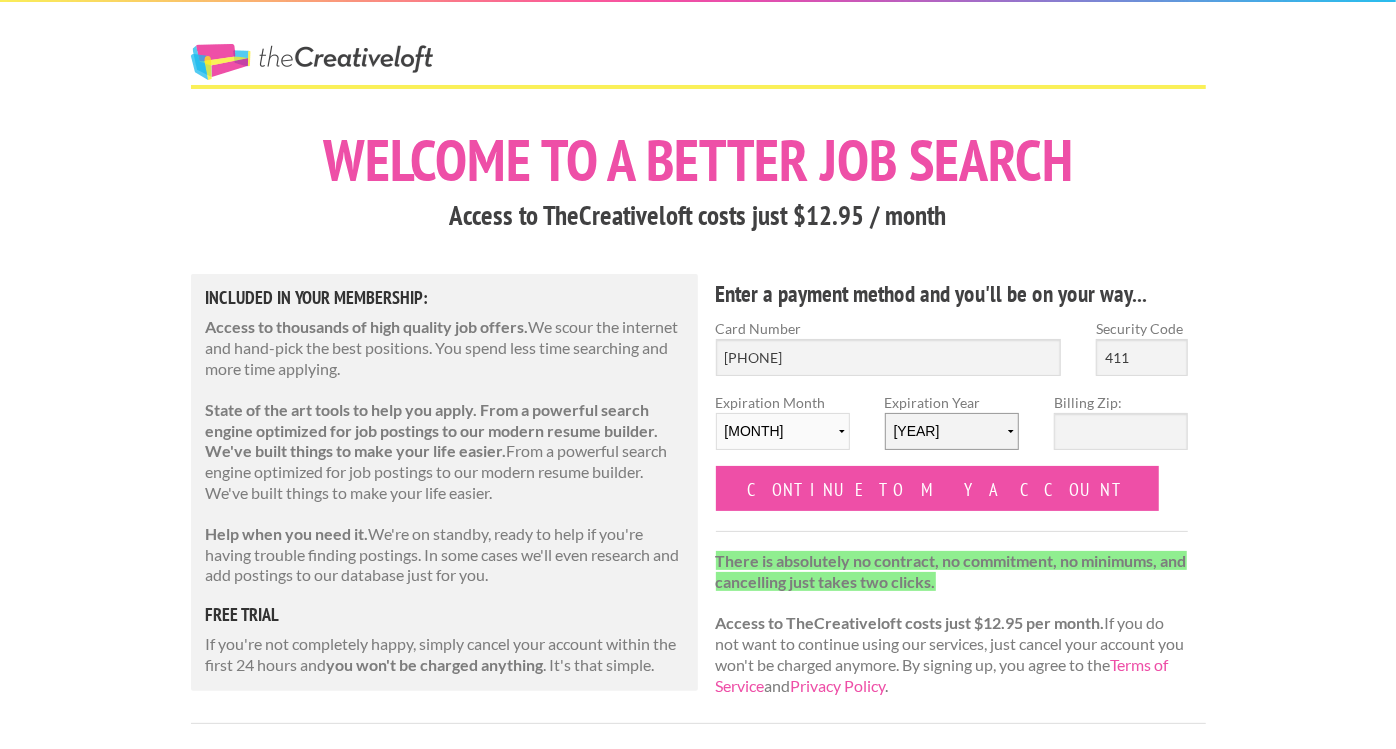 click on "2025
2026
2027
2028
2029
2030
2031
2032
2033
2034" at bounding box center [952, 431] 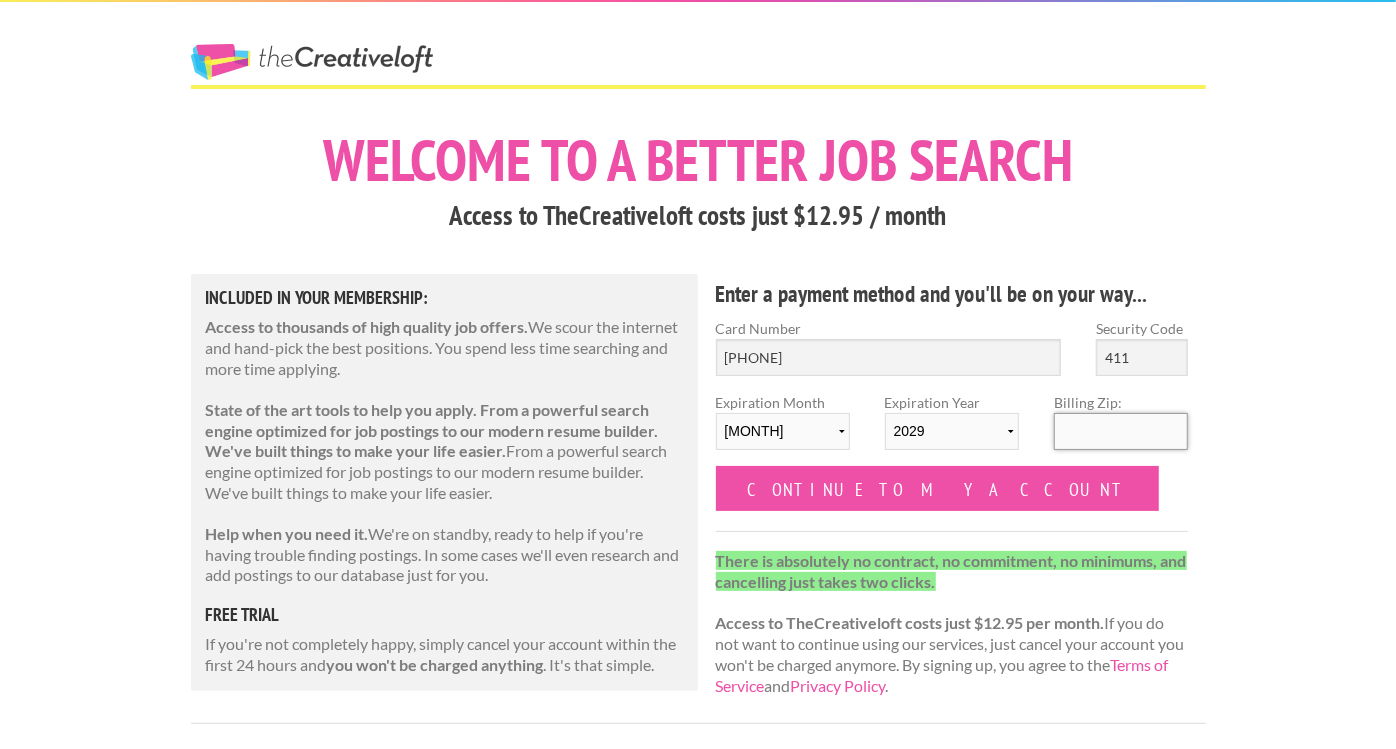 click on "Billing Zip:" at bounding box center (1121, 431) 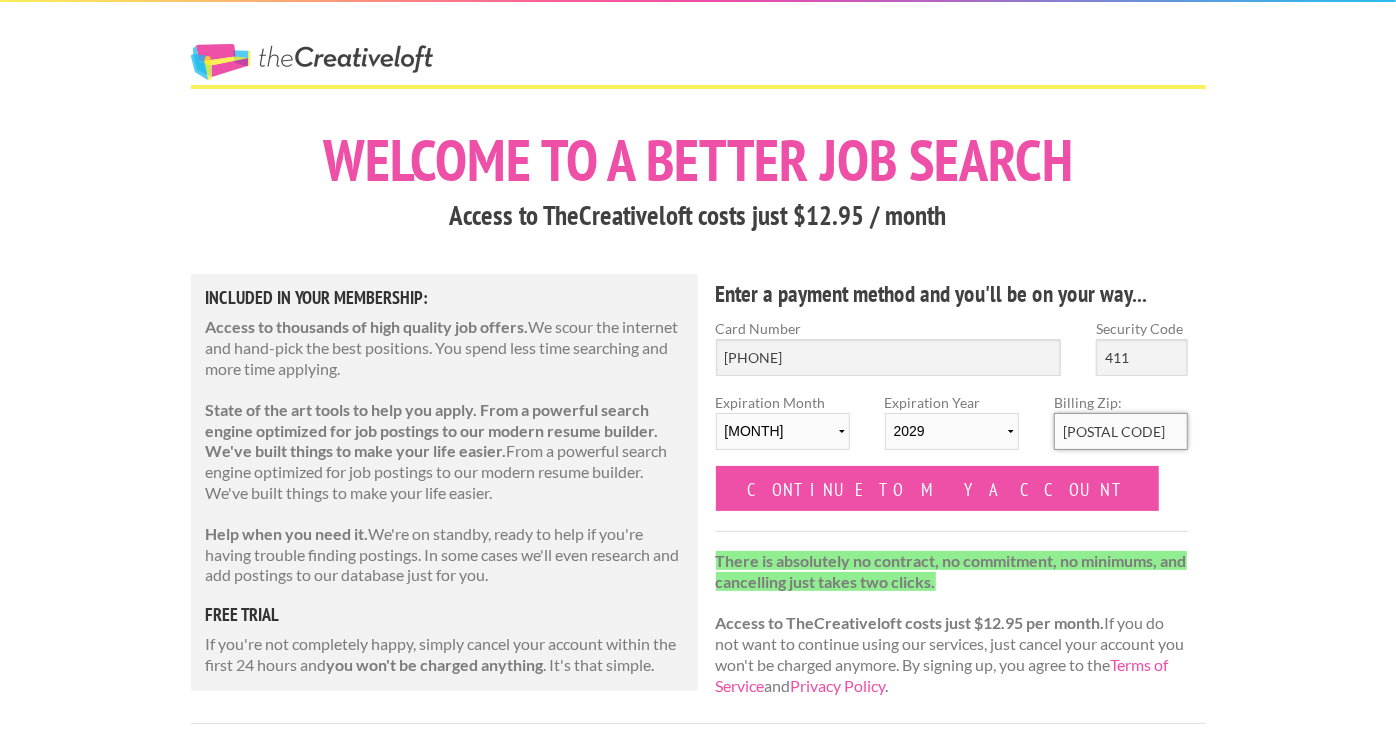 type on "06106" 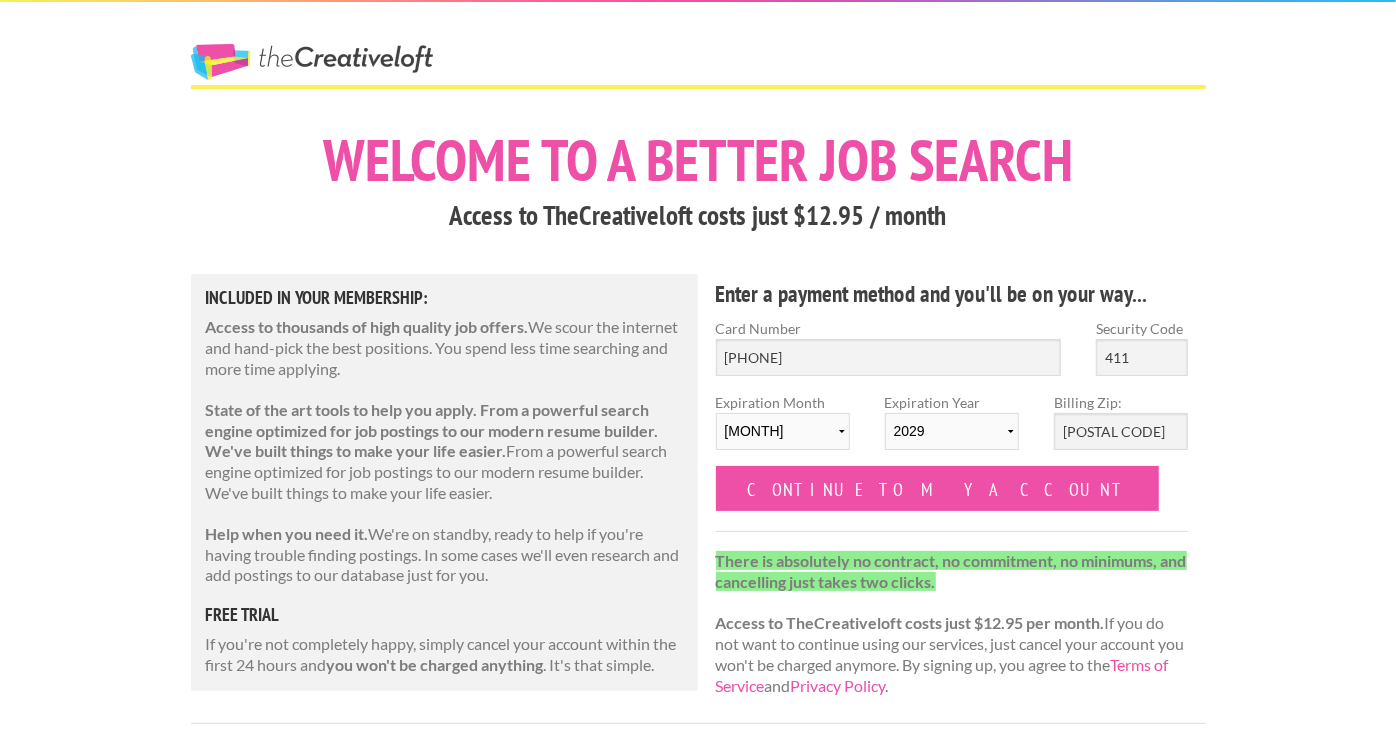 click on "The Creative Loft
Welcome to a better job search
Access the largest database of jobs on the internet for just $12.95  / month
Included in Your Membership:
Access to thousands of high quality job offers.  We scour the internet and hand-pick the best positions. You spend less time searching and more time applying.
State of the art tools to help you apply.  From a powerful search engine optimized for job postings to our modern resume builder. We've built things to make your life easier.
Help when you need it.  We're on standby, ready to help if you're having trouble finding postings. In some cases we'll even research and add postings to our database just for you.
free trial
If you're not completely happy, simply cancel your account within the first 24 hours and  you won't be charged anything . It's that simple." at bounding box center [698, 1045] 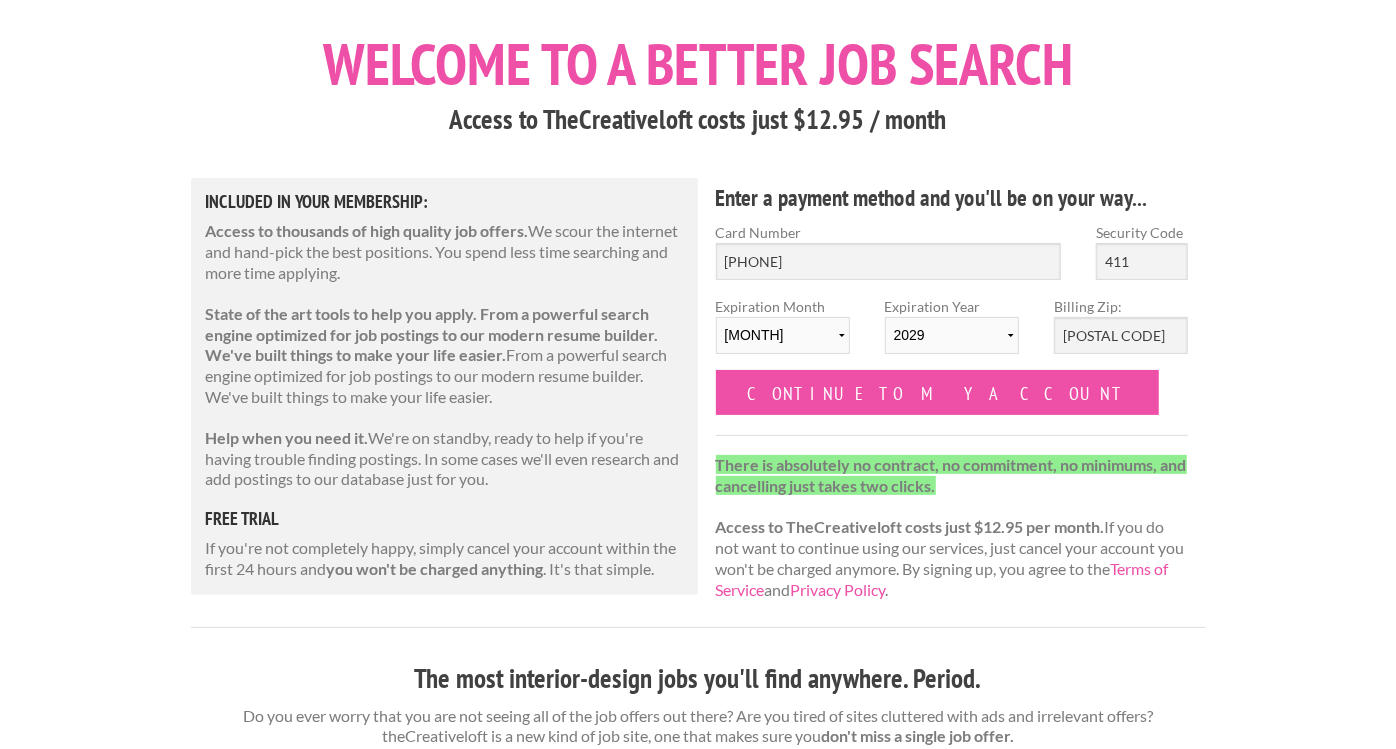 scroll, scrollTop: 102, scrollLeft: 0, axis: vertical 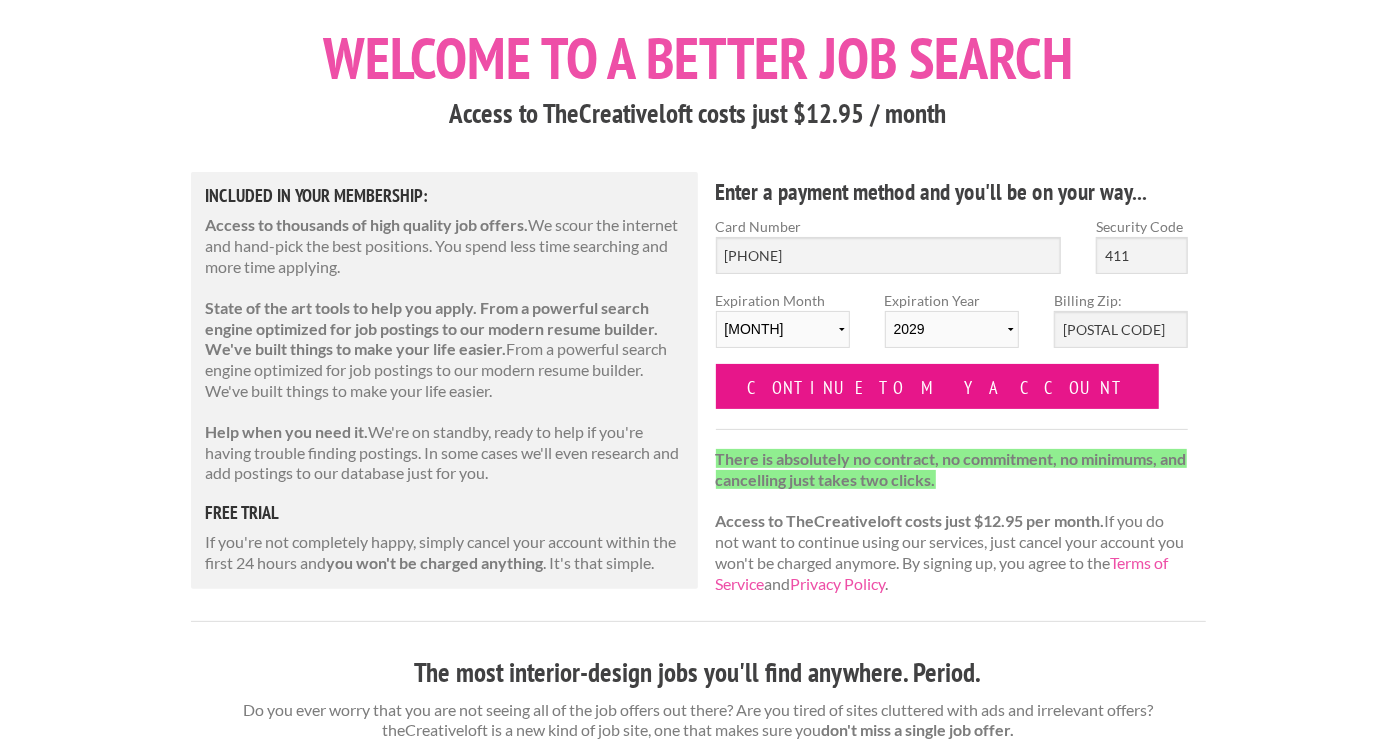 click on "Continue to my account" at bounding box center [938, 386] 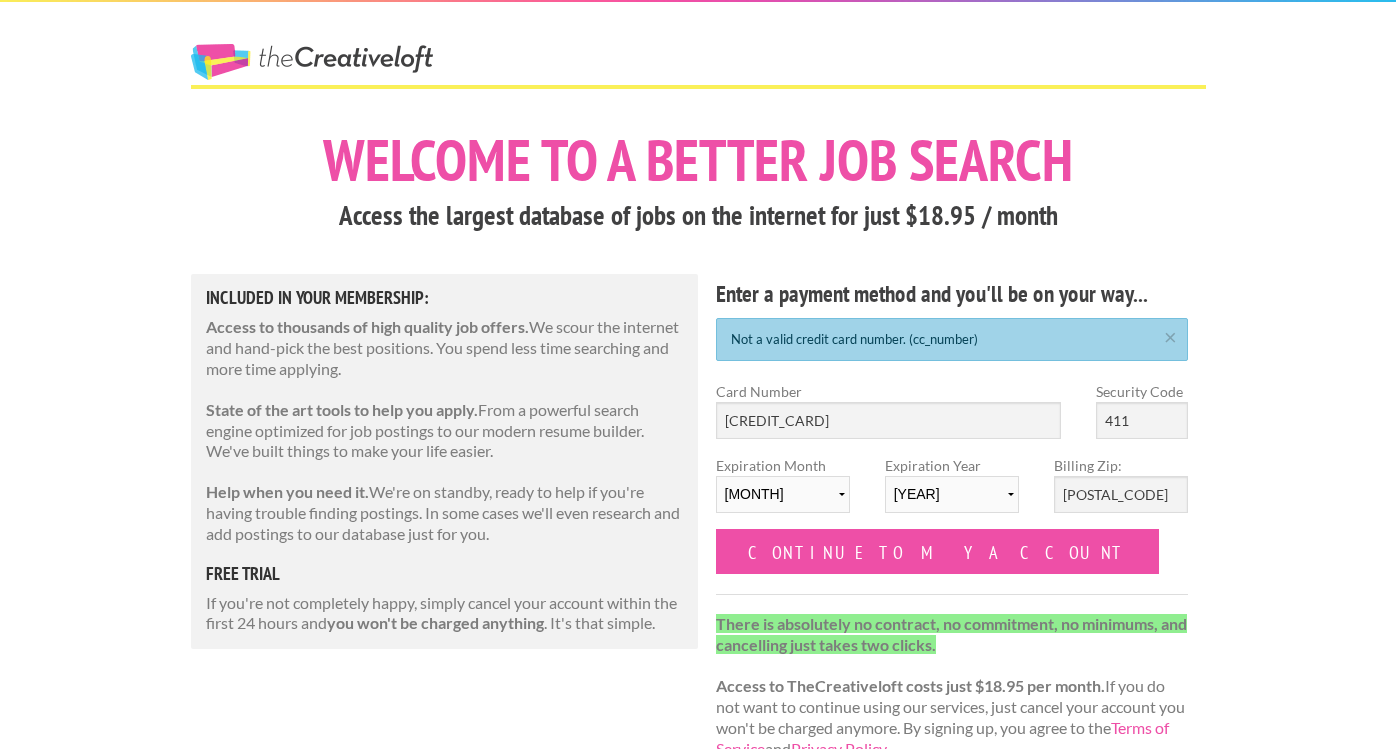 scroll, scrollTop: 0, scrollLeft: 0, axis: both 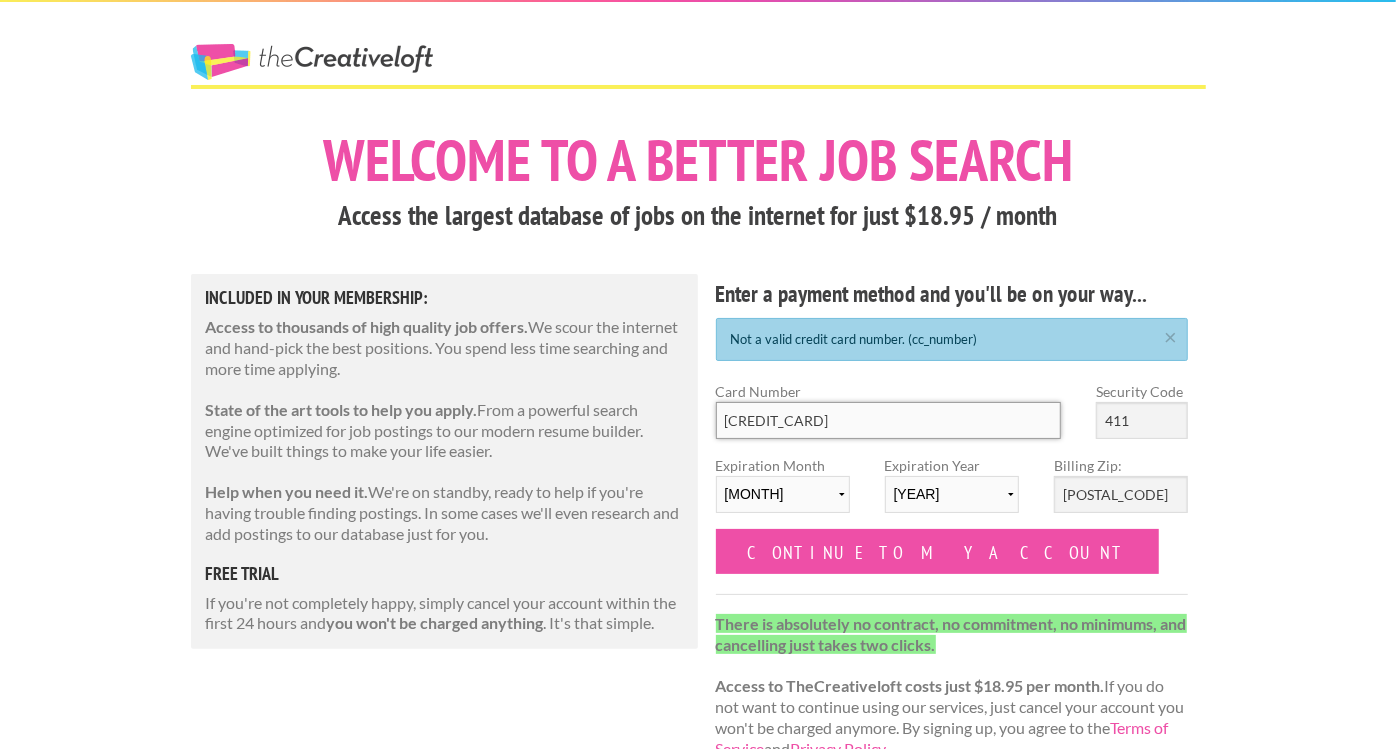 click on "[CREDIT_CARD]" at bounding box center [889, 420] 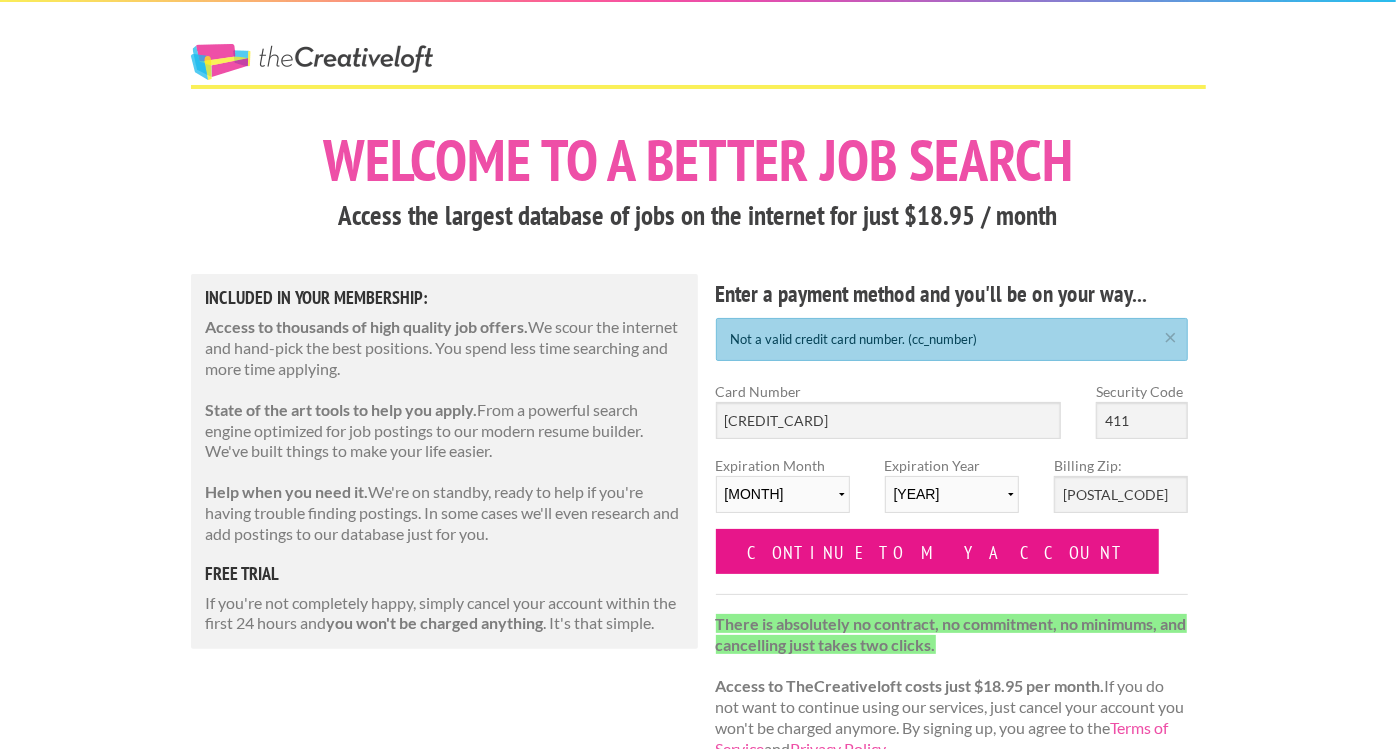 click on "Continue to my account" at bounding box center [938, 551] 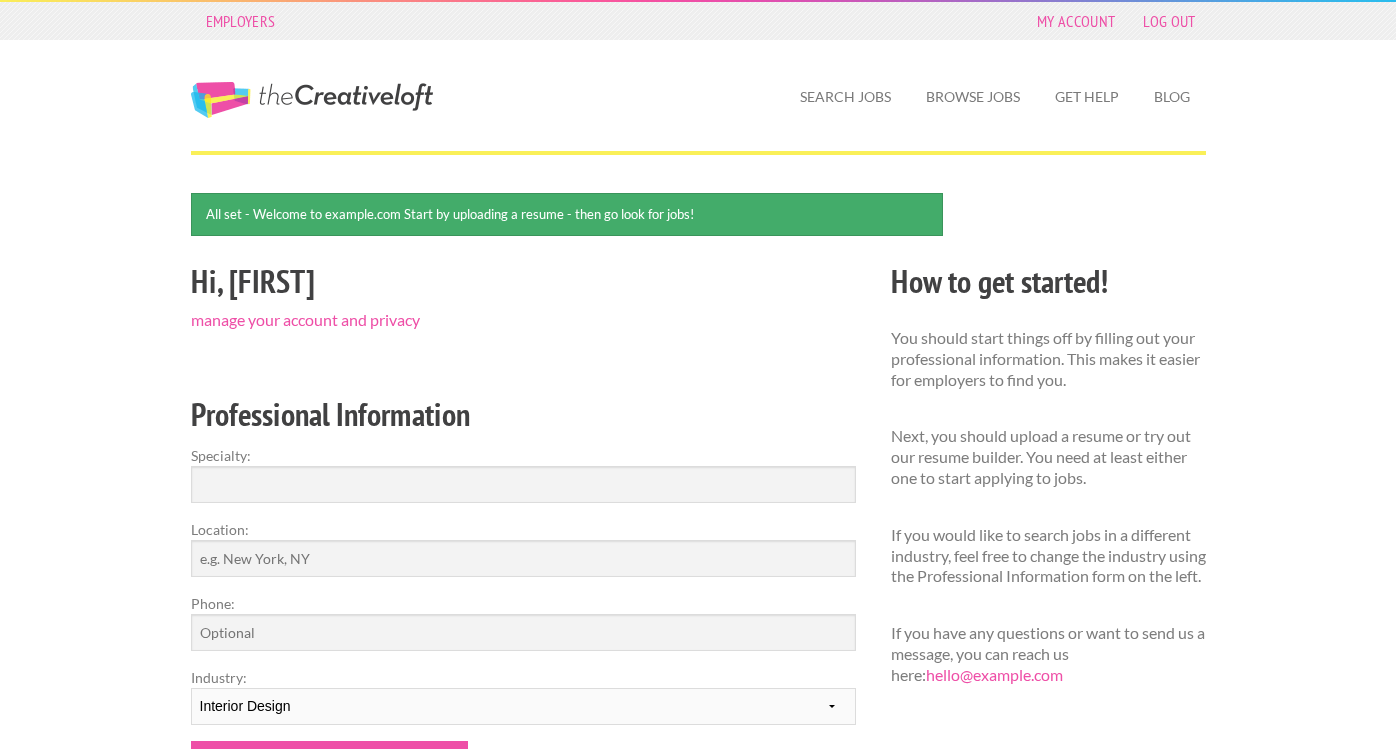 scroll, scrollTop: 0, scrollLeft: 0, axis: both 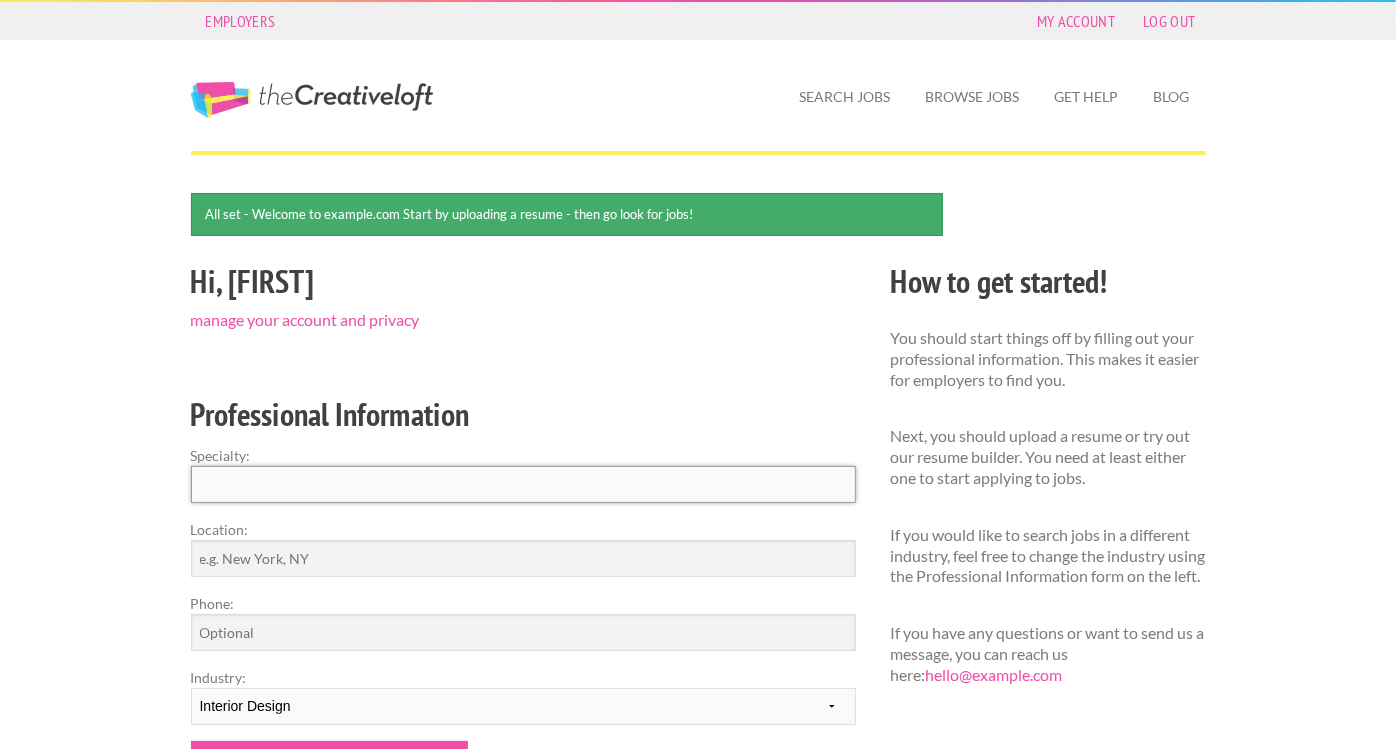 click on "Specialty:" at bounding box center (523, 484) 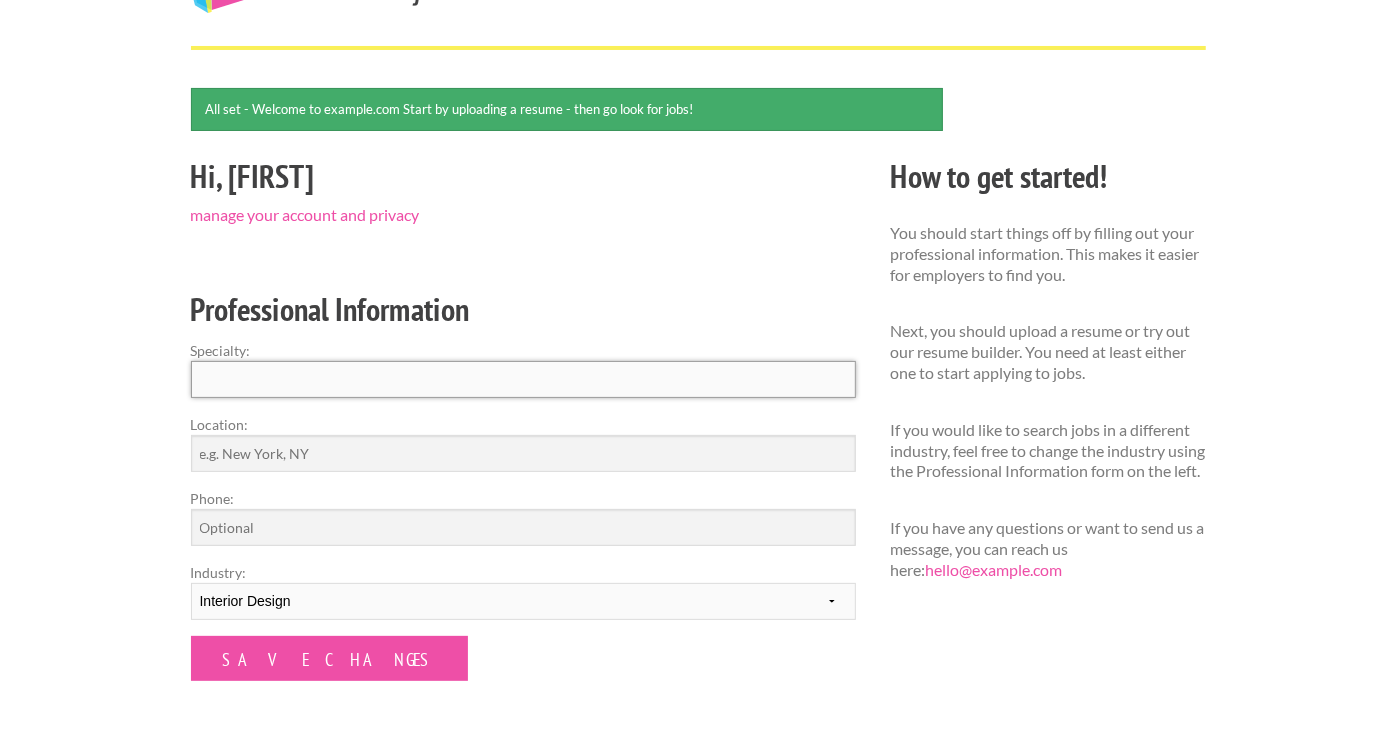 scroll, scrollTop: 105, scrollLeft: 0, axis: vertical 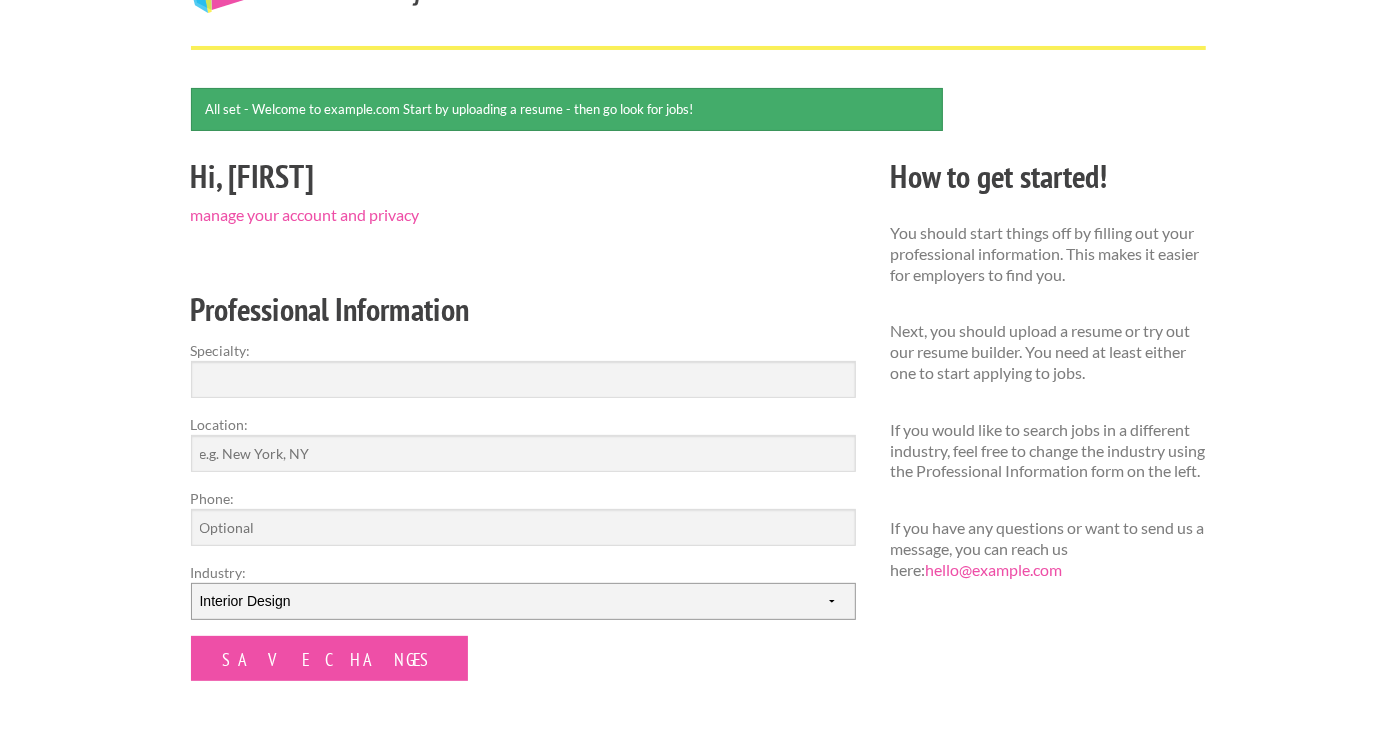 click on "---------
Fashion
Interior Design
Photography
Event Planning
Entertainment
Music
Advertising
Graphic Design" at bounding box center (523, 601) 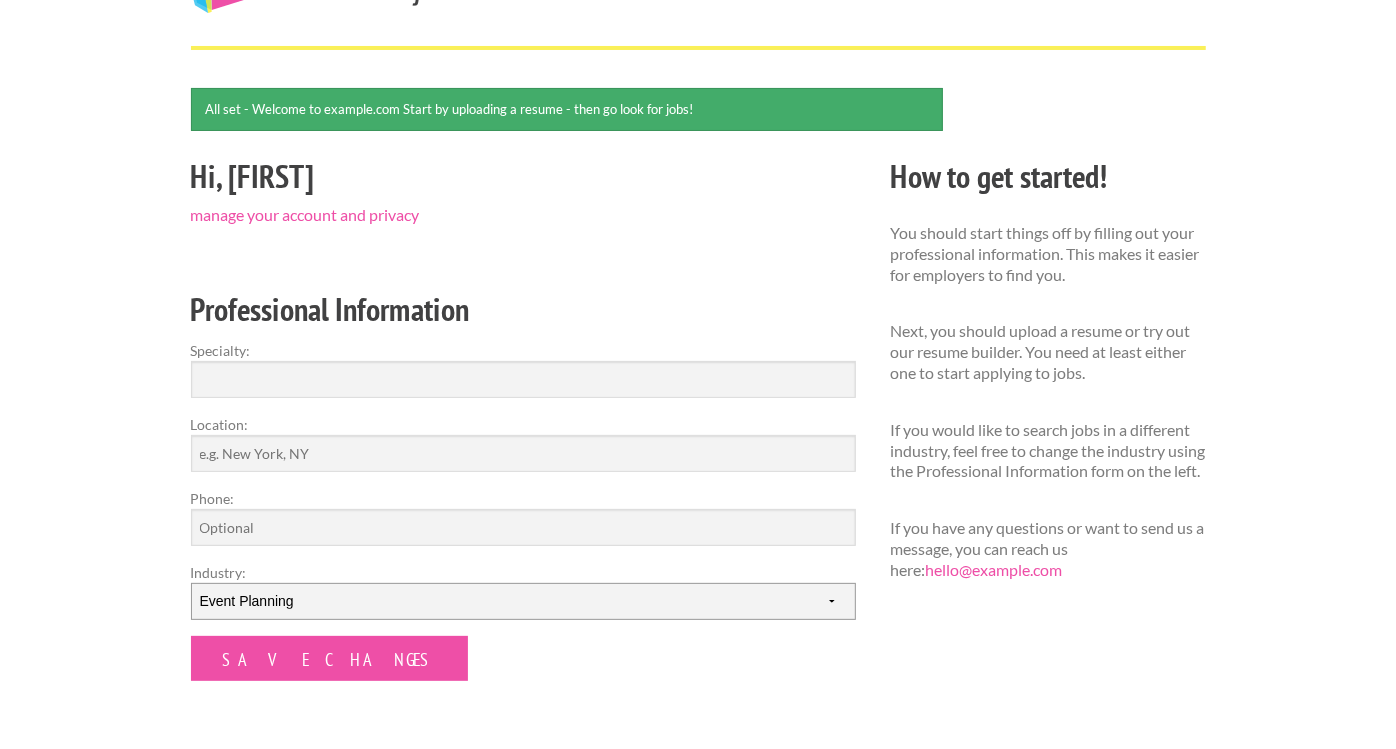 click on "---------
Fashion
Interior Design
Photography
Event Planning
Entertainment
Music
Advertising
Graphic Design" at bounding box center [523, 601] 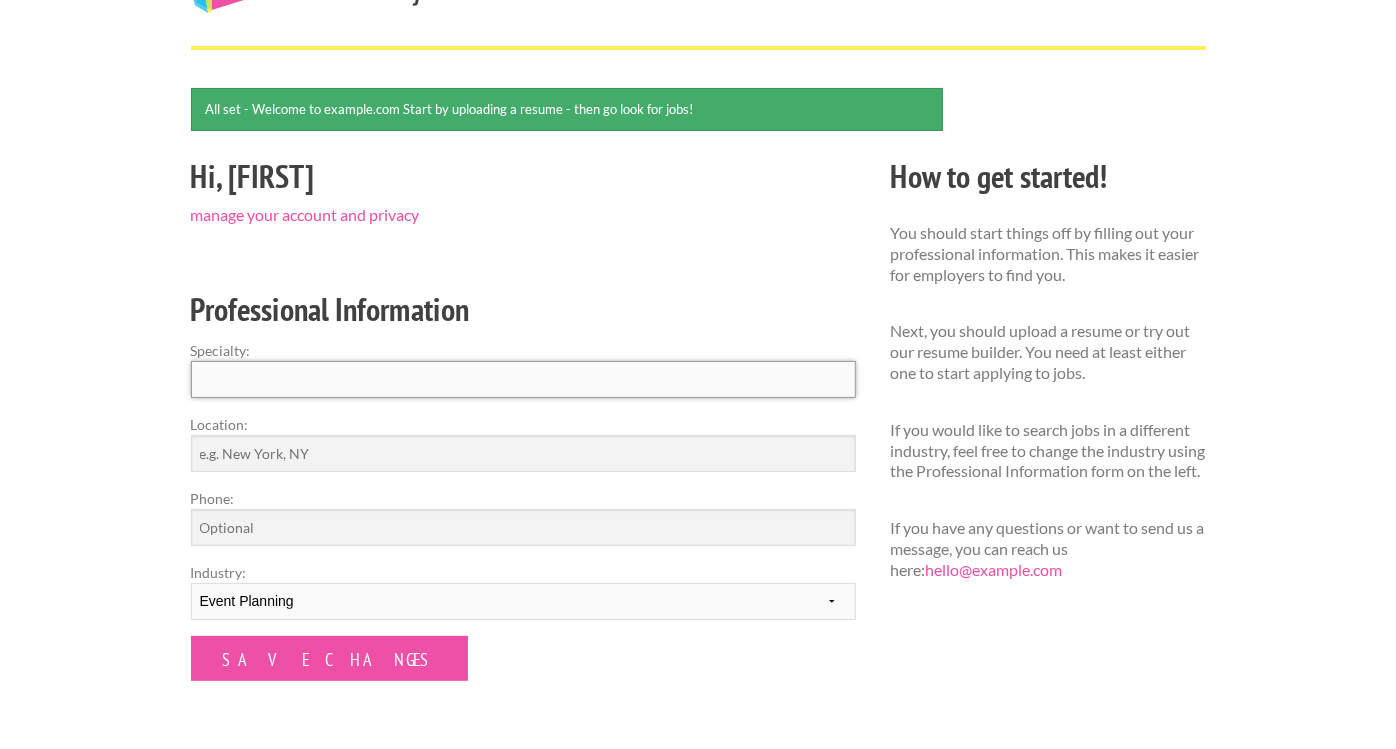 click on "Specialty:" at bounding box center [523, 379] 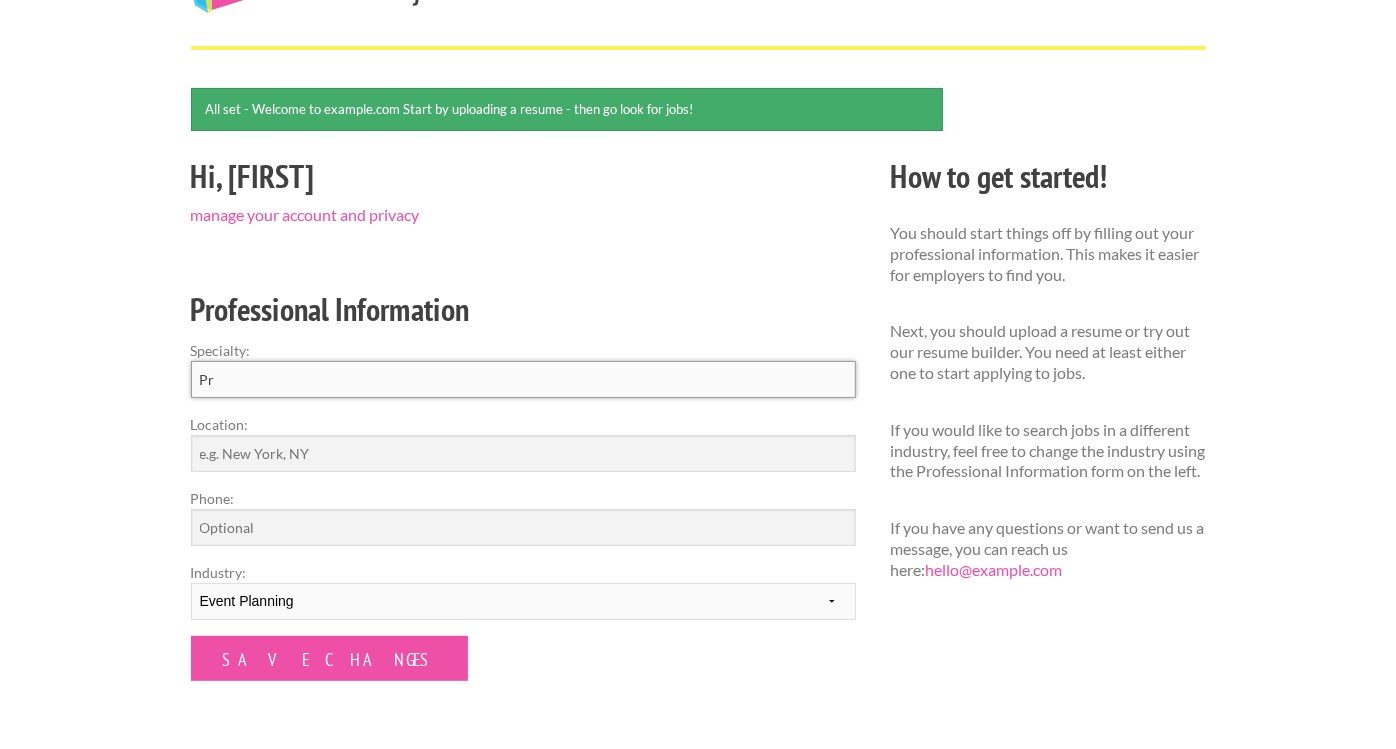 type on "P" 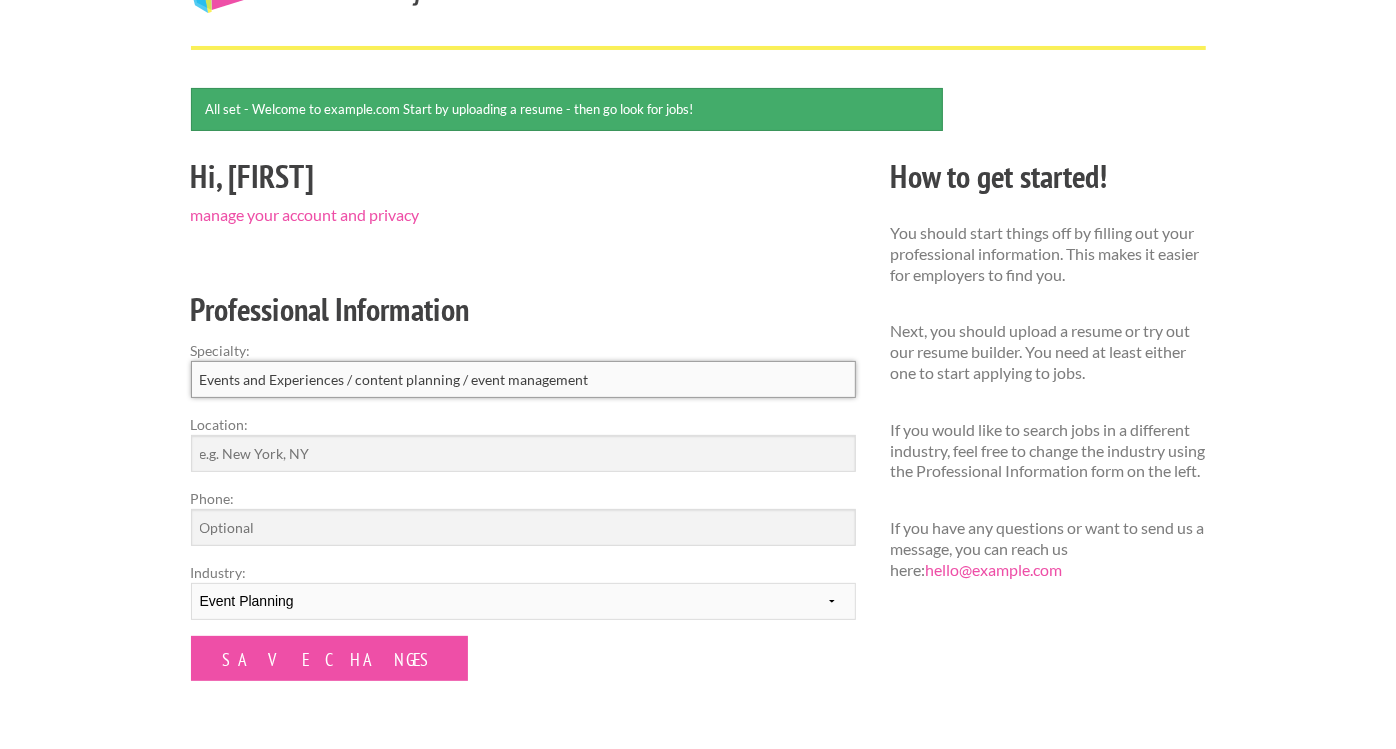 type on "Events and Experiences / content planning / event management" 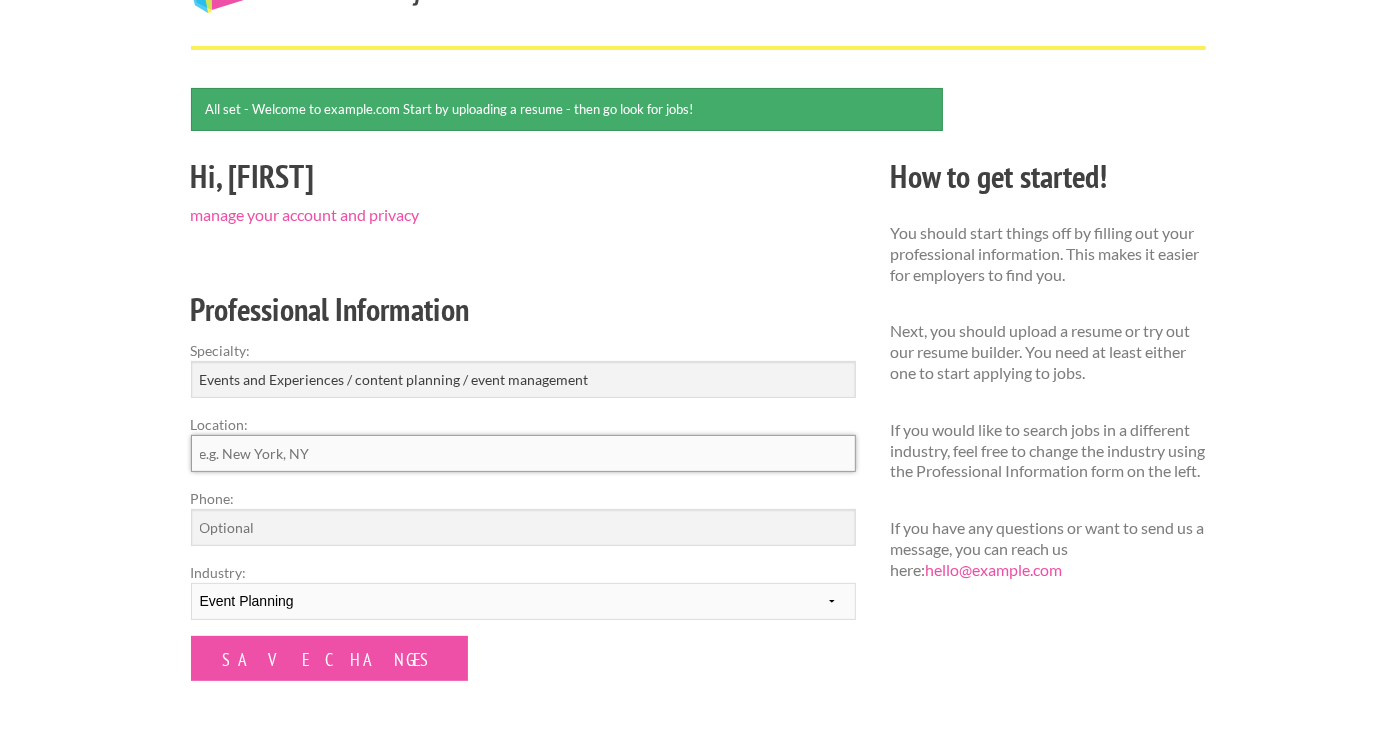 click on "Location:" at bounding box center (523, 453) 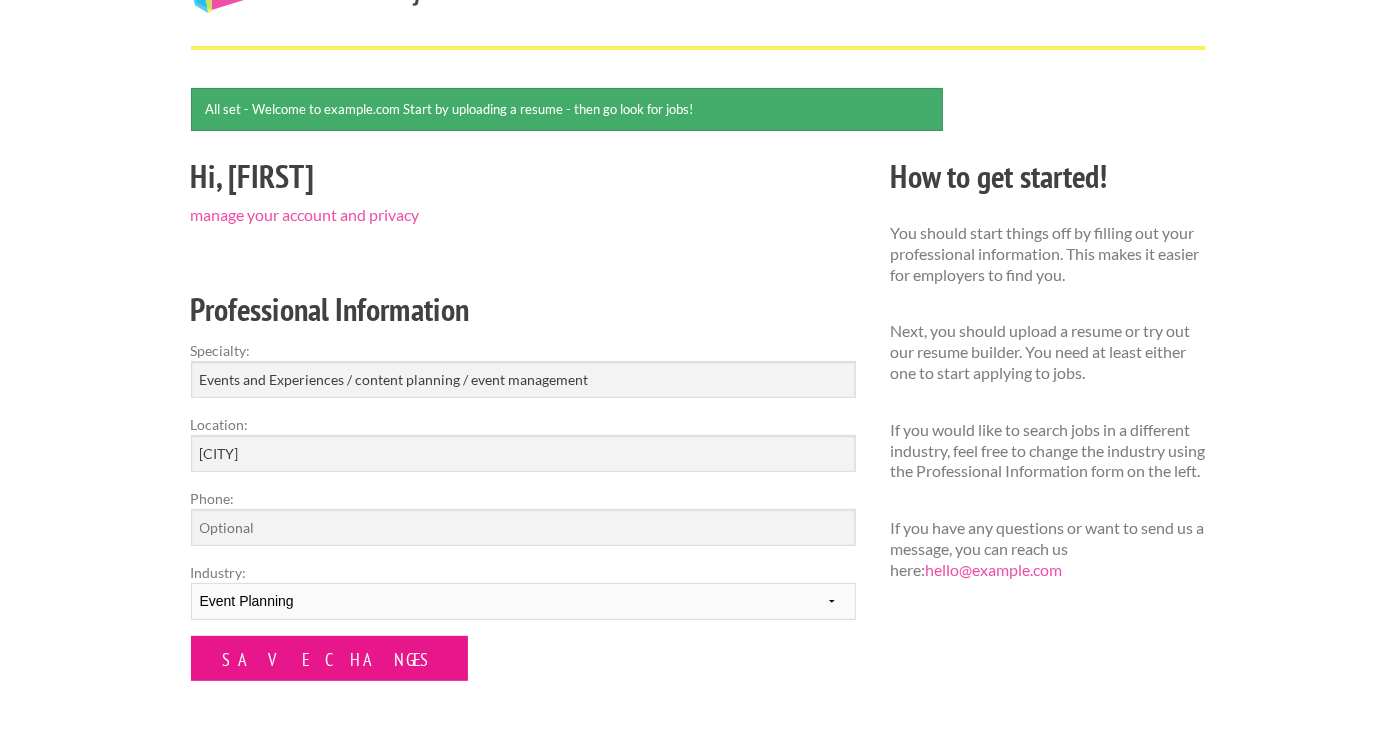 click on "Save Changes" at bounding box center [329, 658] 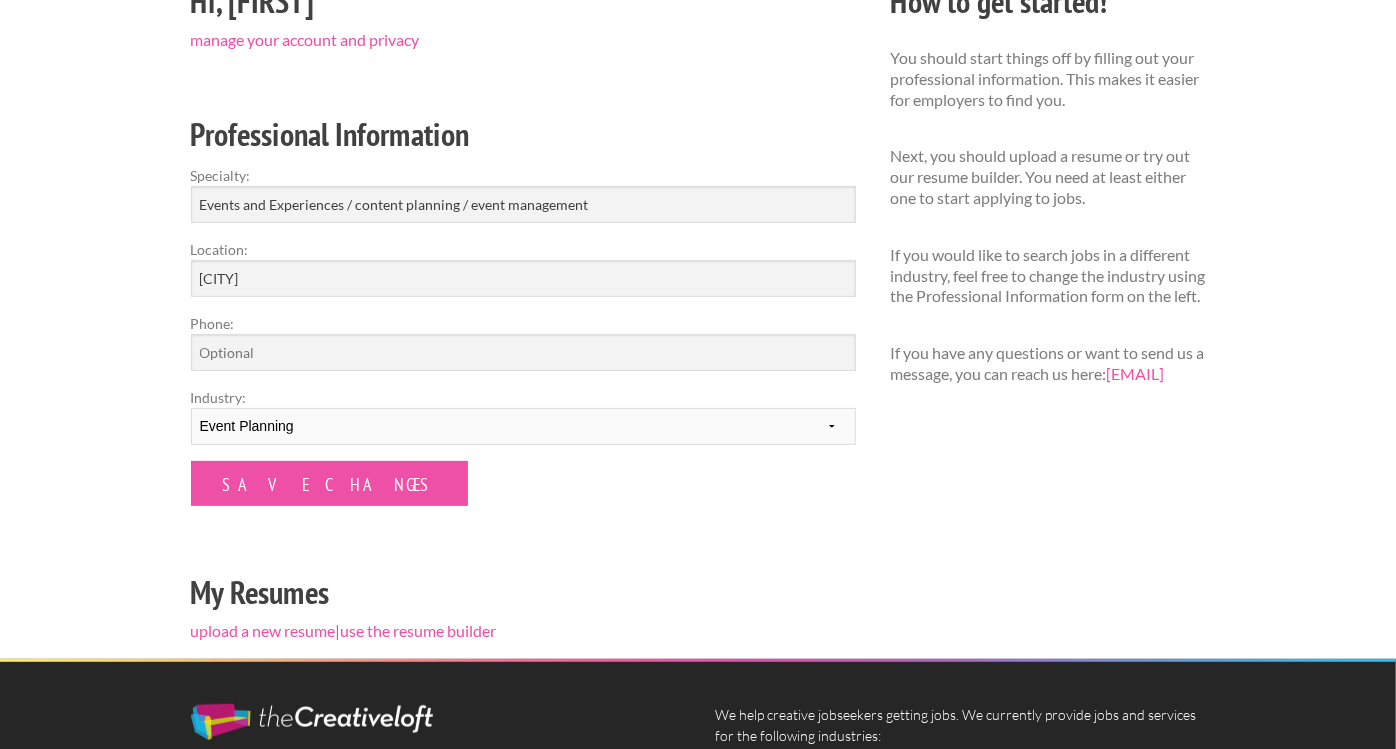 scroll, scrollTop: 235, scrollLeft: 0, axis: vertical 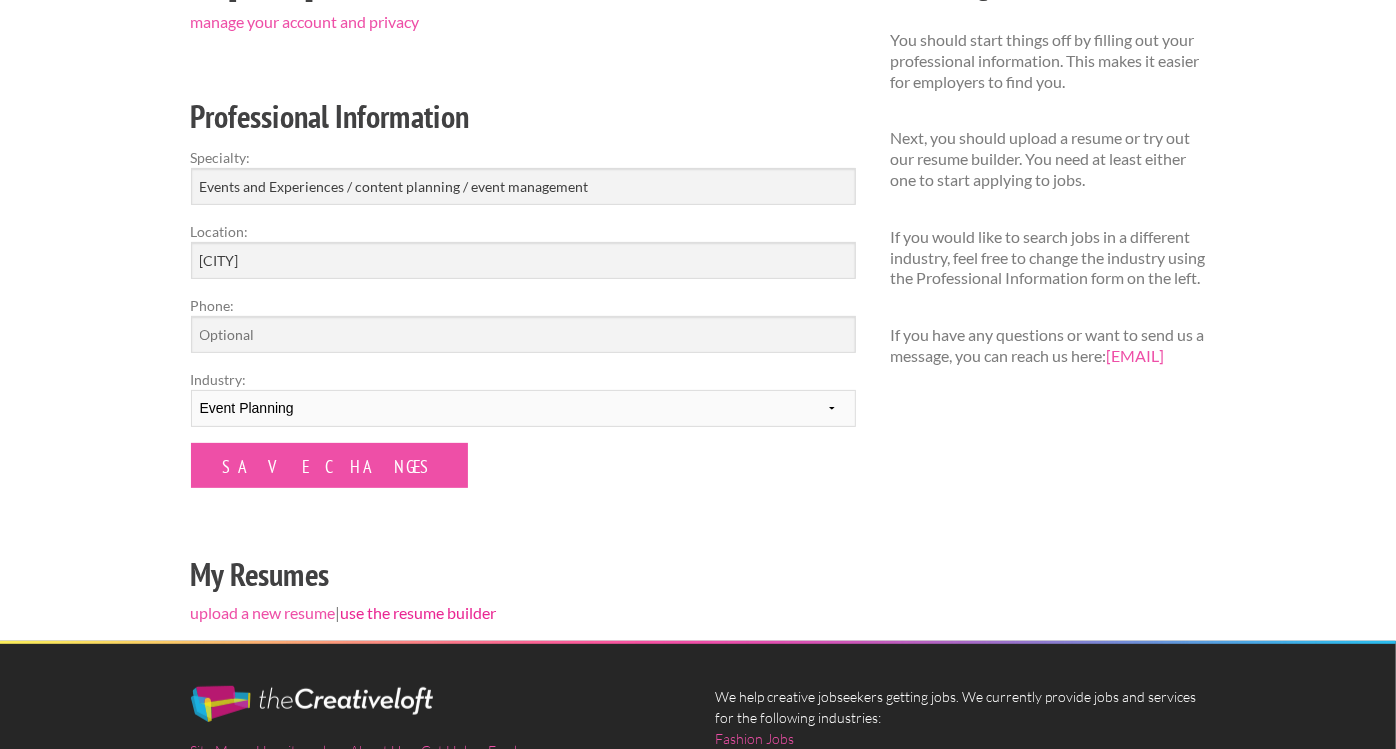 click on "use the resume builder" at bounding box center (419, 612) 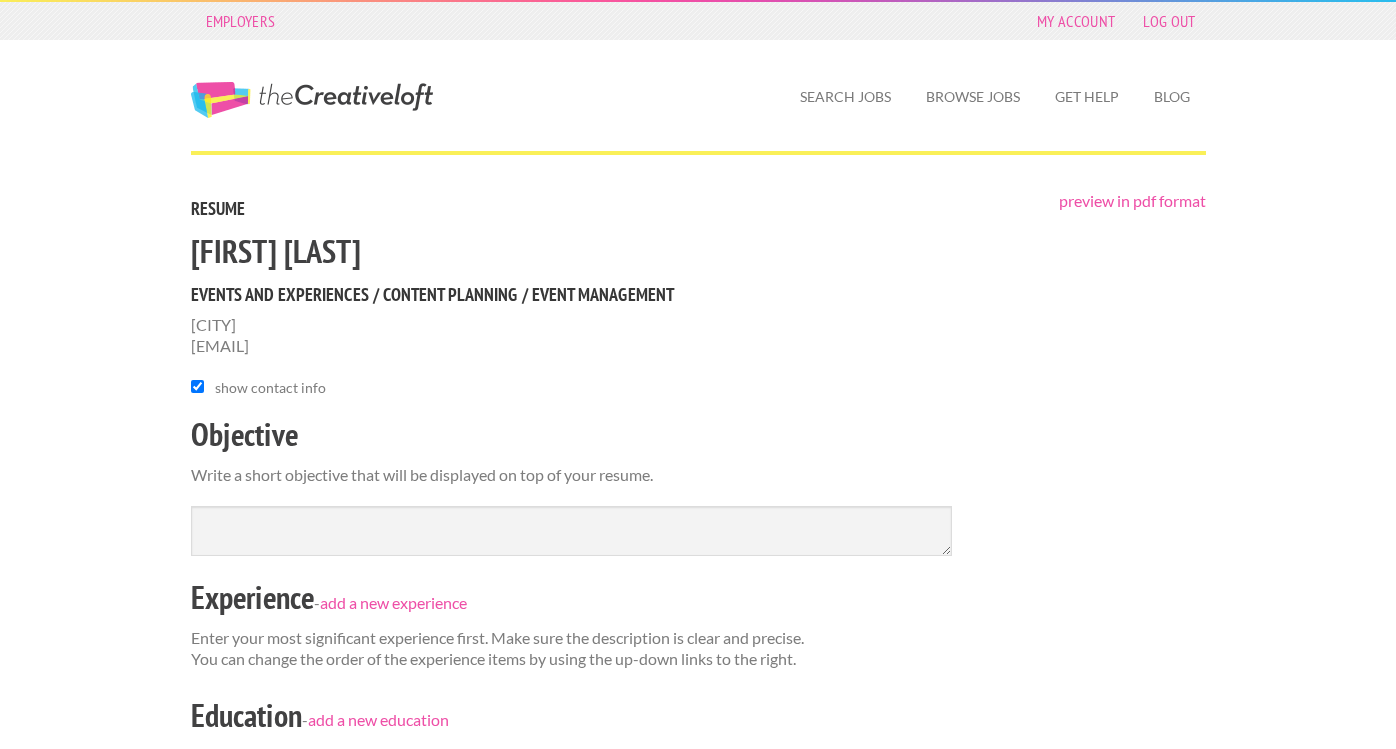 scroll, scrollTop: 0, scrollLeft: 0, axis: both 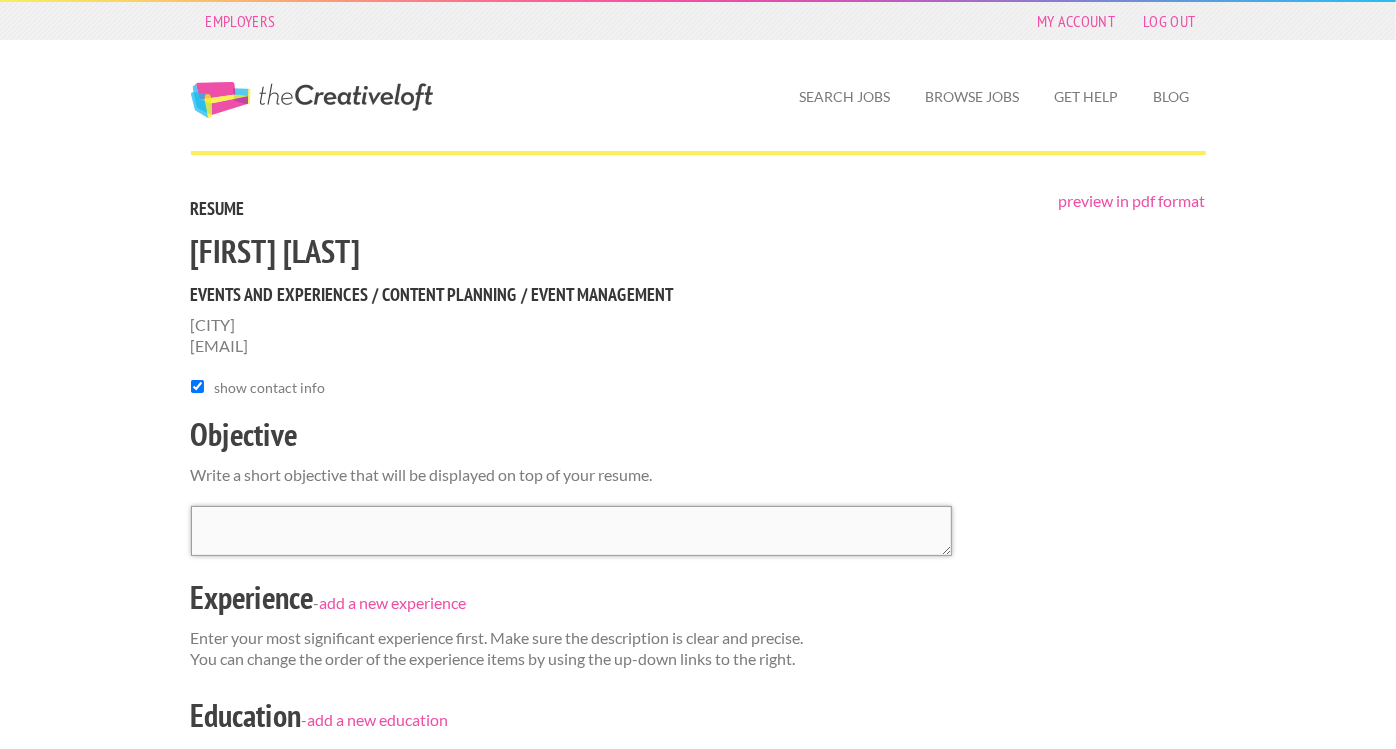 click at bounding box center [571, 531] 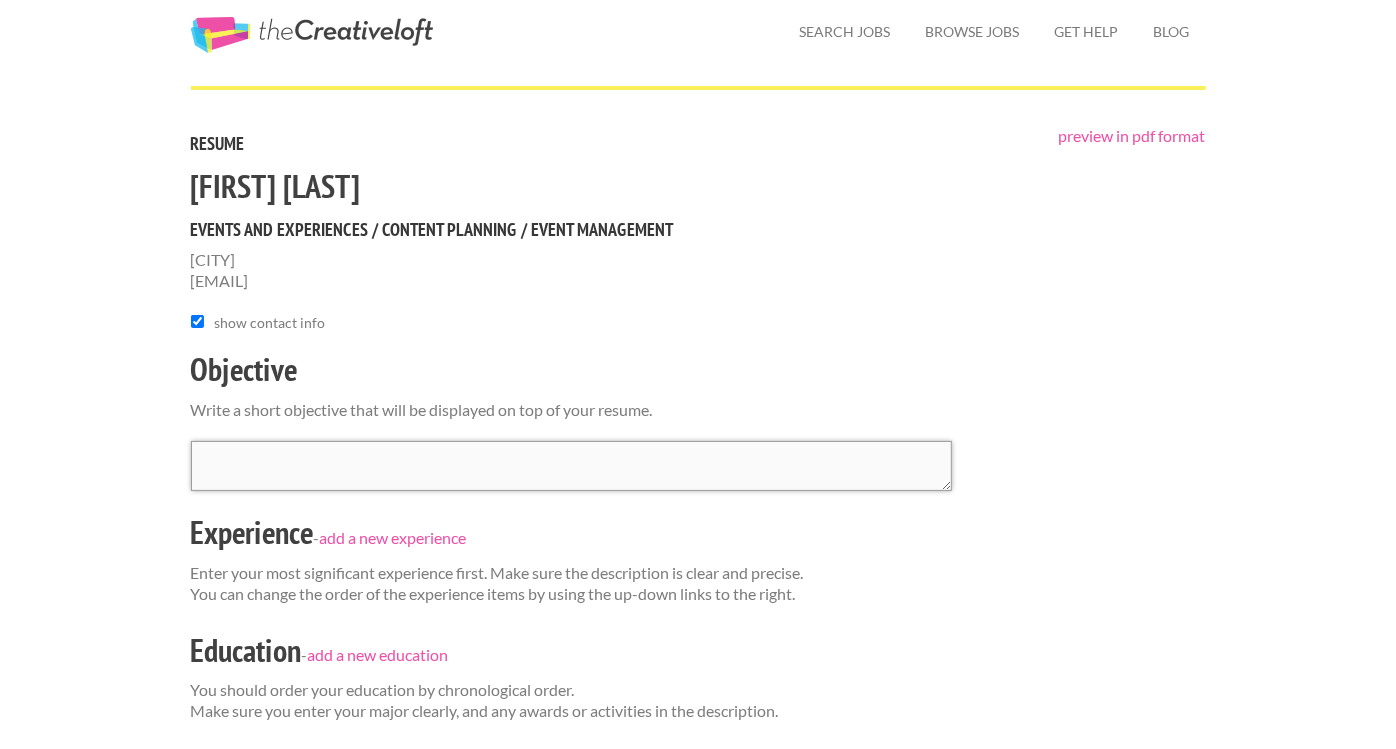 scroll, scrollTop: 0, scrollLeft: 0, axis: both 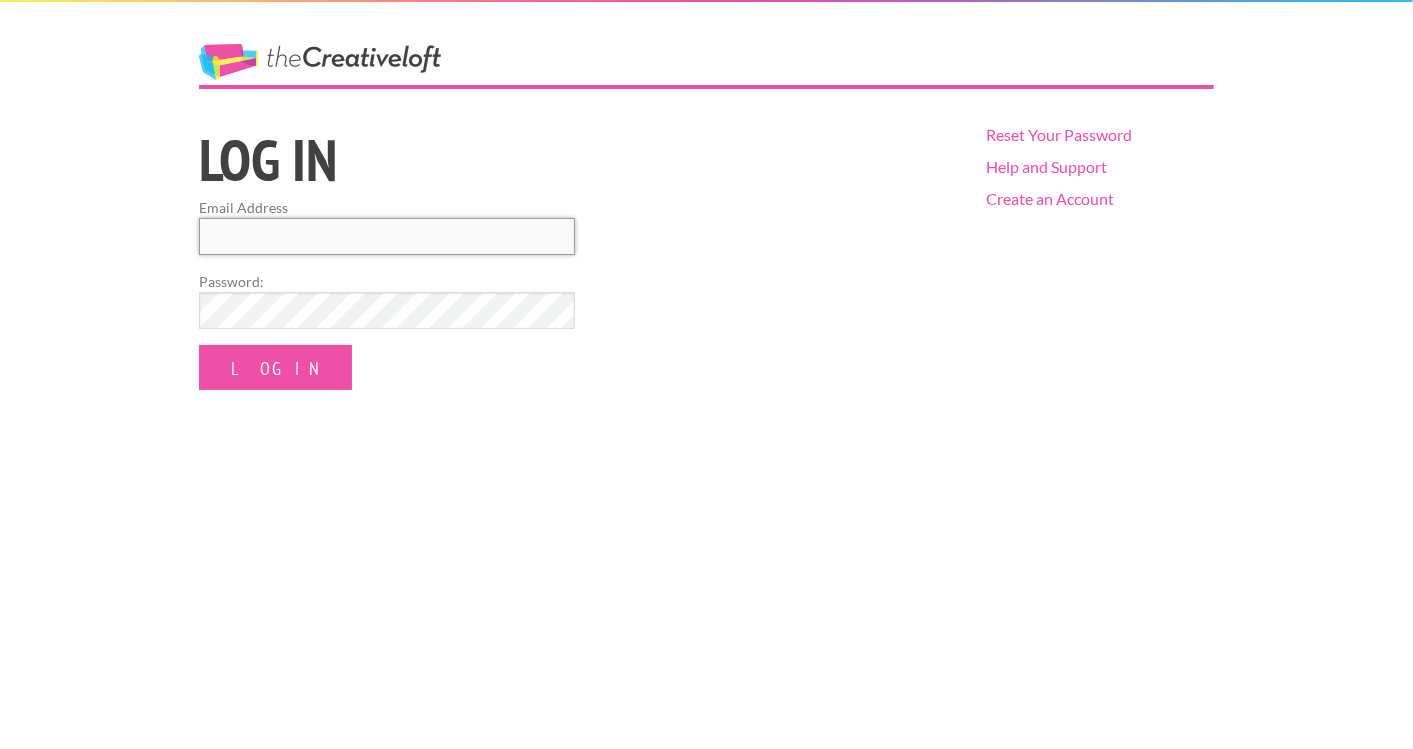 click on "Email Address" at bounding box center (387, 236) 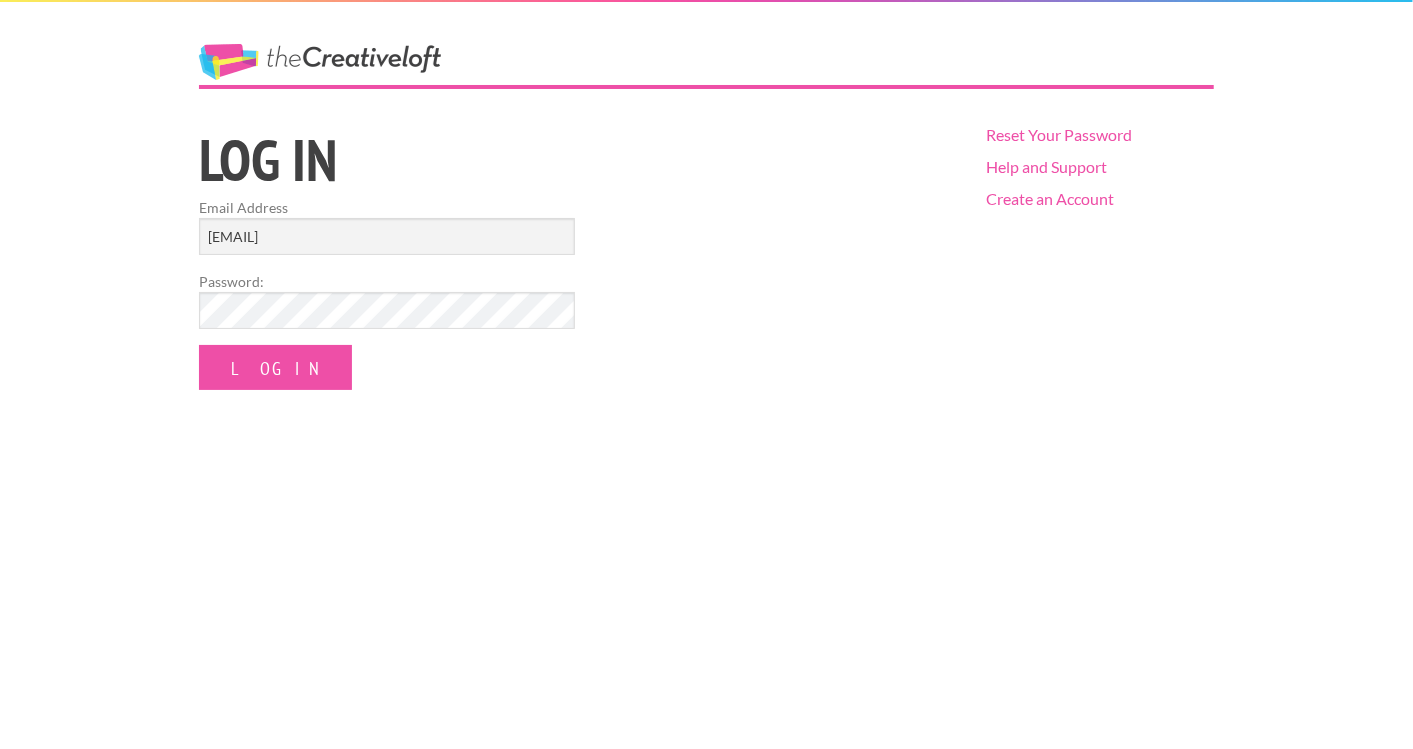 click on "Log In" at bounding box center [275, 367] 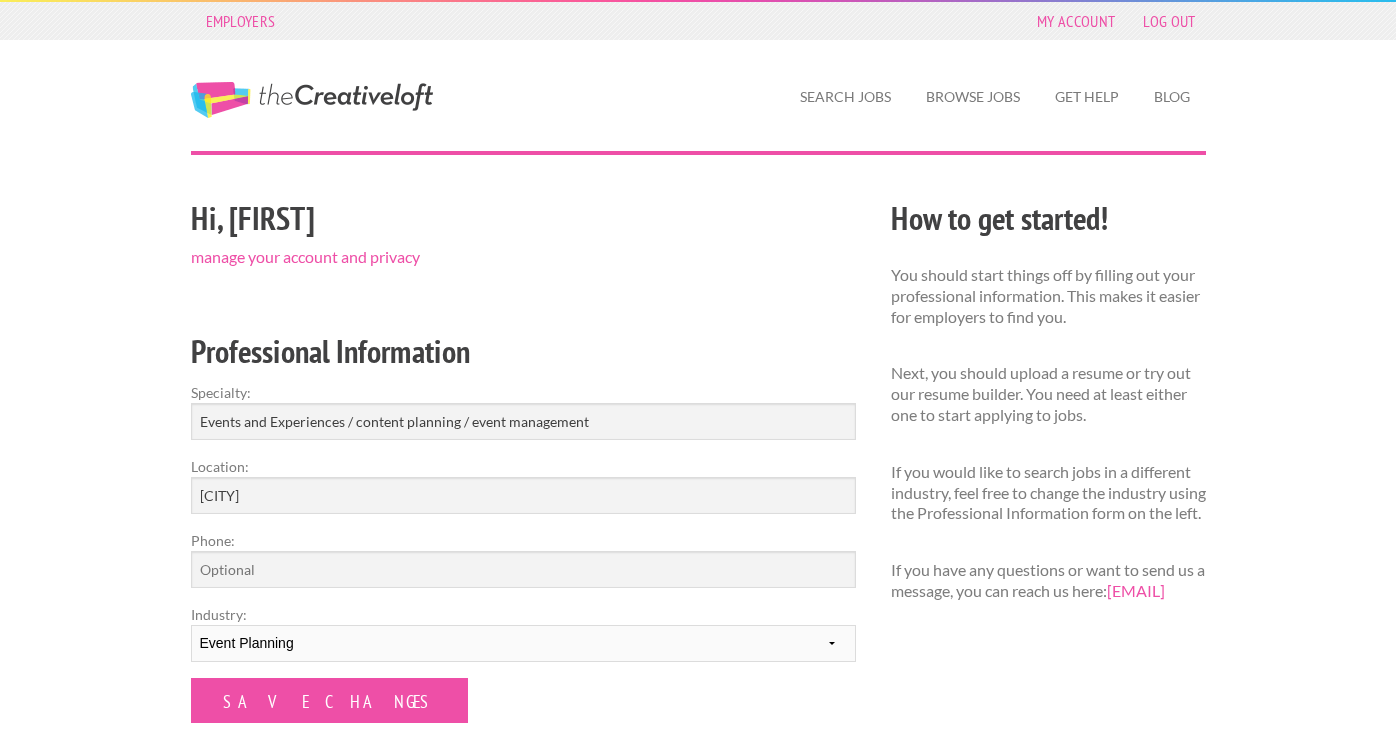 scroll, scrollTop: 0, scrollLeft: 0, axis: both 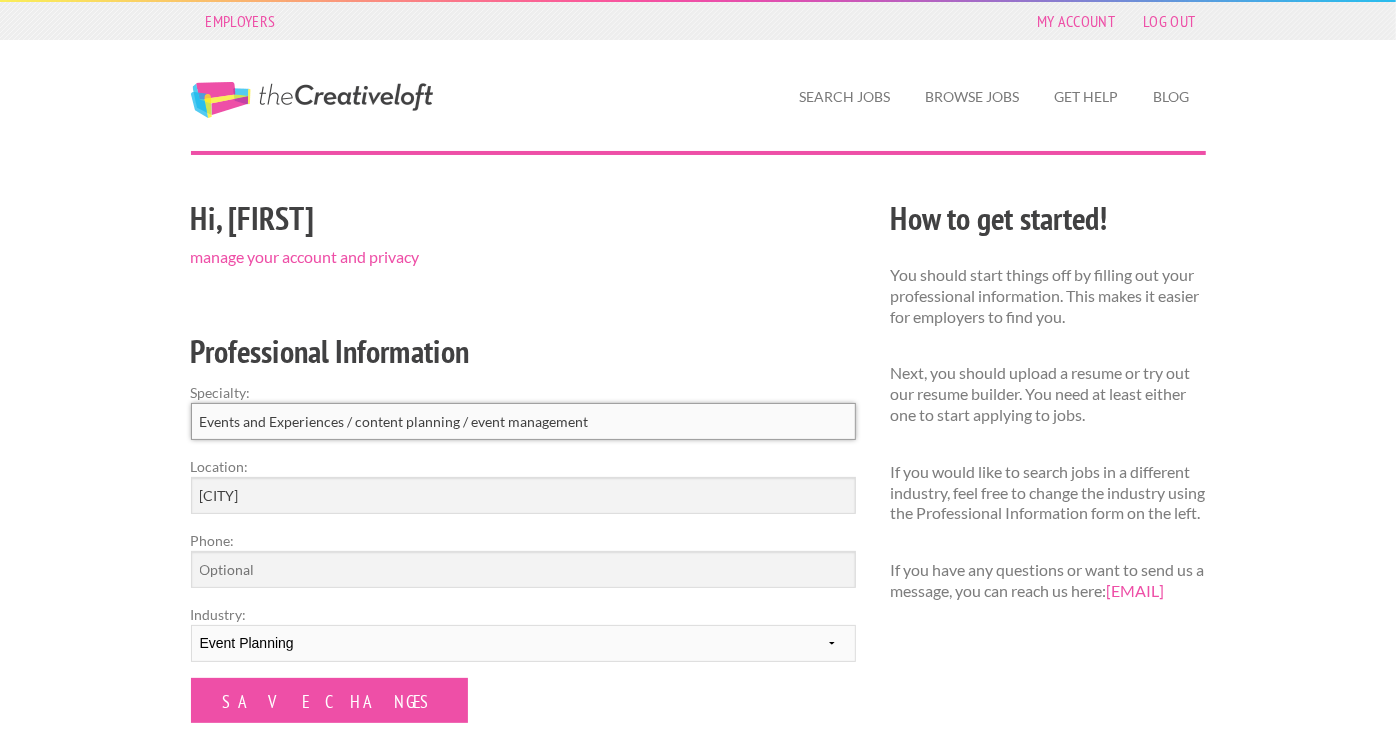 click on "Events and Experiences / content planning / event management" at bounding box center [523, 421] 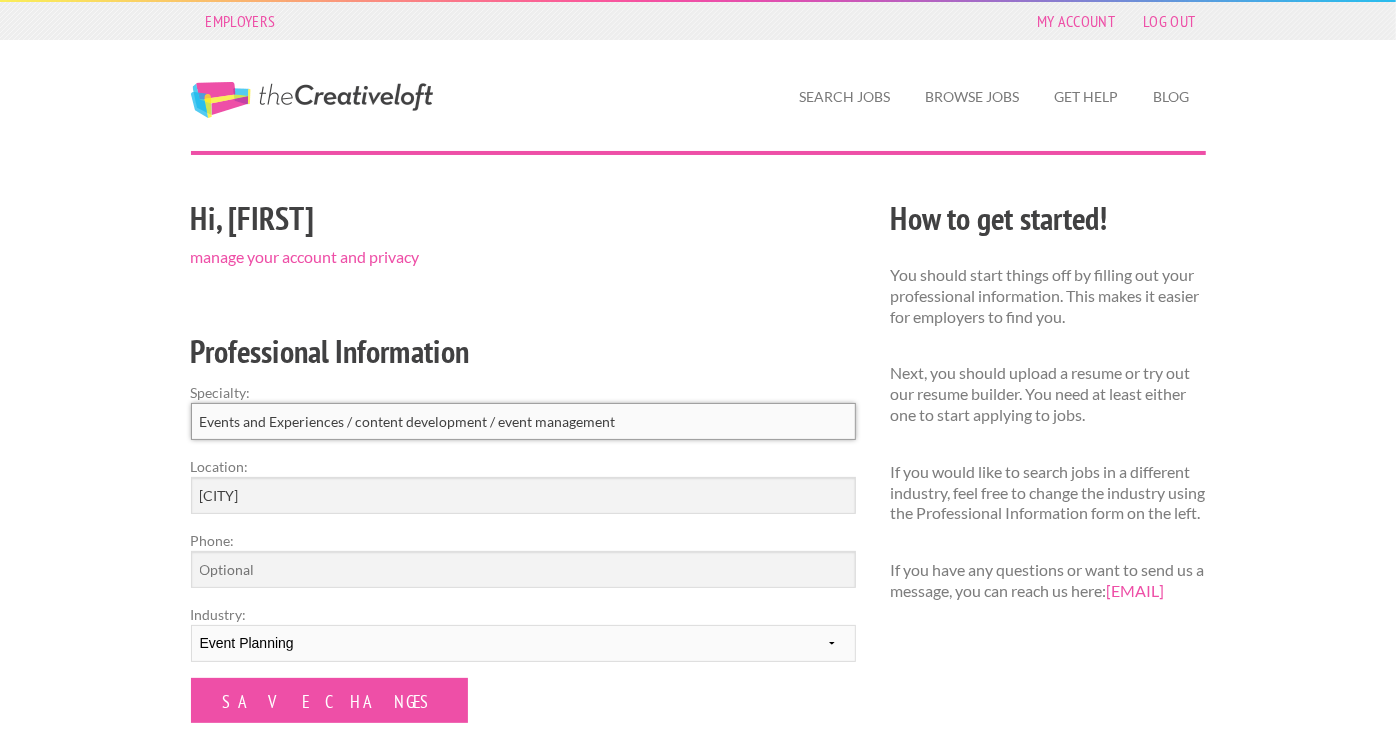 type on "Events and Experiences / content development / event management" 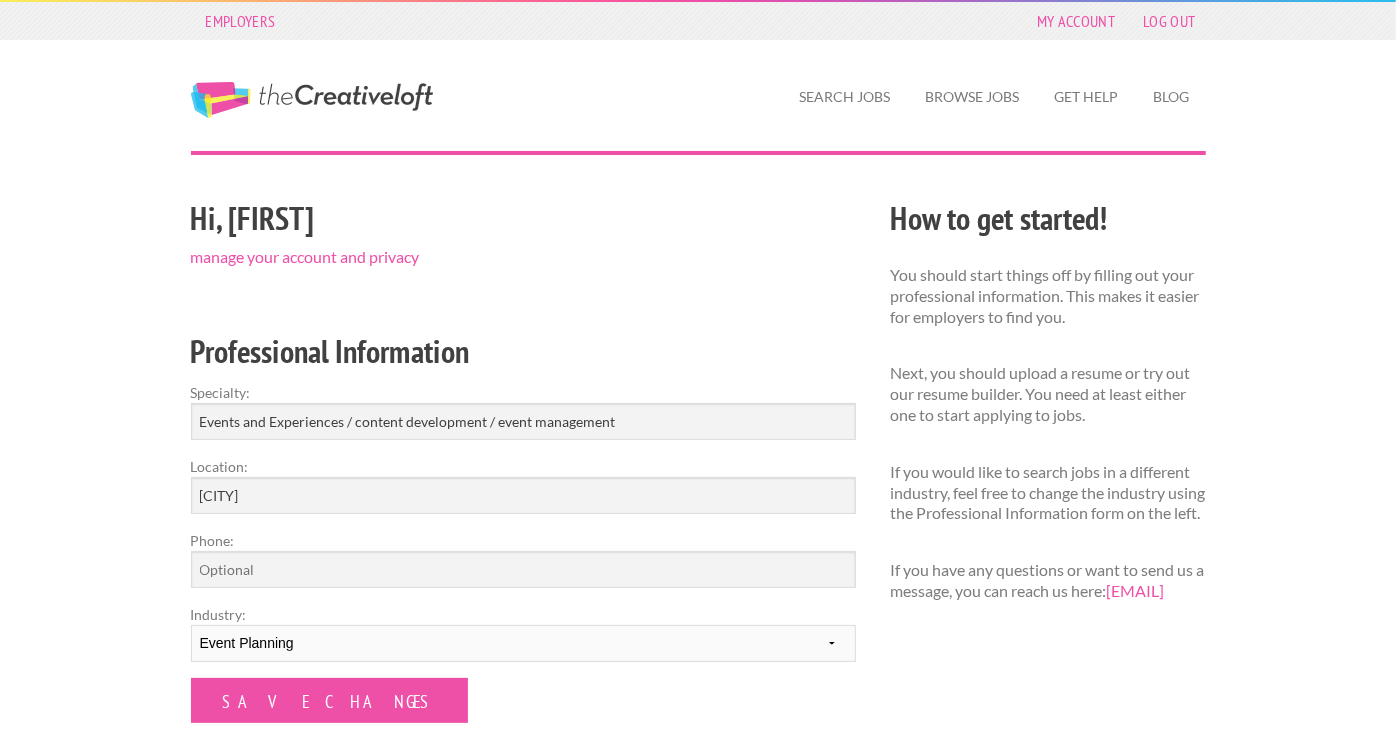 click on "Industry:" at bounding box center (523, 614) 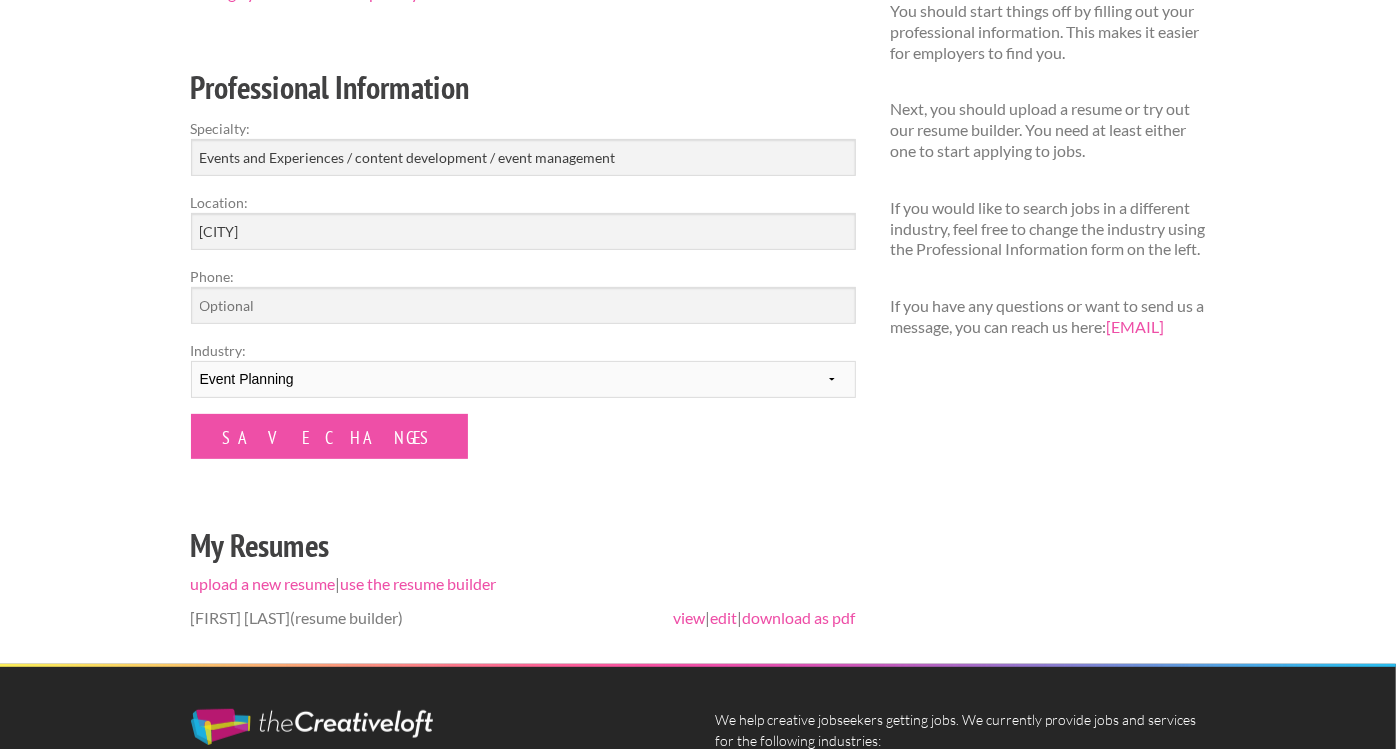 scroll, scrollTop: 338, scrollLeft: 0, axis: vertical 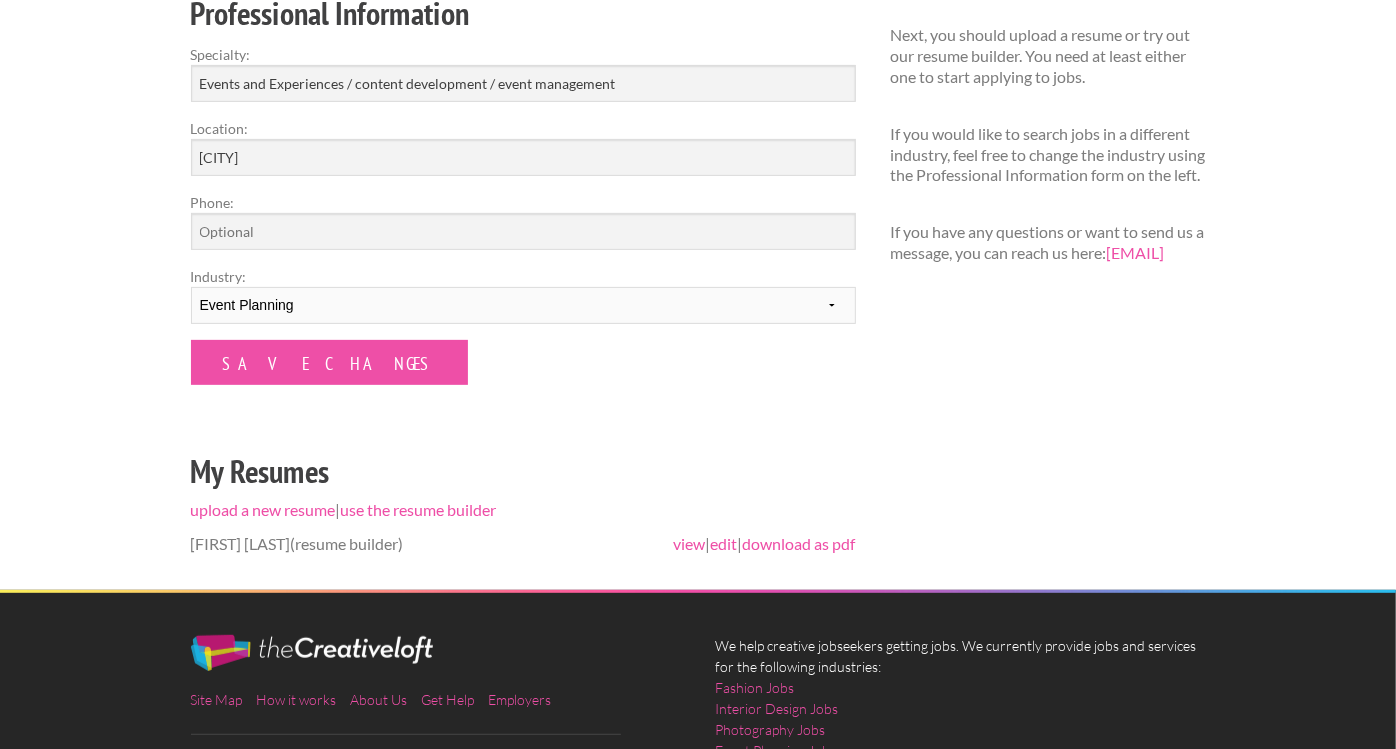 click on "We help creative jobseekers getting jobs. We currently provide jobs and services for the following industries:
Fashion Jobs
Interior Design Jobs
Photography Jobs
Event Planning Jobs
Entertainment Jobs
Music Jobs
Advertising Jobs
Graphic Design Jobs" at bounding box center (960, 748) 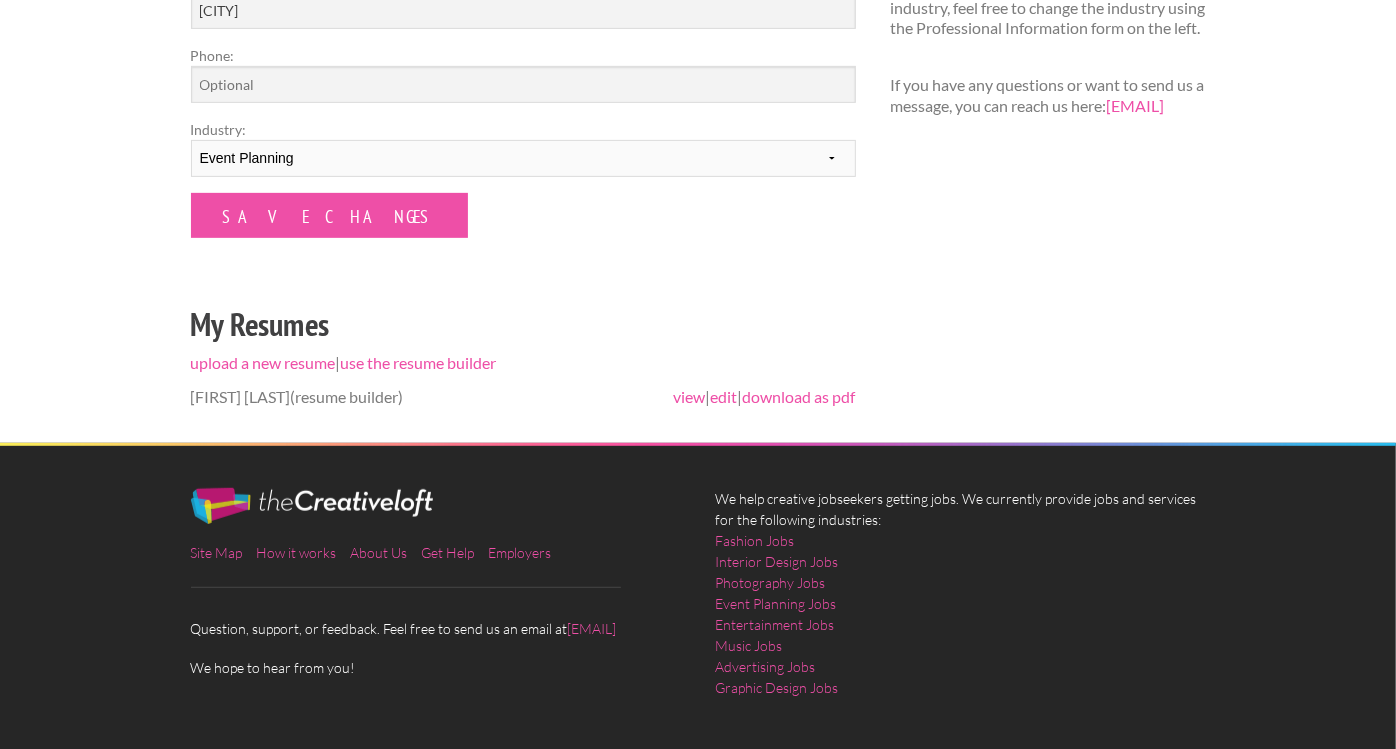 scroll, scrollTop: 471, scrollLeft: 0, axis: vertical 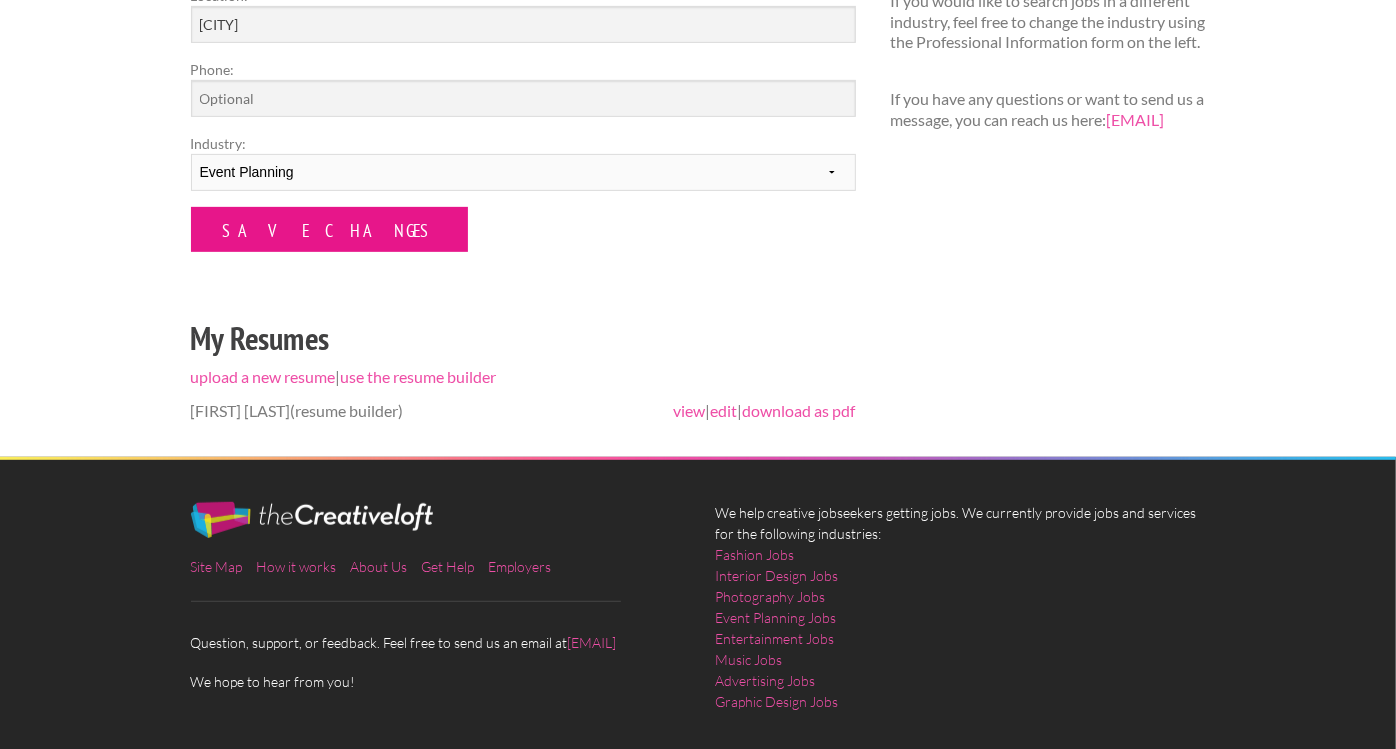 click on "Save Changes" at bounding box center (329, 229) 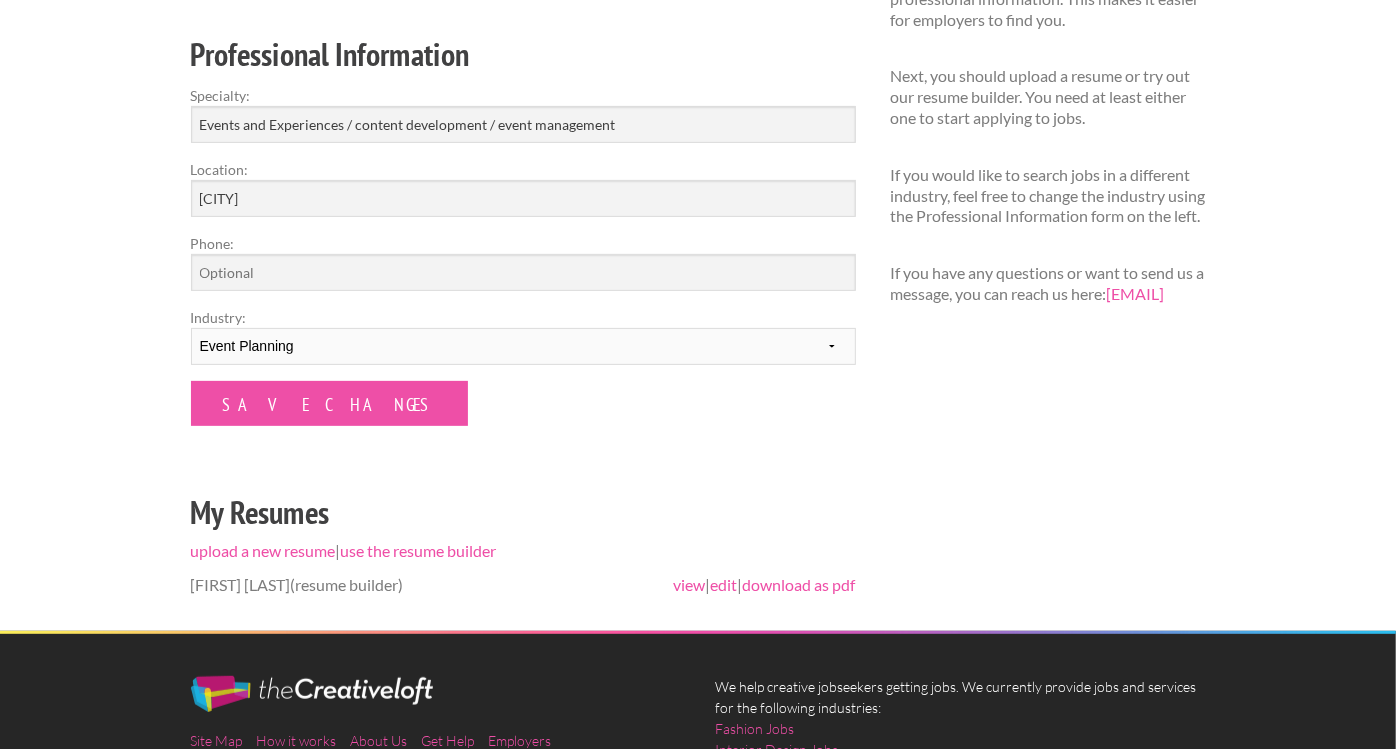 scroll, scrollTop: 311, scrollLeft: 0, axis: vertical 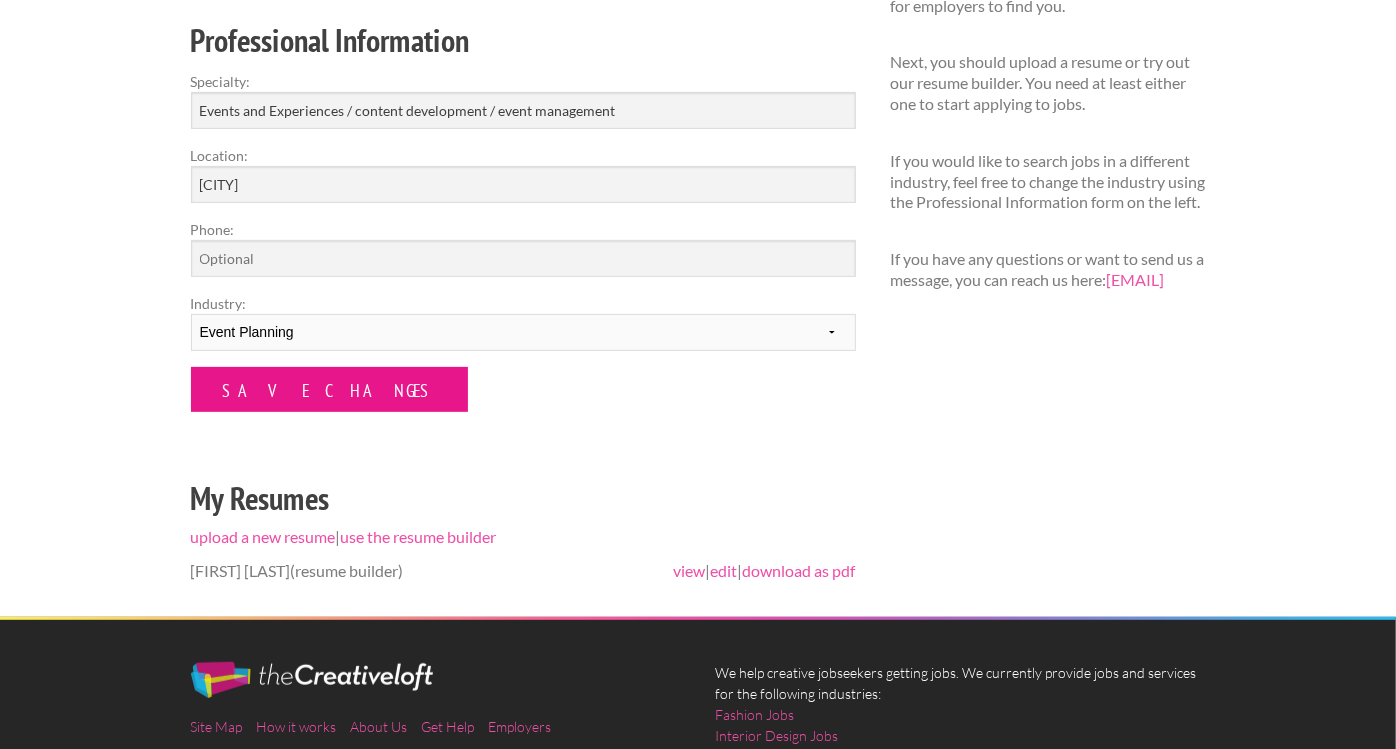click on "Save Changes" at bounding box center [329, 389] 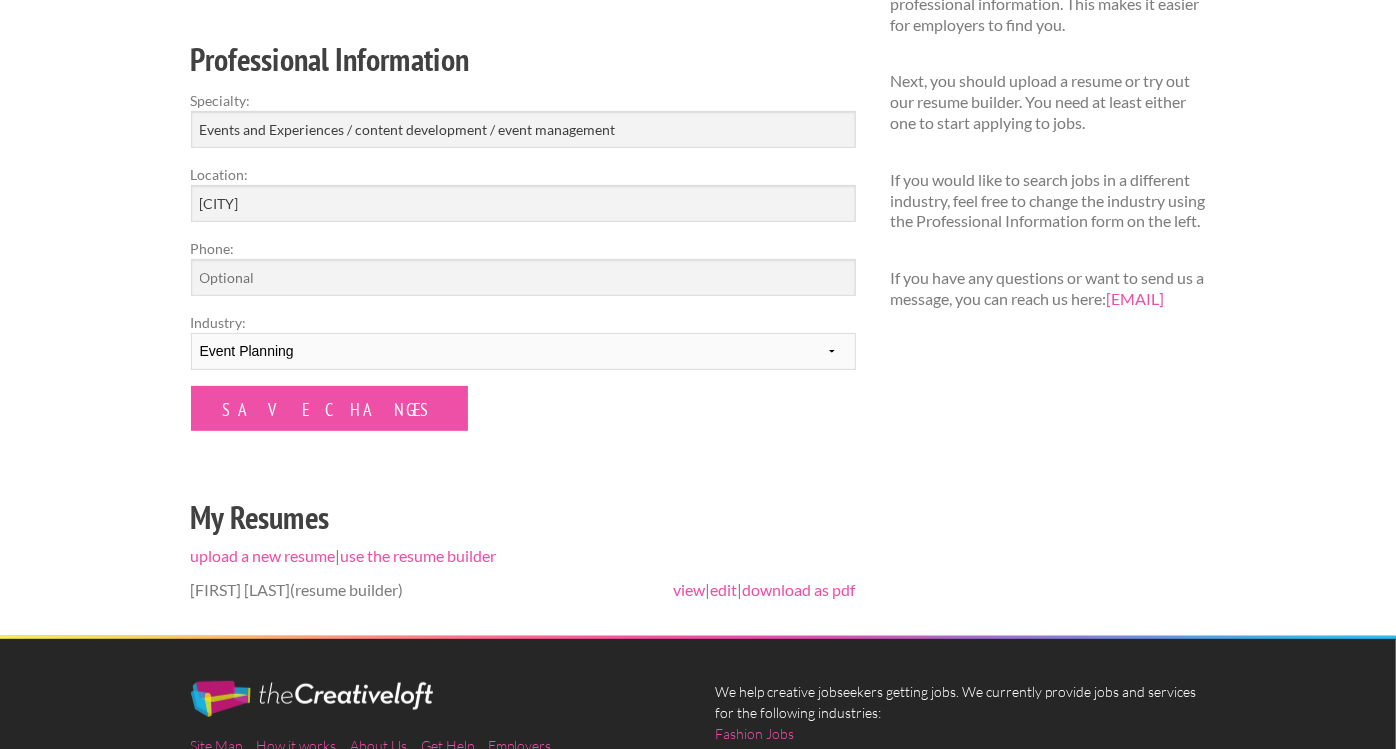 scroll, scrollTop: 302, scrollLeft: 0, axis: vertical 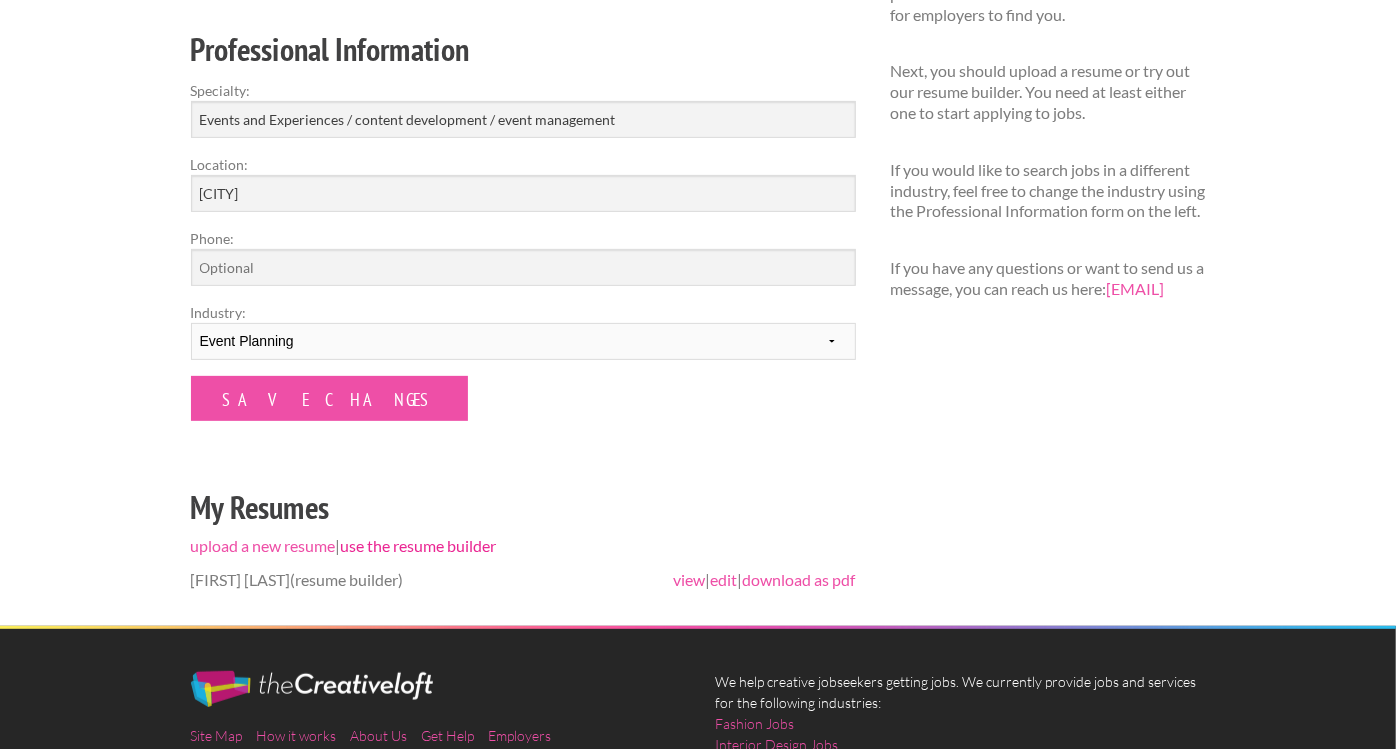 click on "use the resume builder" at bounding box center [419, 545] 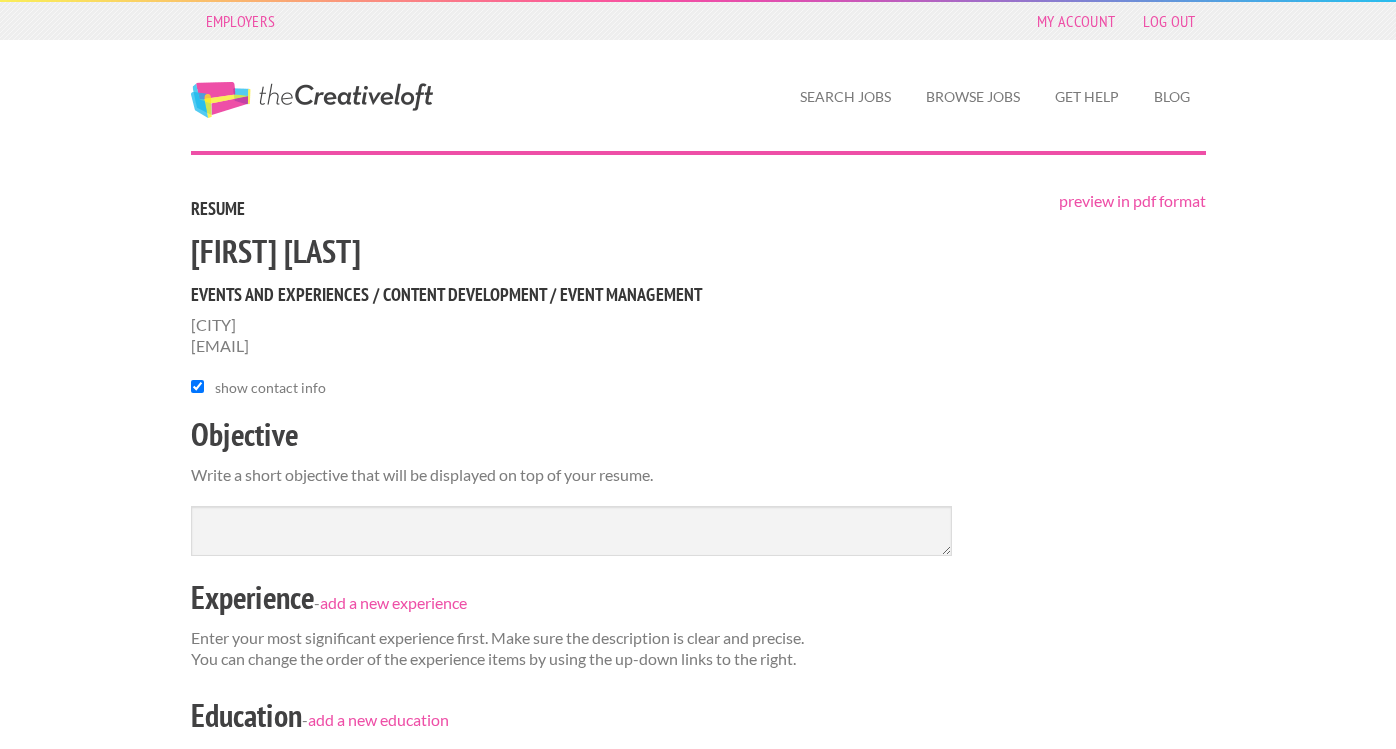 scroll, scrollTop: 0, scrollLeft: 0, axis: both 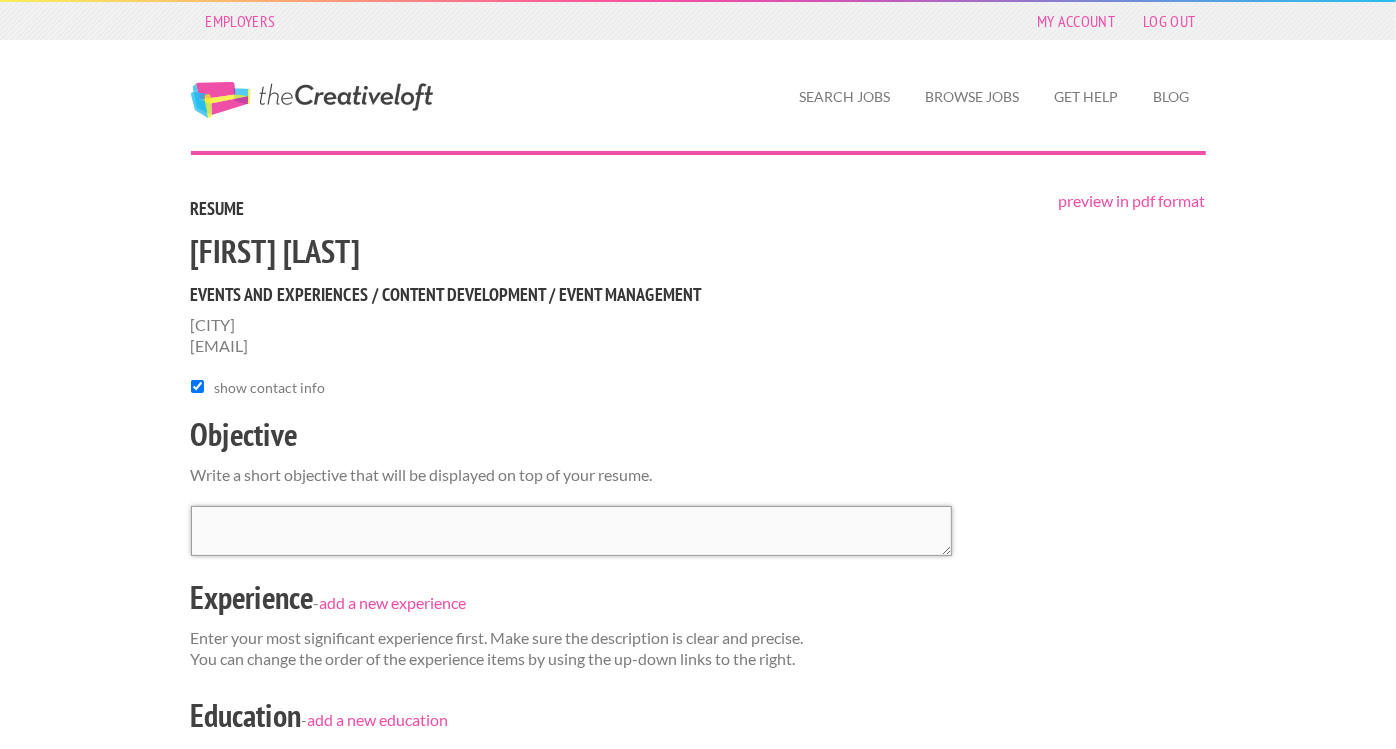 click at bounding box center [571, 531] 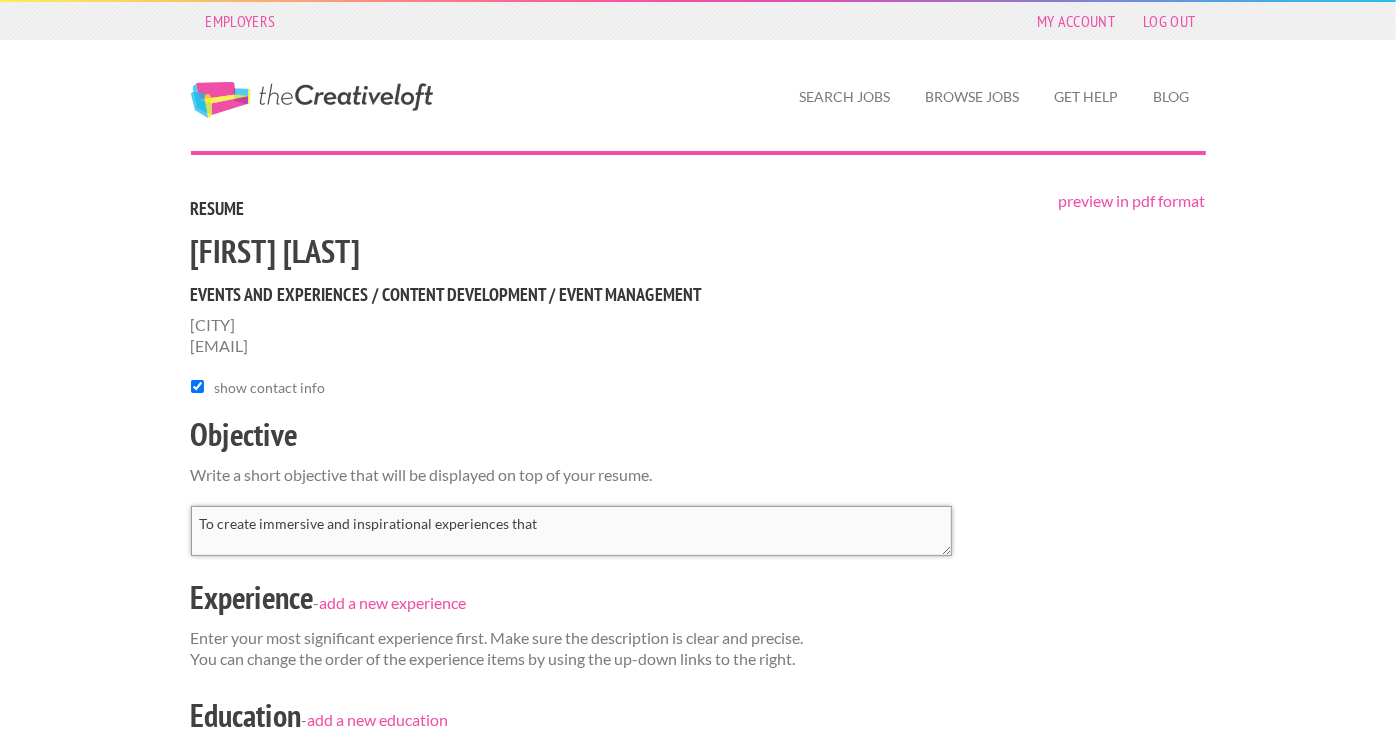 click on "To create immersive and inspirational experiences that" at bounding box center [571, 531] 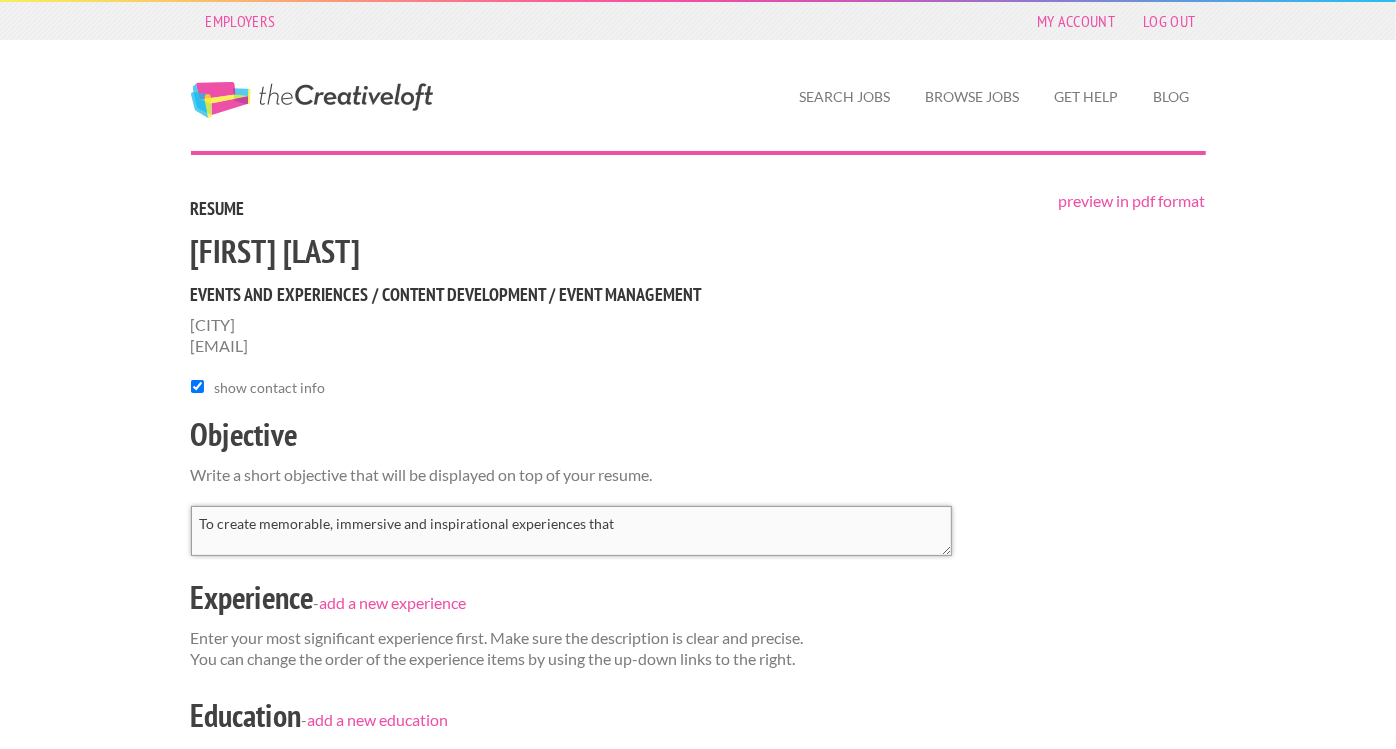 click on "To create memorable, immersive and inspirational experiences that" at bounding box center [571, 531] 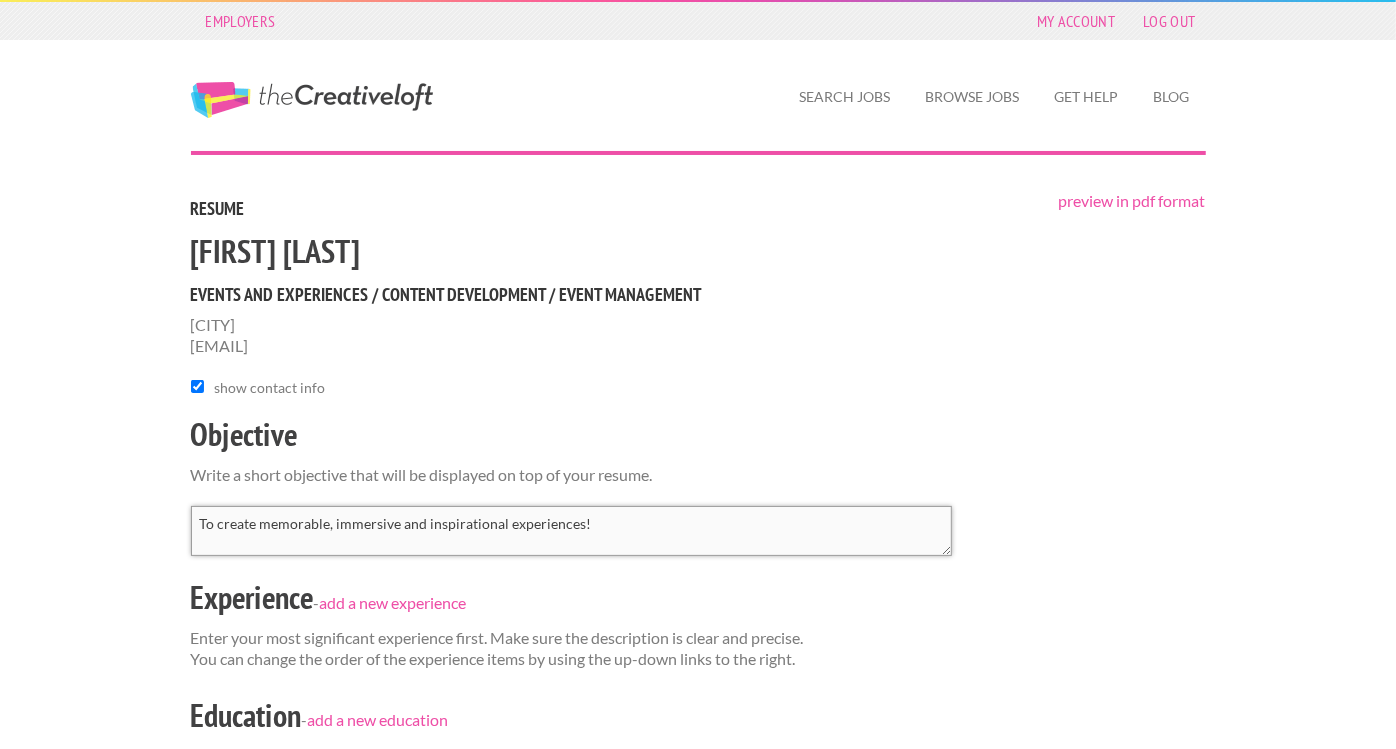 click on "To create memorable, immersive and inspirational experiences!" at bounding box center [571, 531] 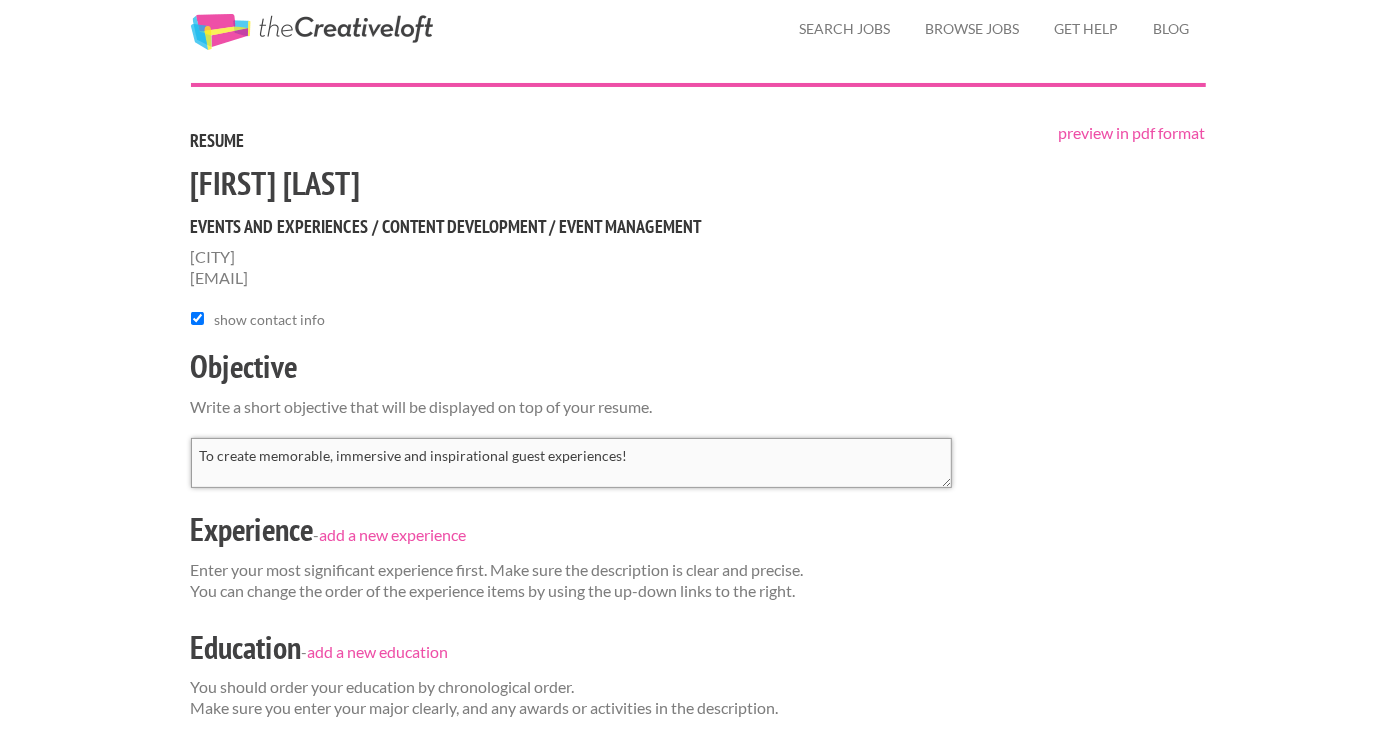 scroll, scrollTop: 87, scrollLeft: 0, axis: vertical 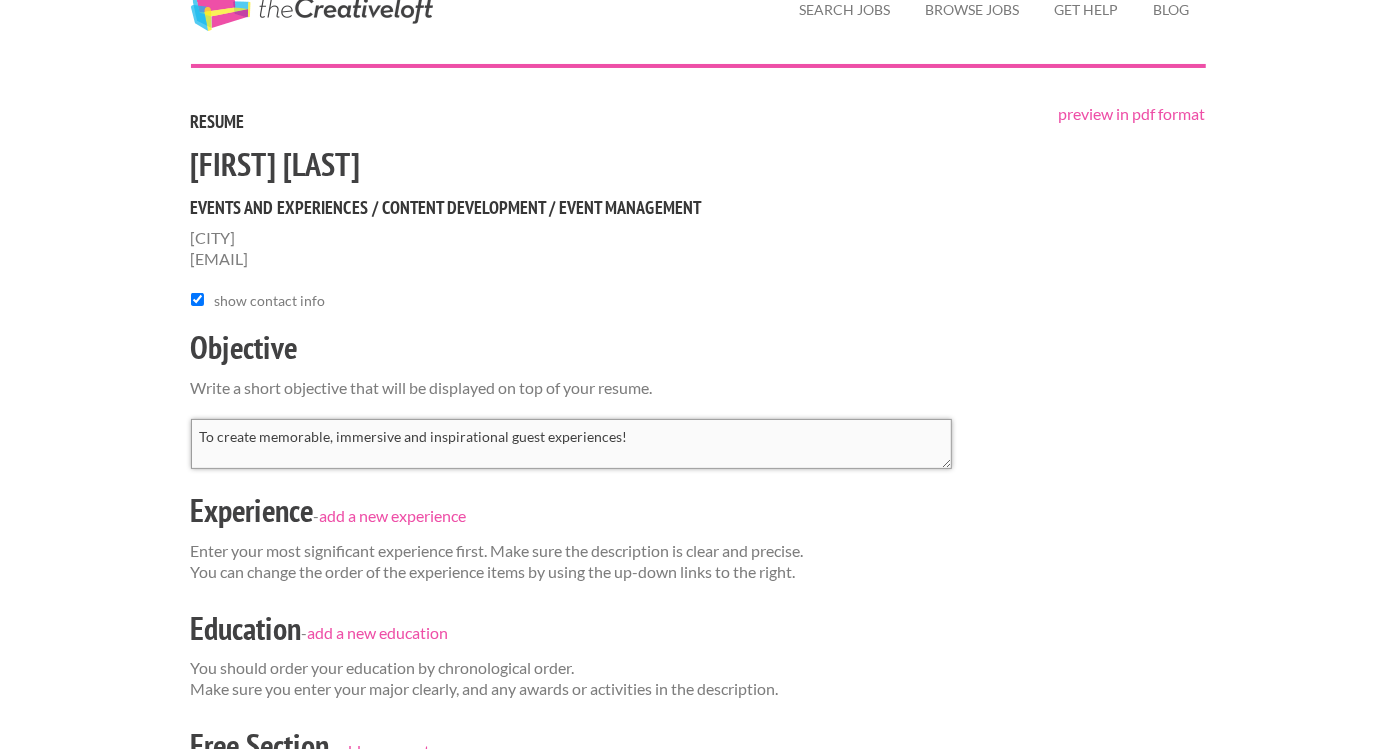 type on "To create memorable, immersive and inspirational guest experiences!" 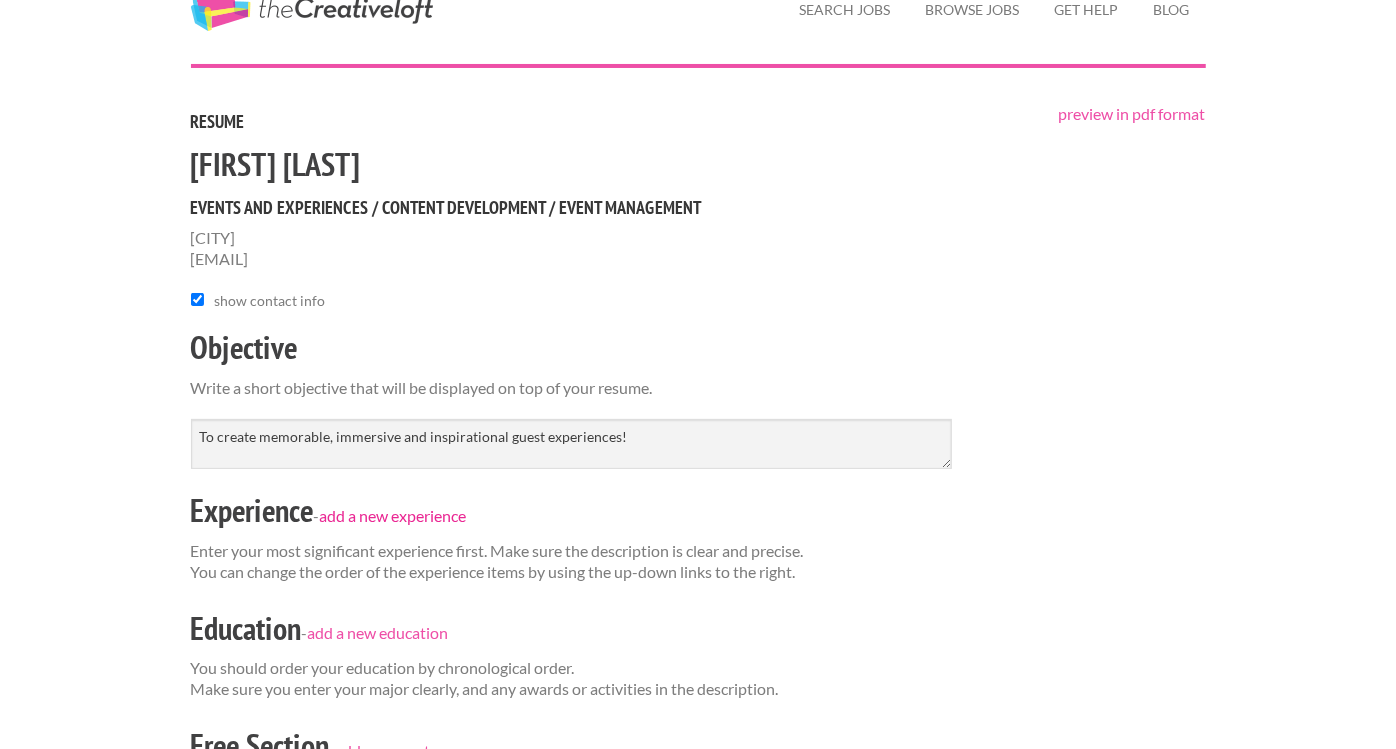 click on "add a new experience" at bounding box center (393, 515) 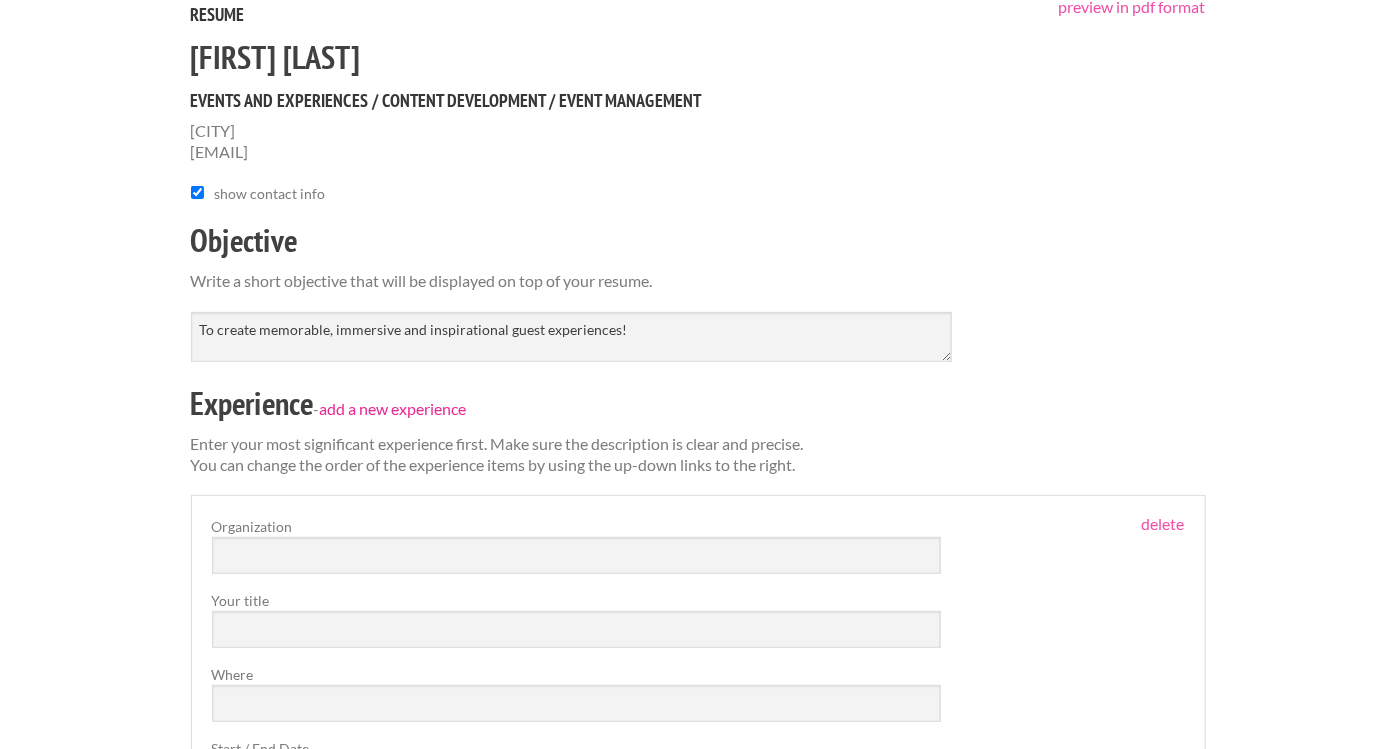 scroll, scrollTop: 194, scrollLeft: 0, axis: vertical 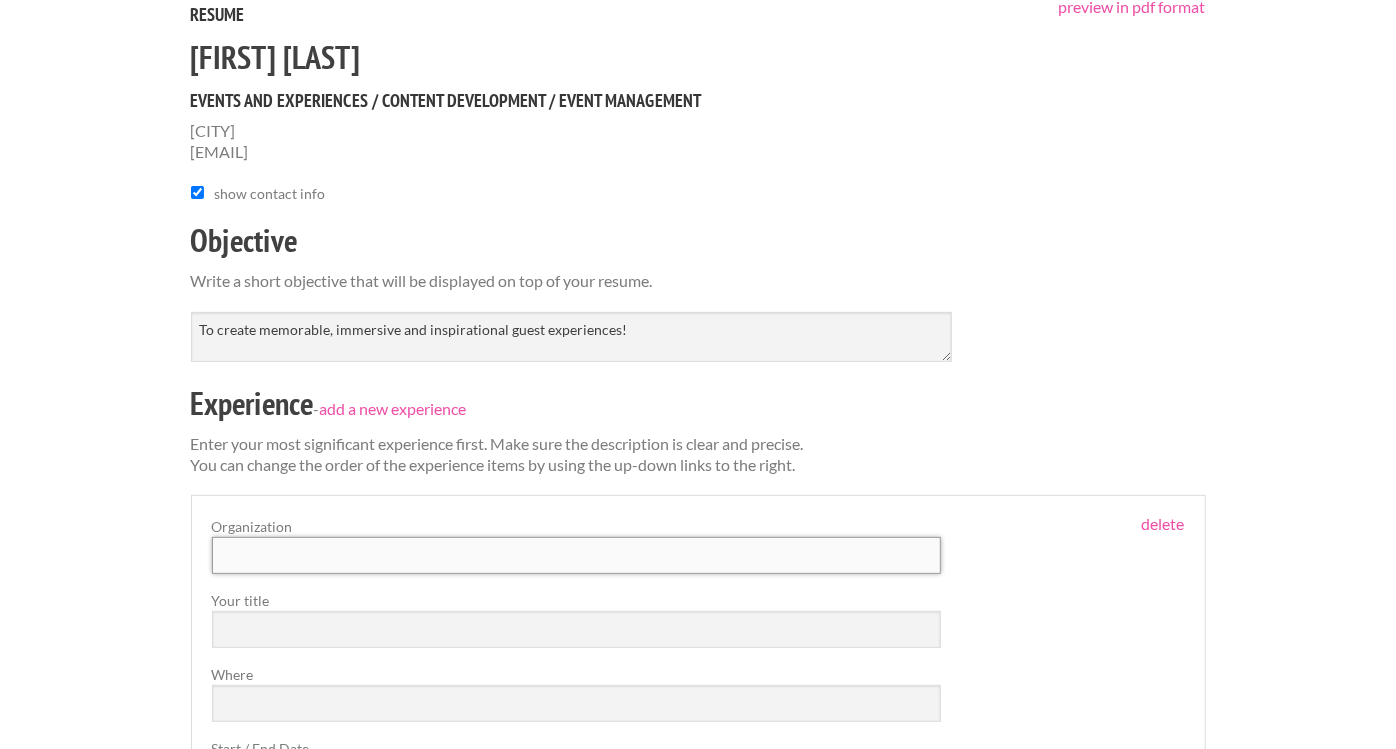 click at bounding box center [577, 555] 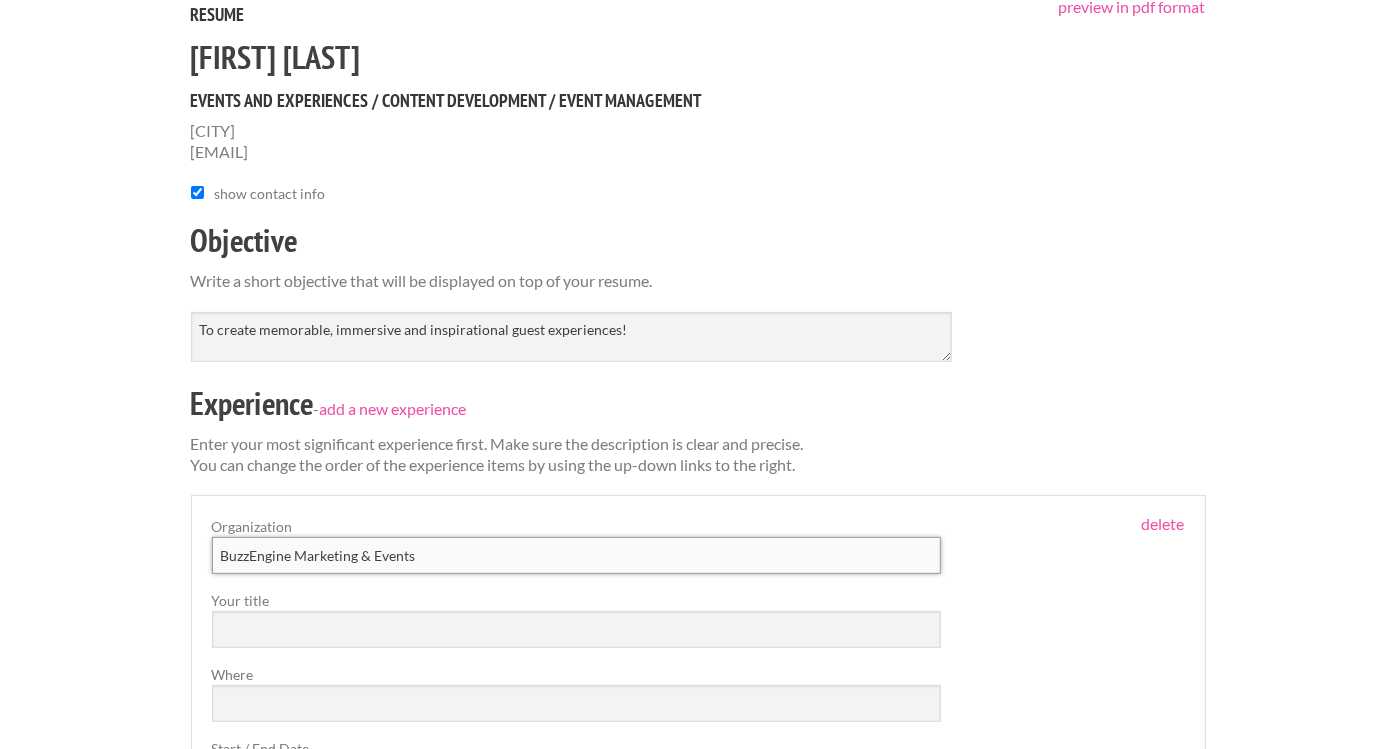type on "BuzzEngine Marketing & Events" 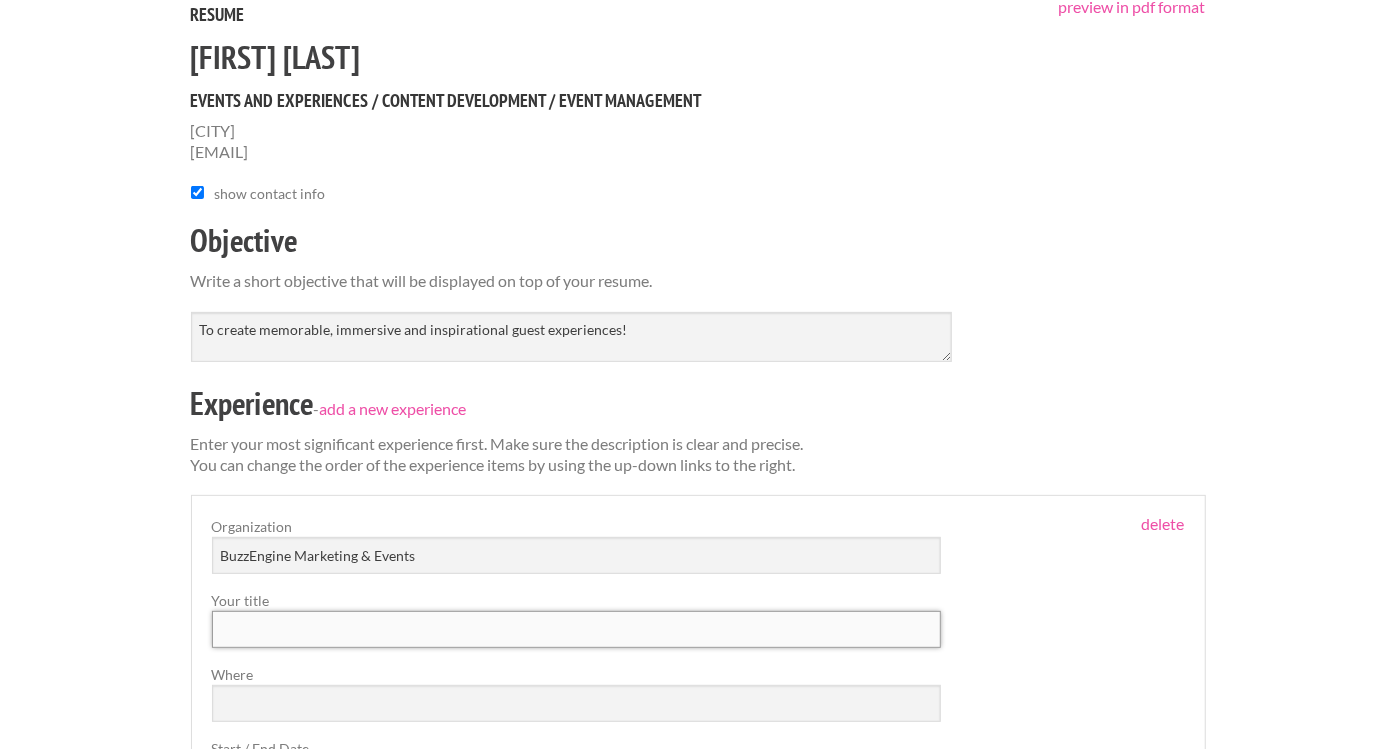 click at bounding box center [577, 629] 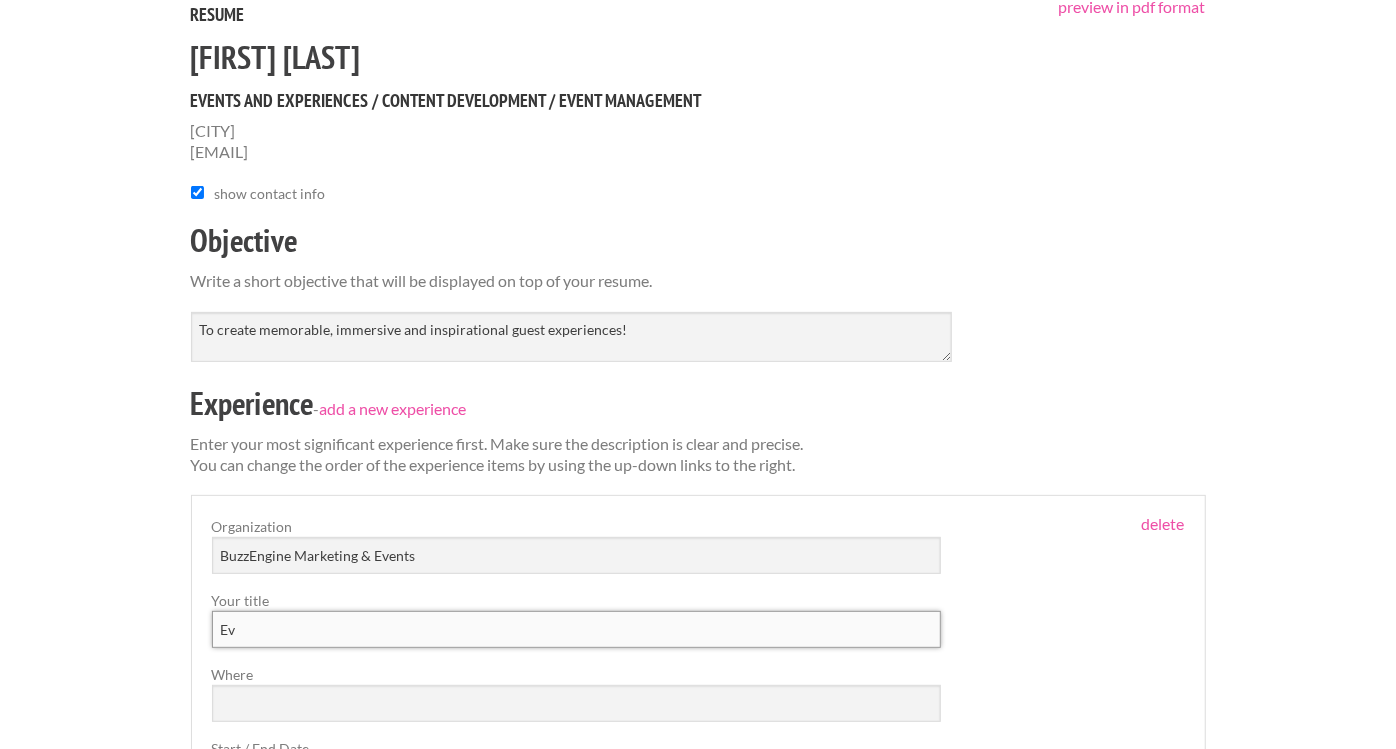 type on "E" 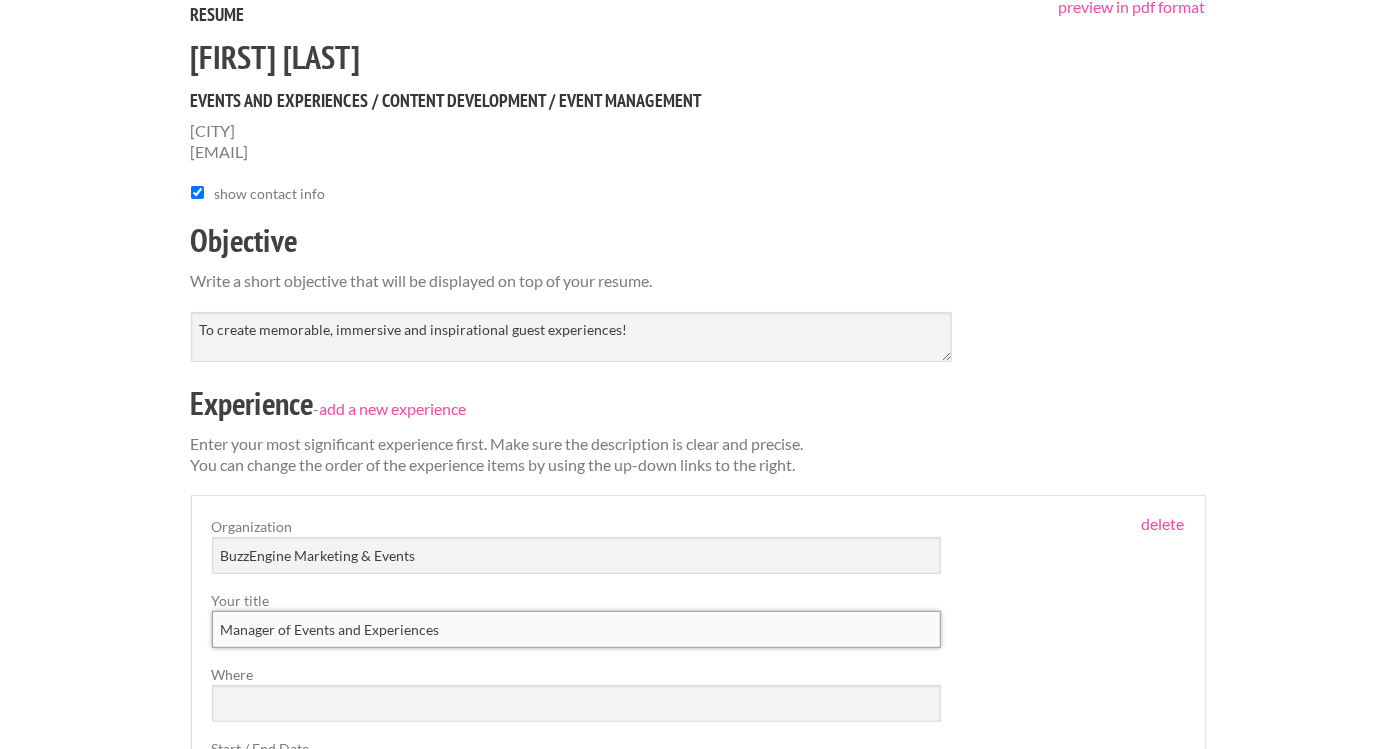 type on "Manager of Events and Experiences" 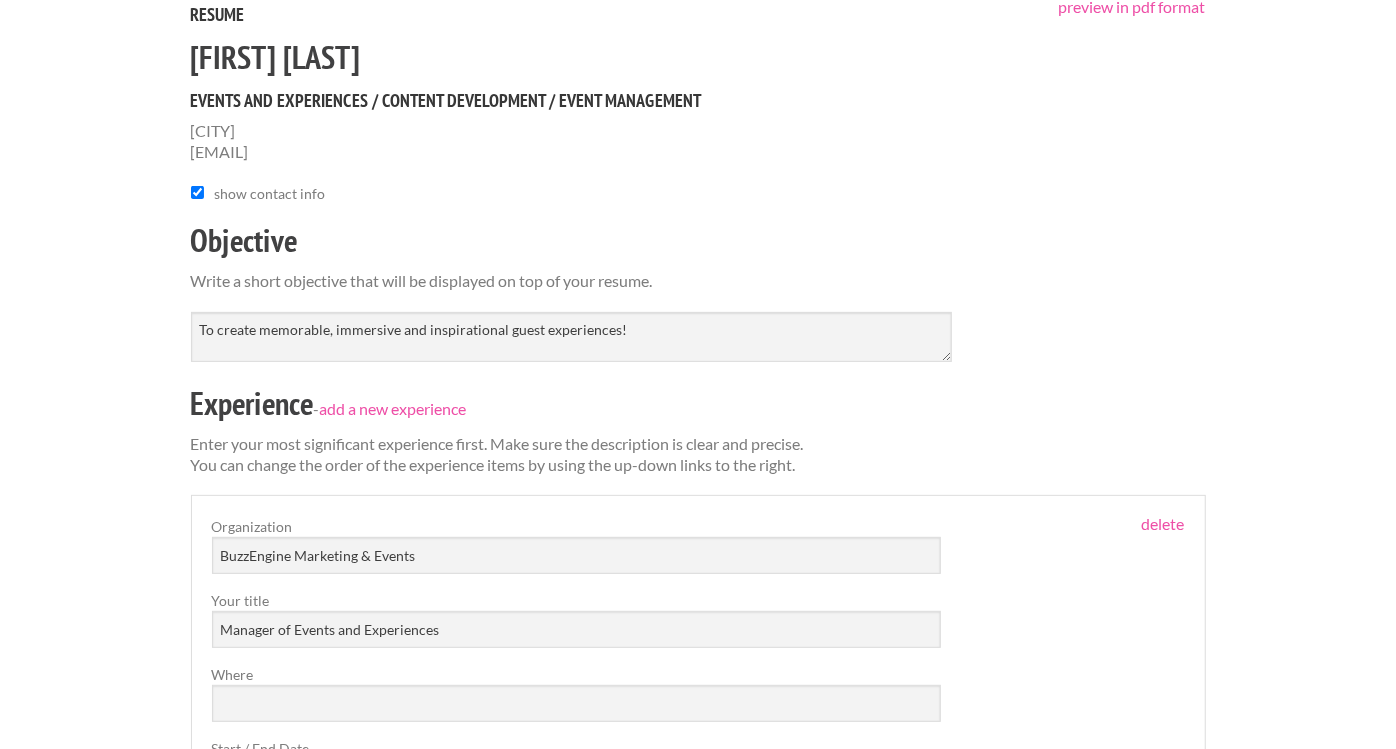 click on "move up   move down delete
Organization
BuzzEngine Marketing & Events
Your title
Manager of Events and Experiences
Where
Start / End Date
/
Description" at bounding box center [698, 749] 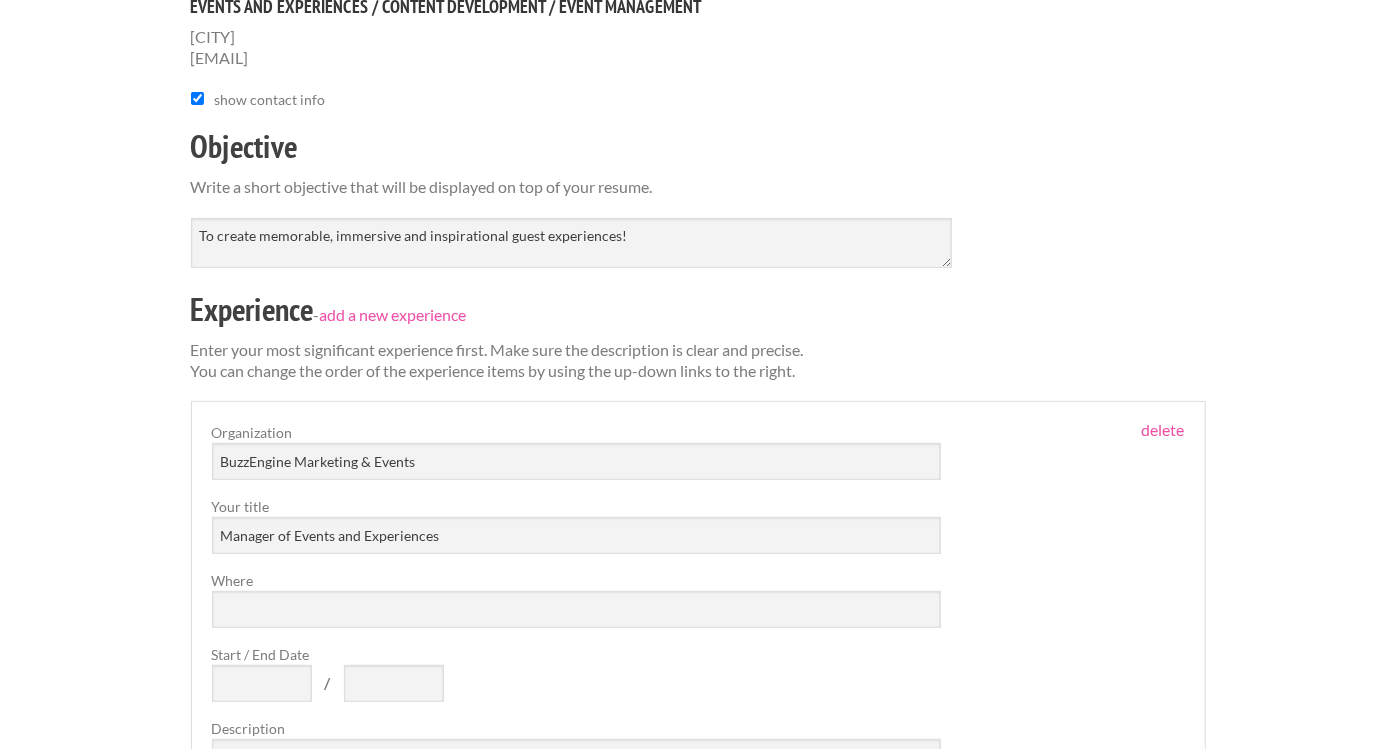 scroll, scrollTop: 385, scrollLeft: 0, axis: vertical 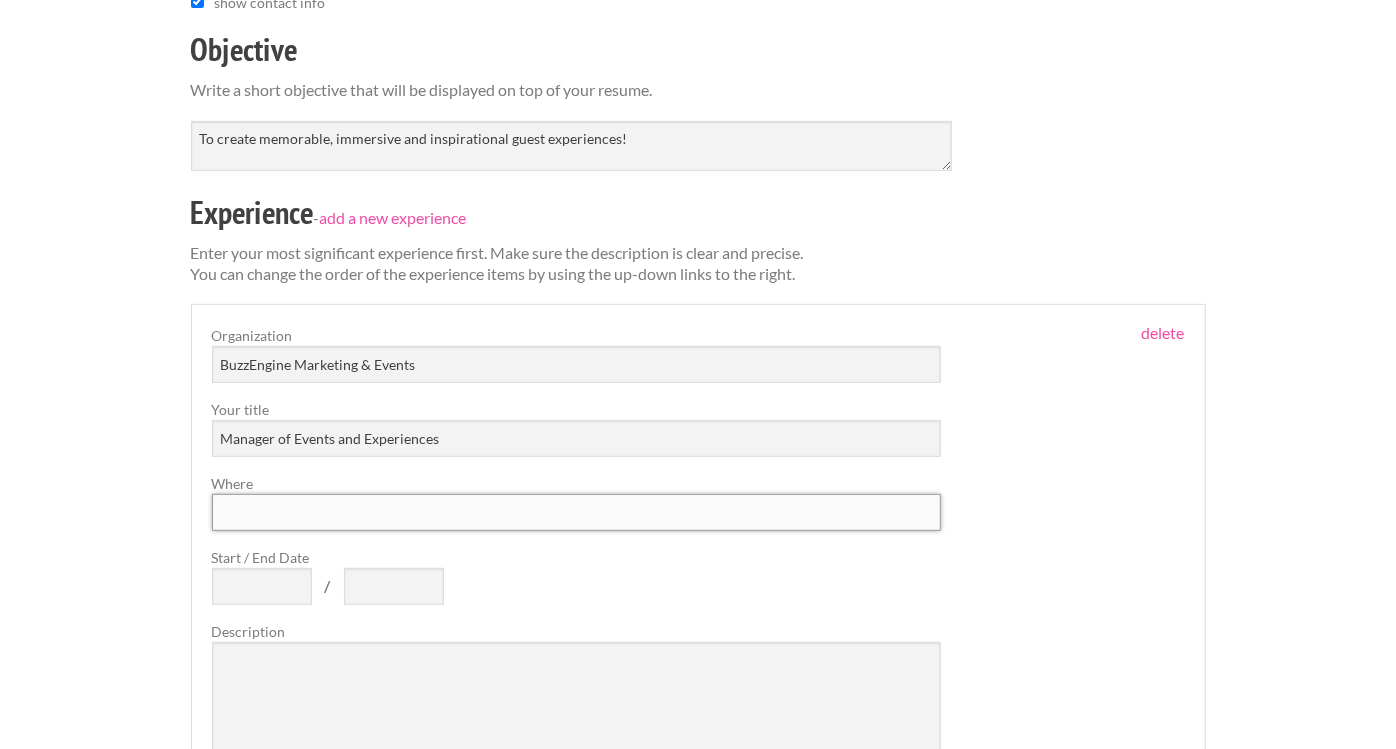 click on "Where" at bounding box center (577, 512) 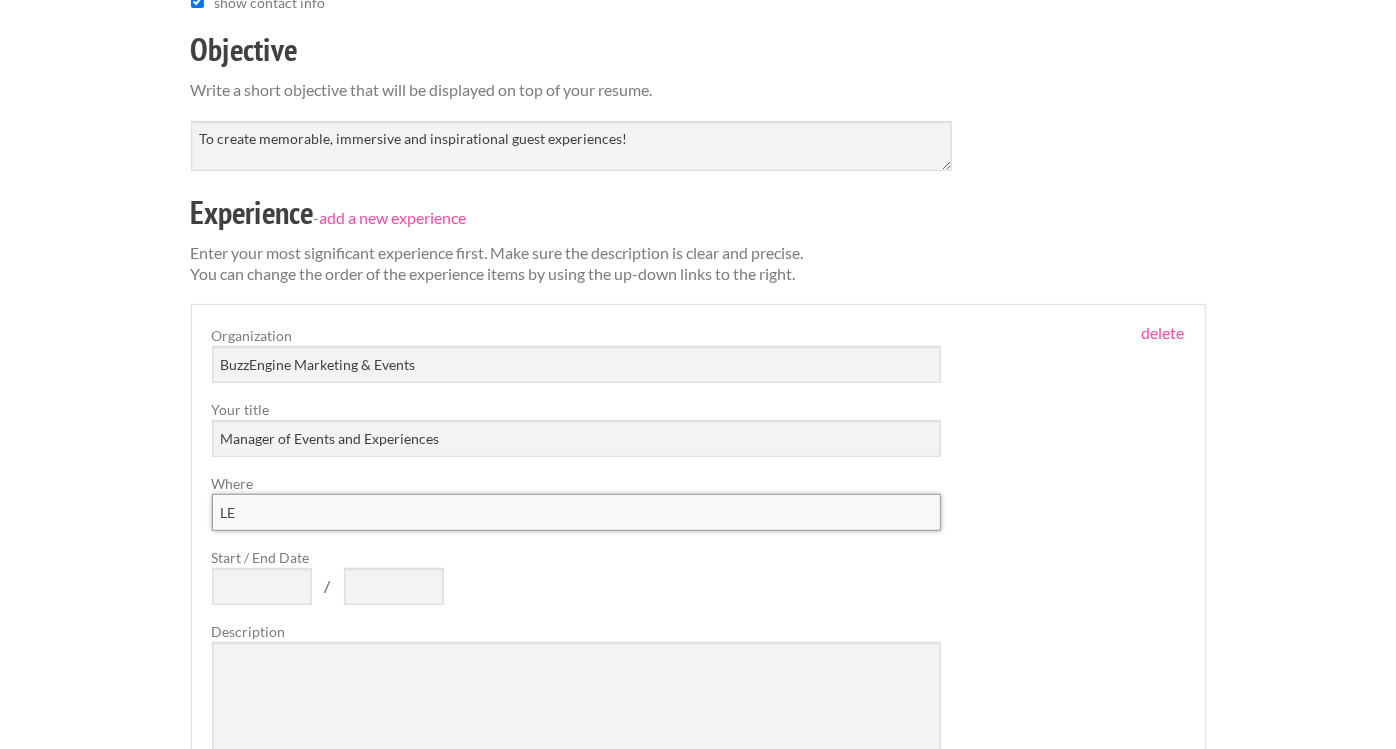 type on "L" 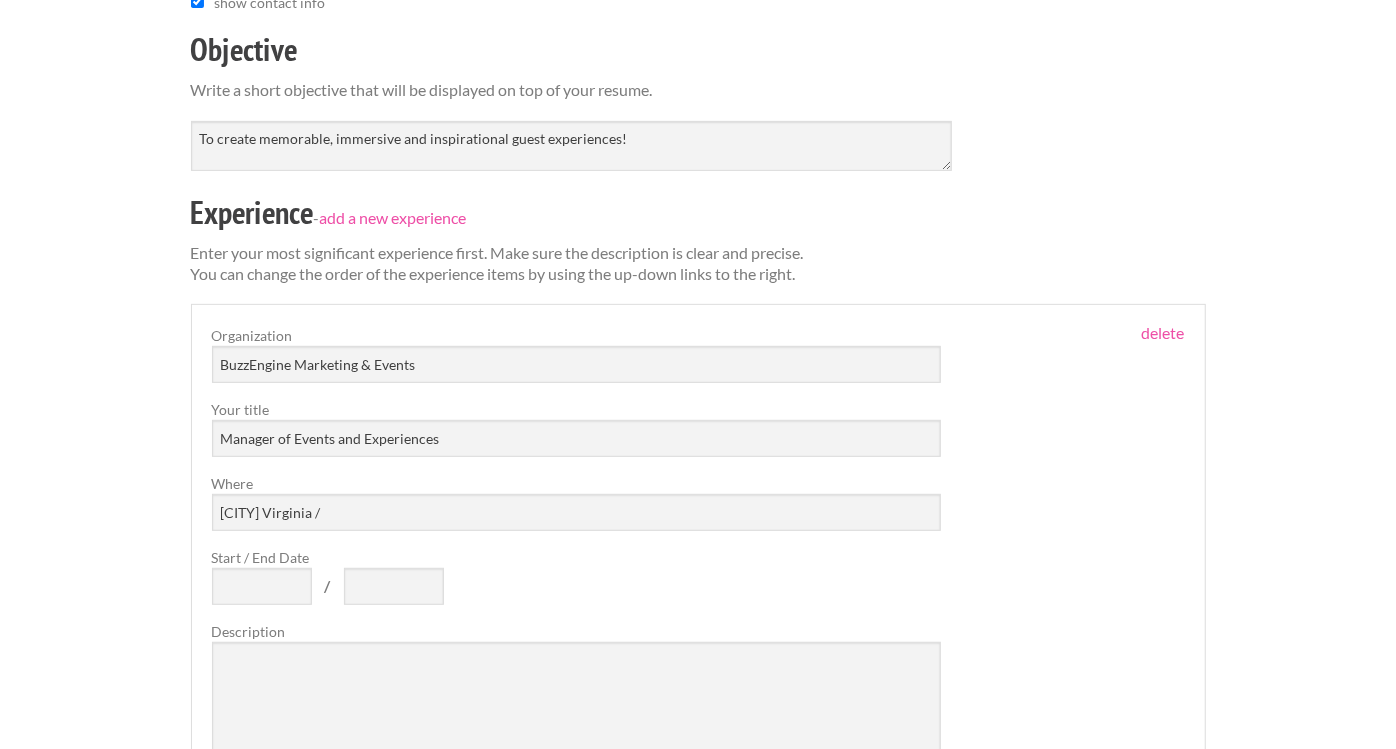 click on "move up   move down delete
Organization
BuzzEngine Marketing & Events
Your title
Manager of Events and Experiences
Where
[CITY] Virginia /
Start / End Date
/
Description" at bounding box center (698, 558) 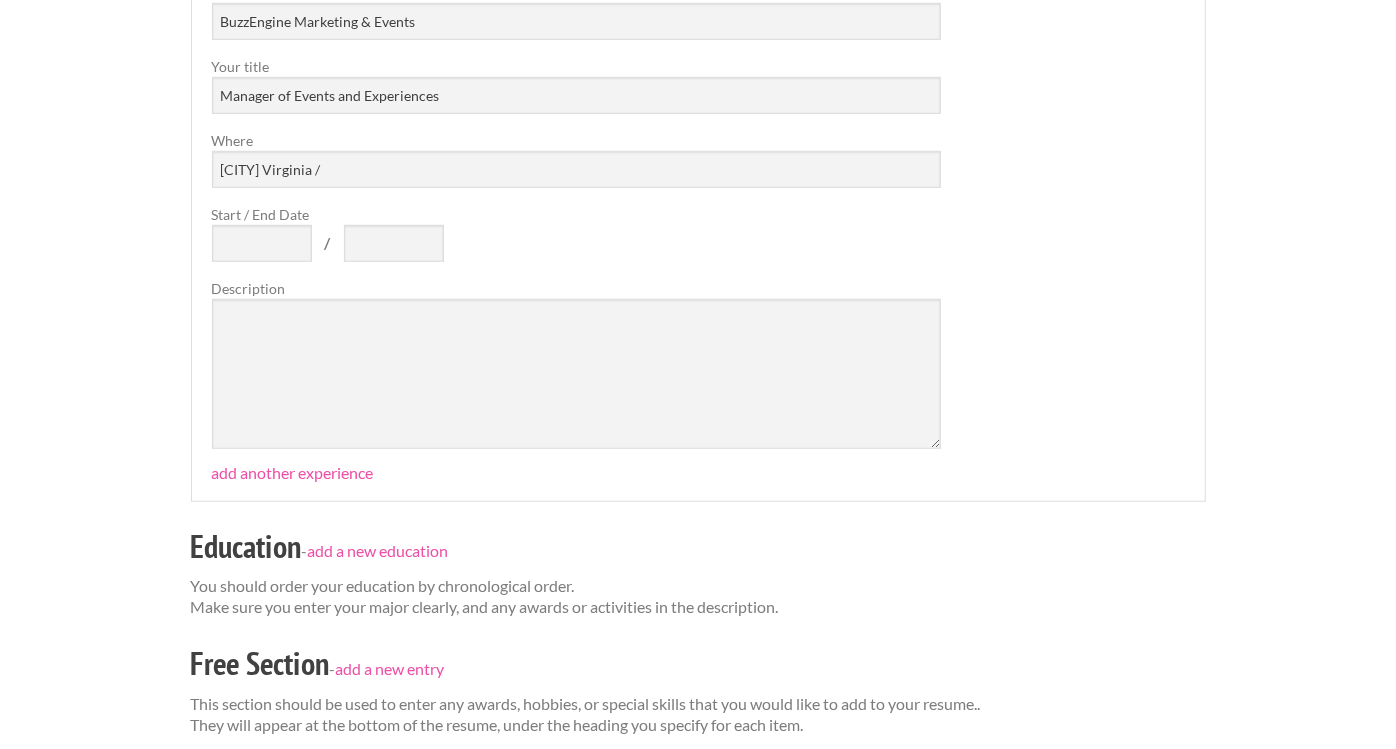 scroll, scrollTop: 726, scrollLeft: 0, axis: vertical 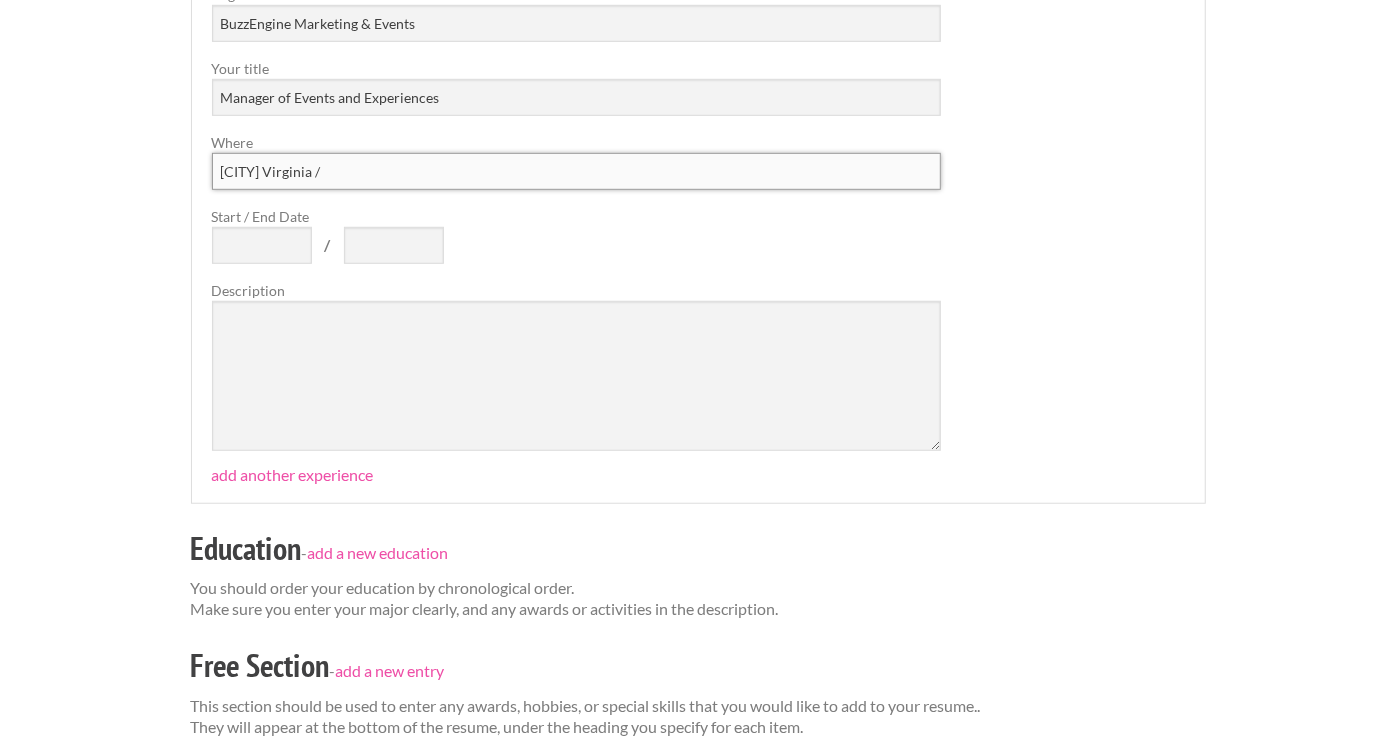 click on "[CITY] Virginia /" at bounding box center [577, 171] 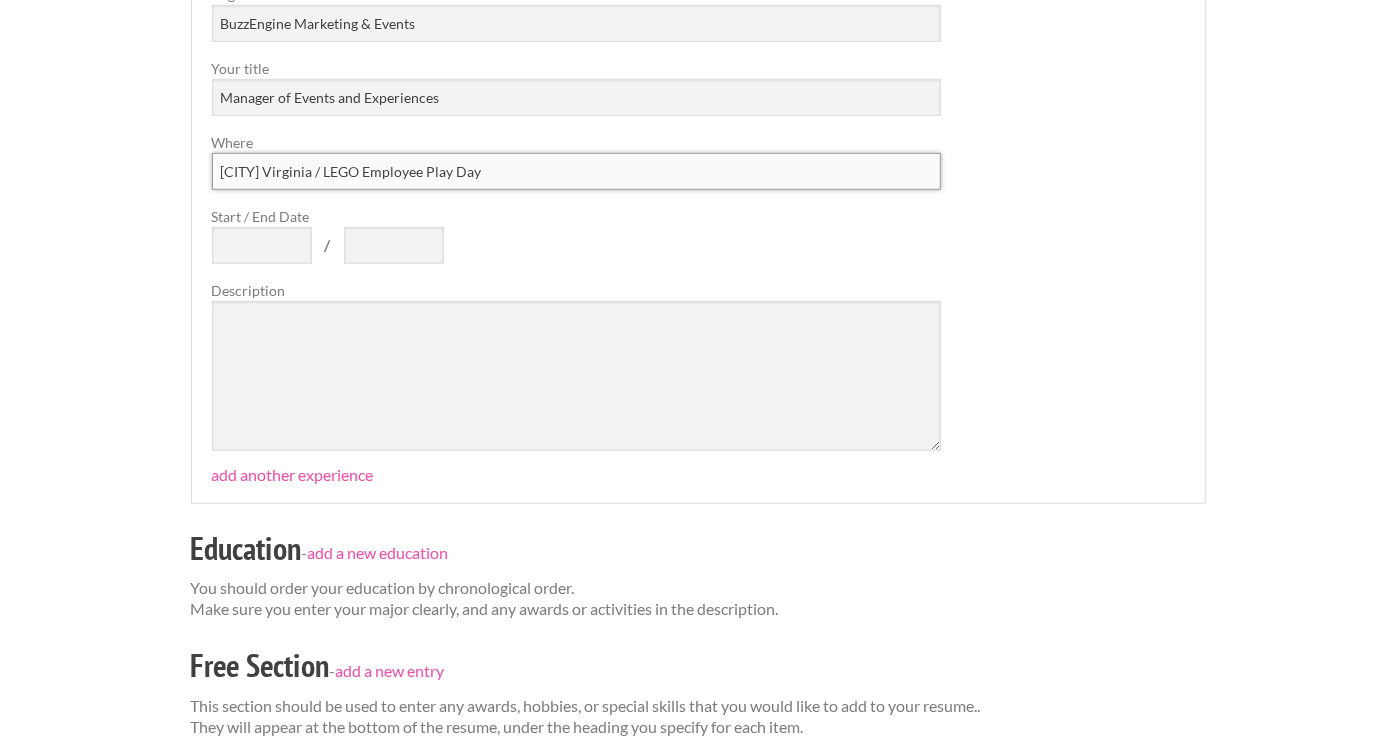 type on "[CITY] Virginia / LEGO Employee Play Day" 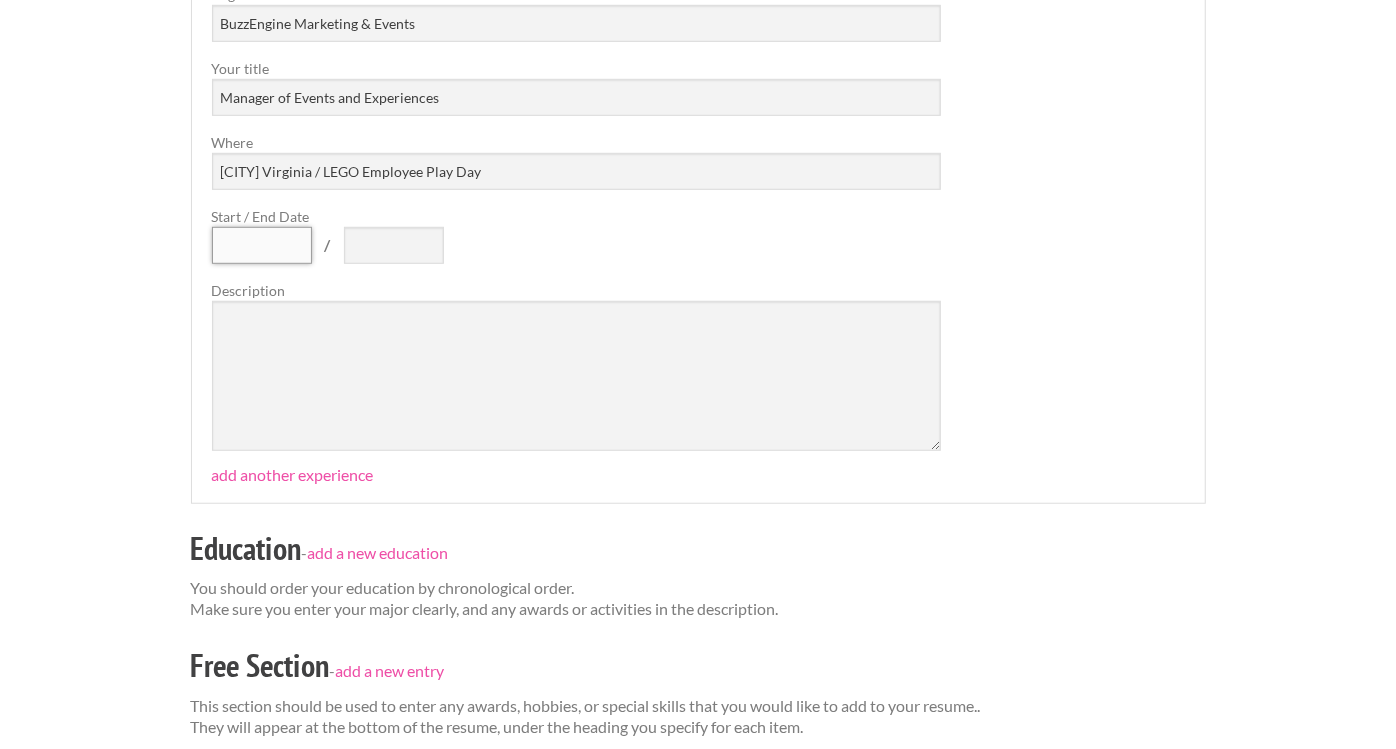 click on "Start / End Date" at bounding box center (262, 245) 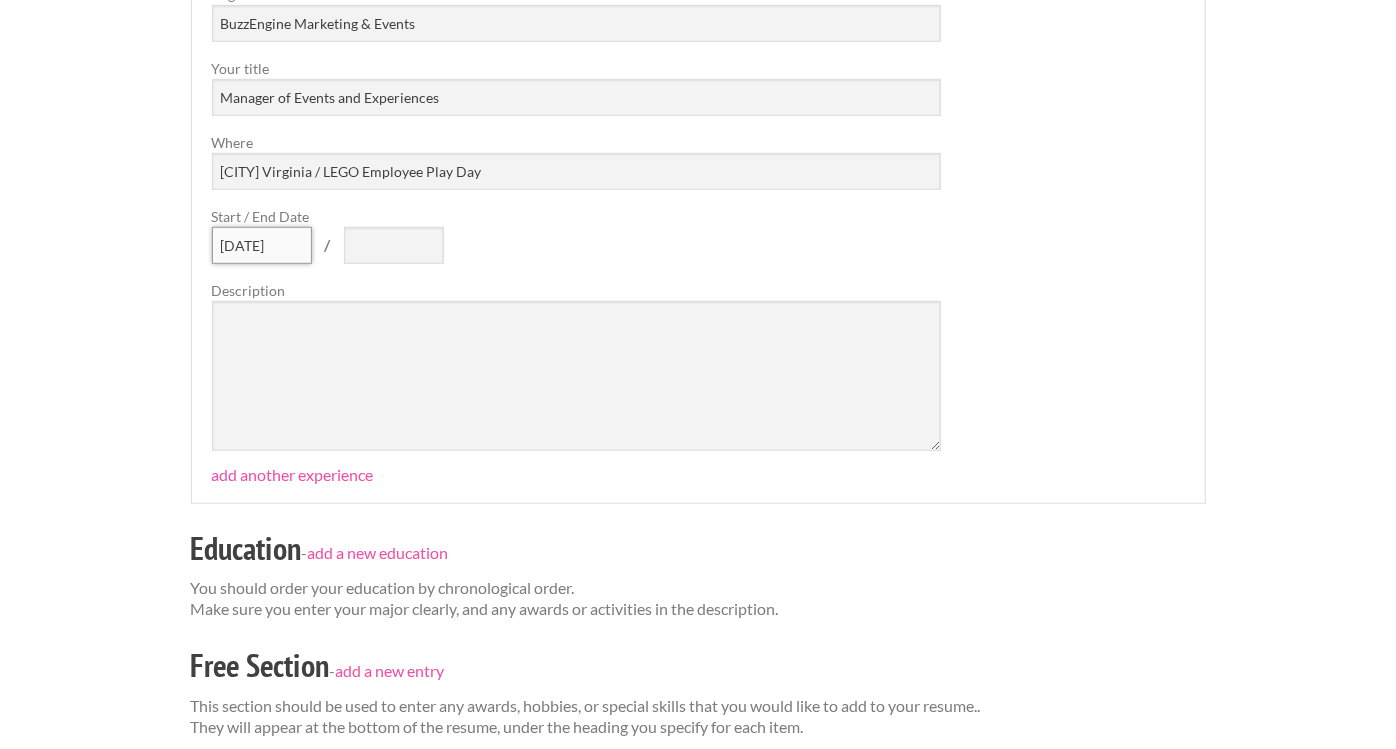 type on "[DATE]" 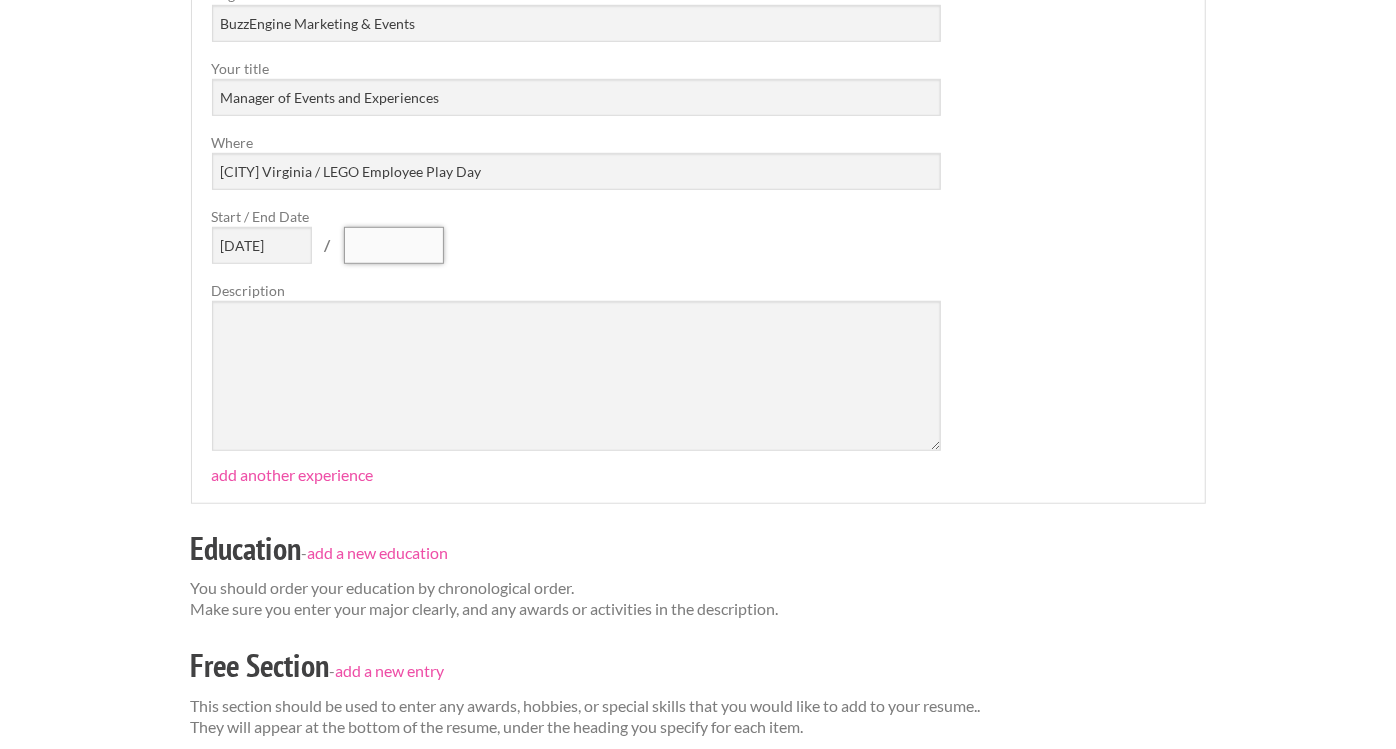 click at bounding box center (394, 245) 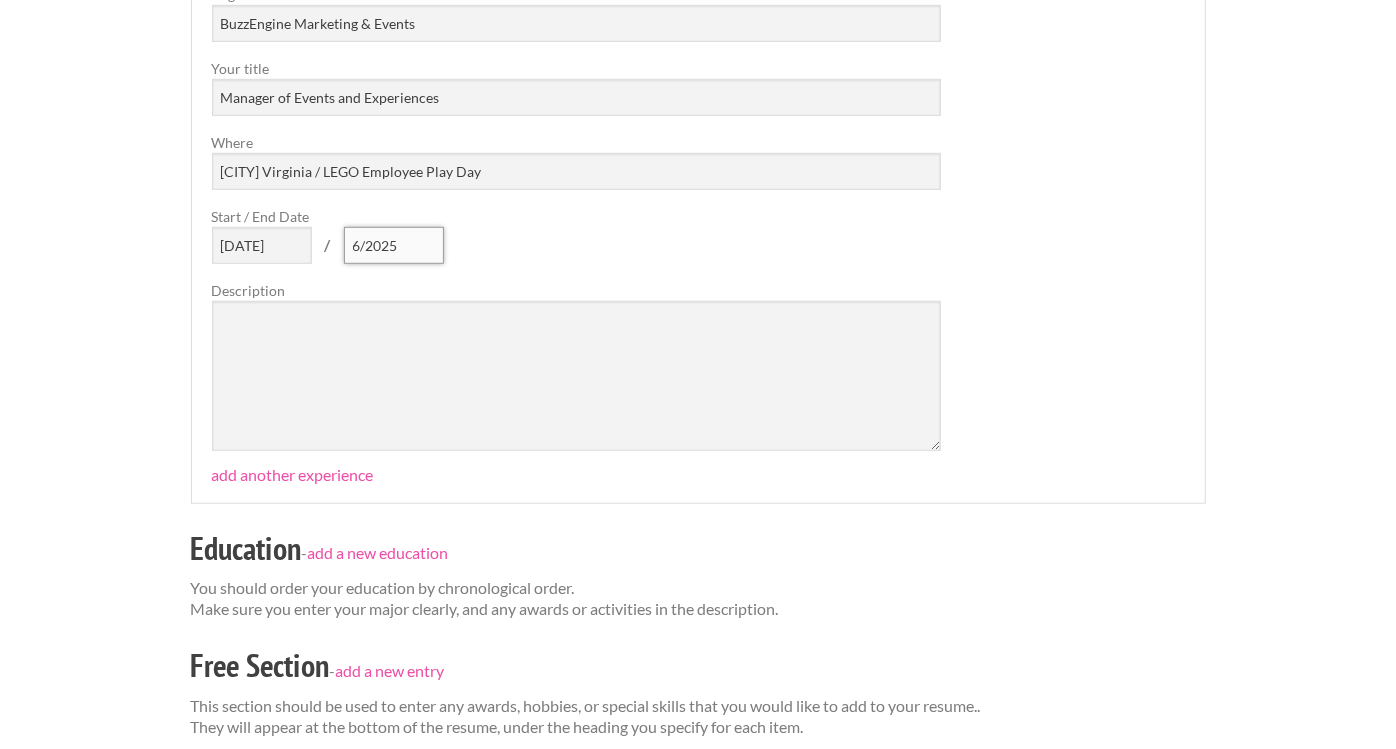 type on "6/2025" 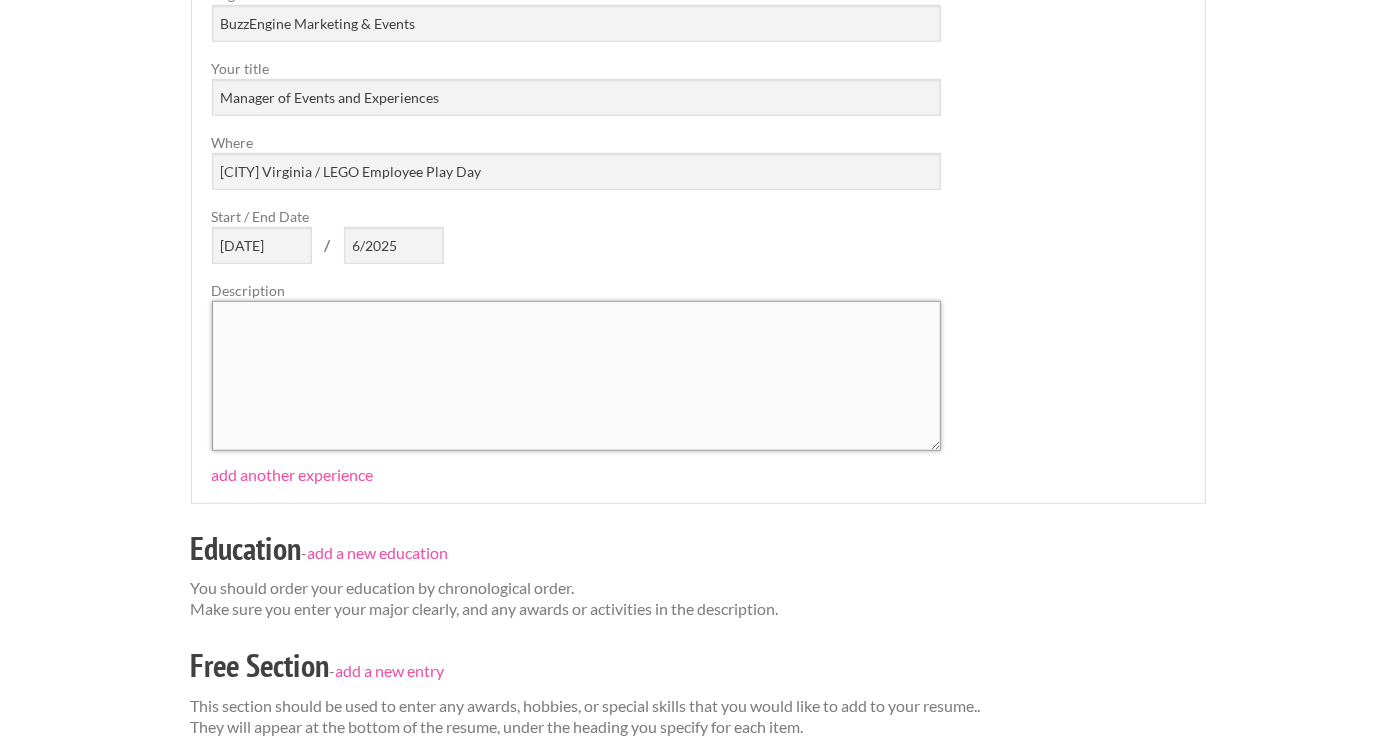 click at bounding box center (577, 376) 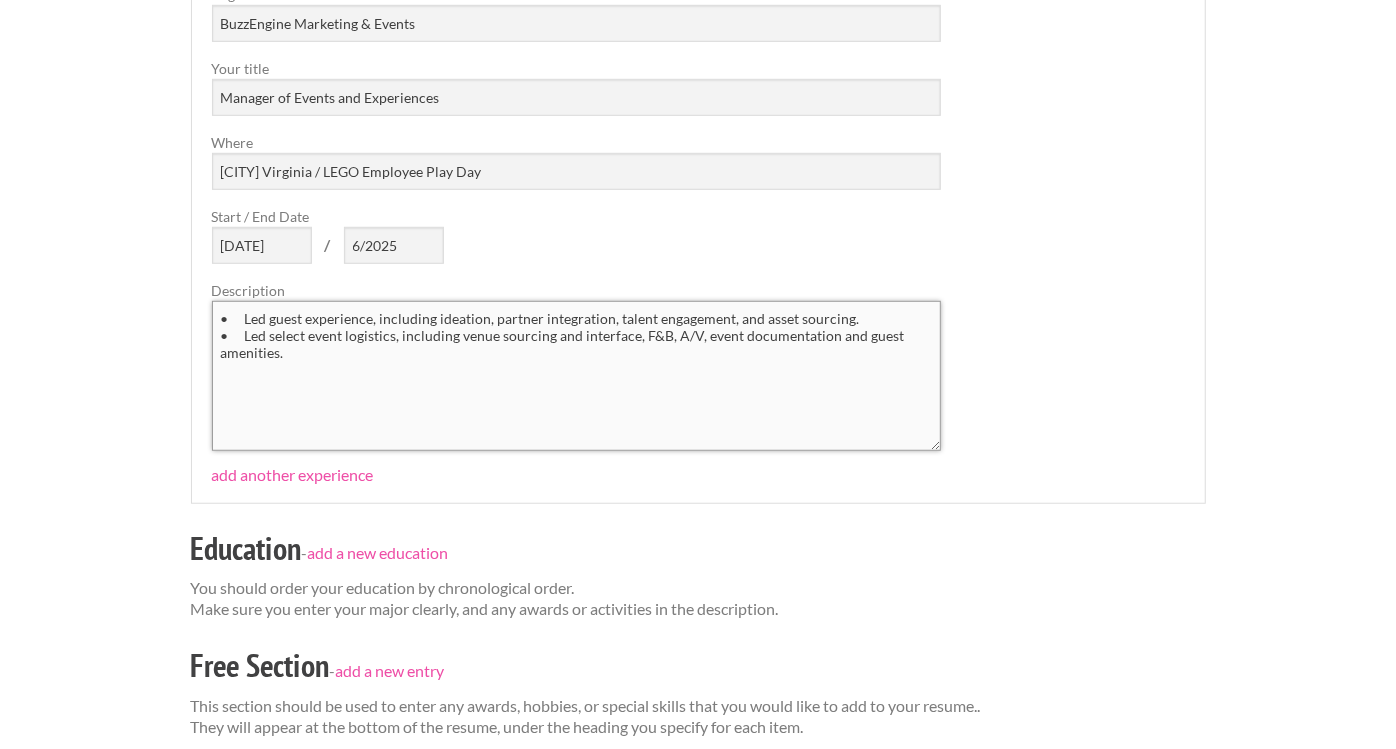 drag, startPoint x: 867, startPoint y: 318, endPoint x: 193, endPoint y: 277, distance: 675.2459 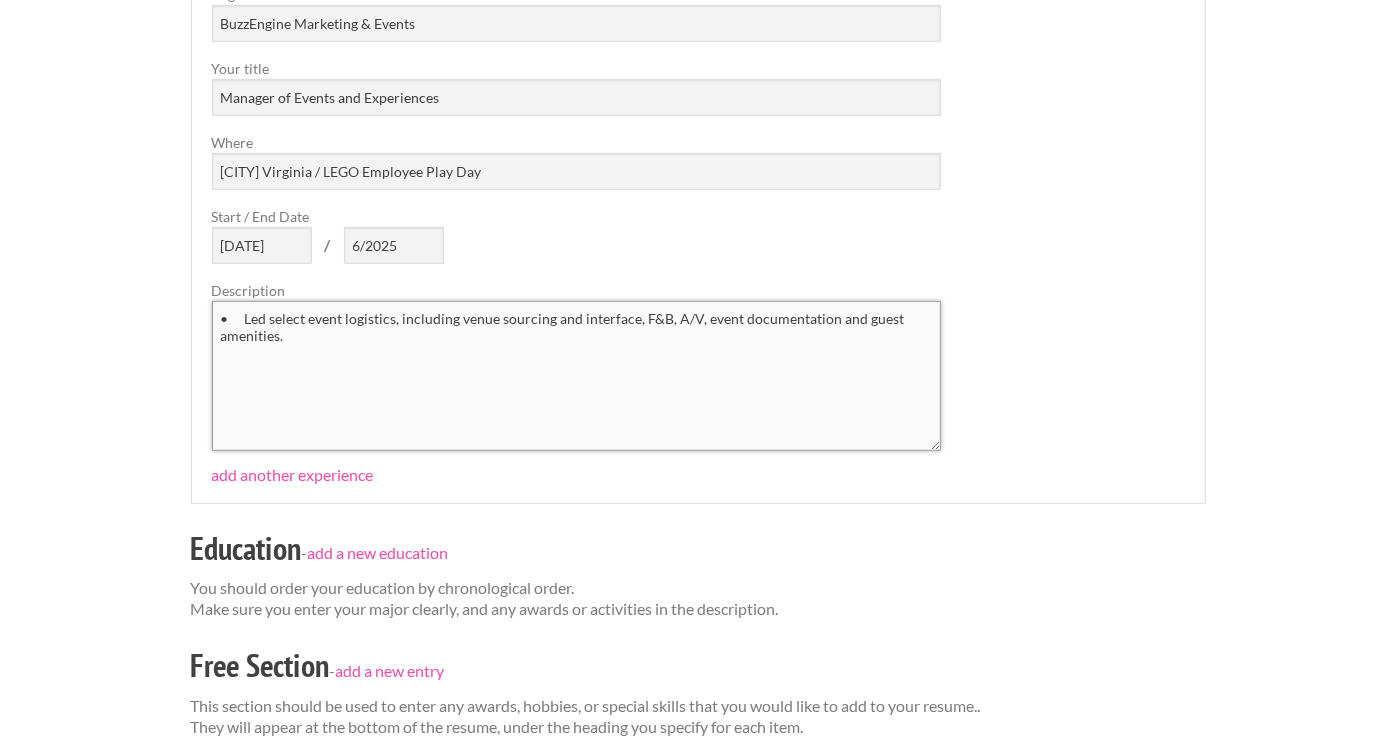 click on "•	Led select event logistics, including venue sourcing and interface, F&B, A/V, event documentation and guest amenities." at bounding box center [577, 376] 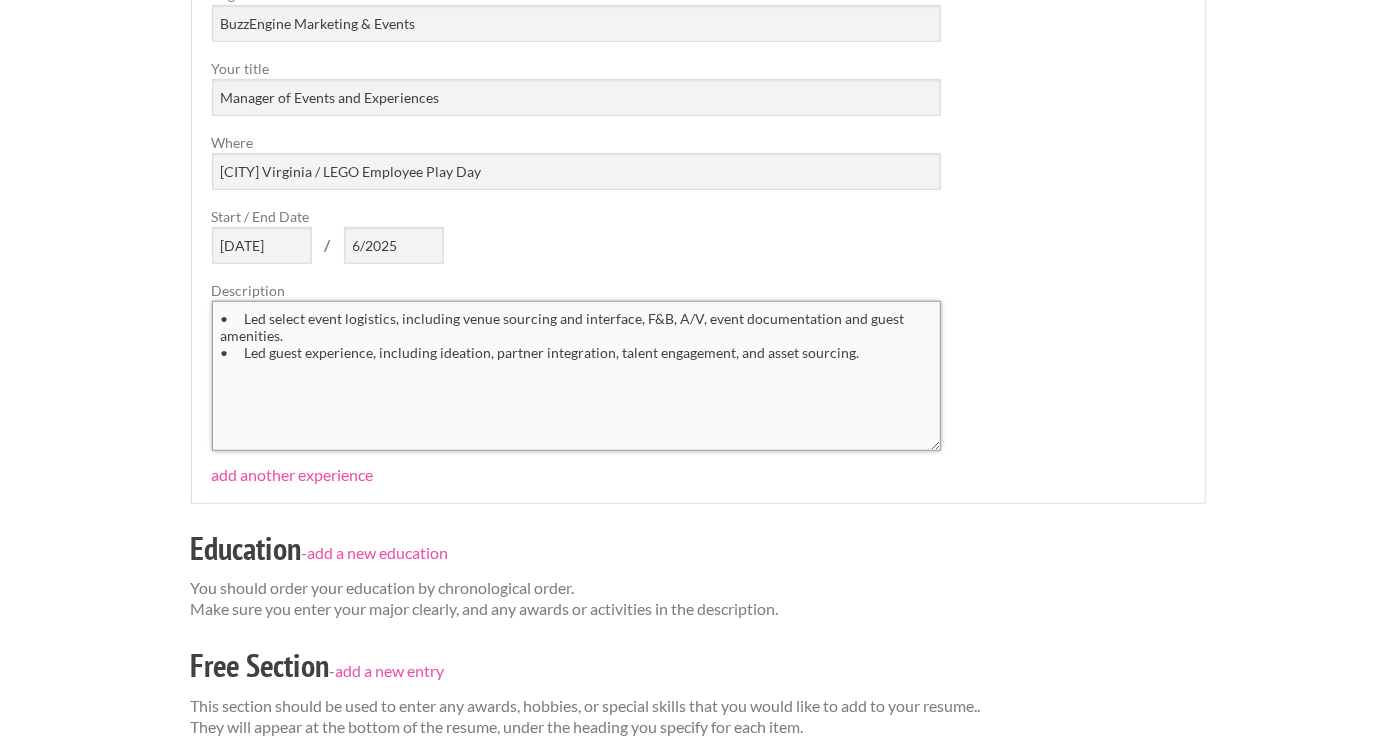 type on "•	Led select event logistics, including venue sourcing and interface, F&B, A/V, event documentation and guest amenities.
•	Led guest experience, including ideation, partner integration, talent engagement, and asset sourcing." 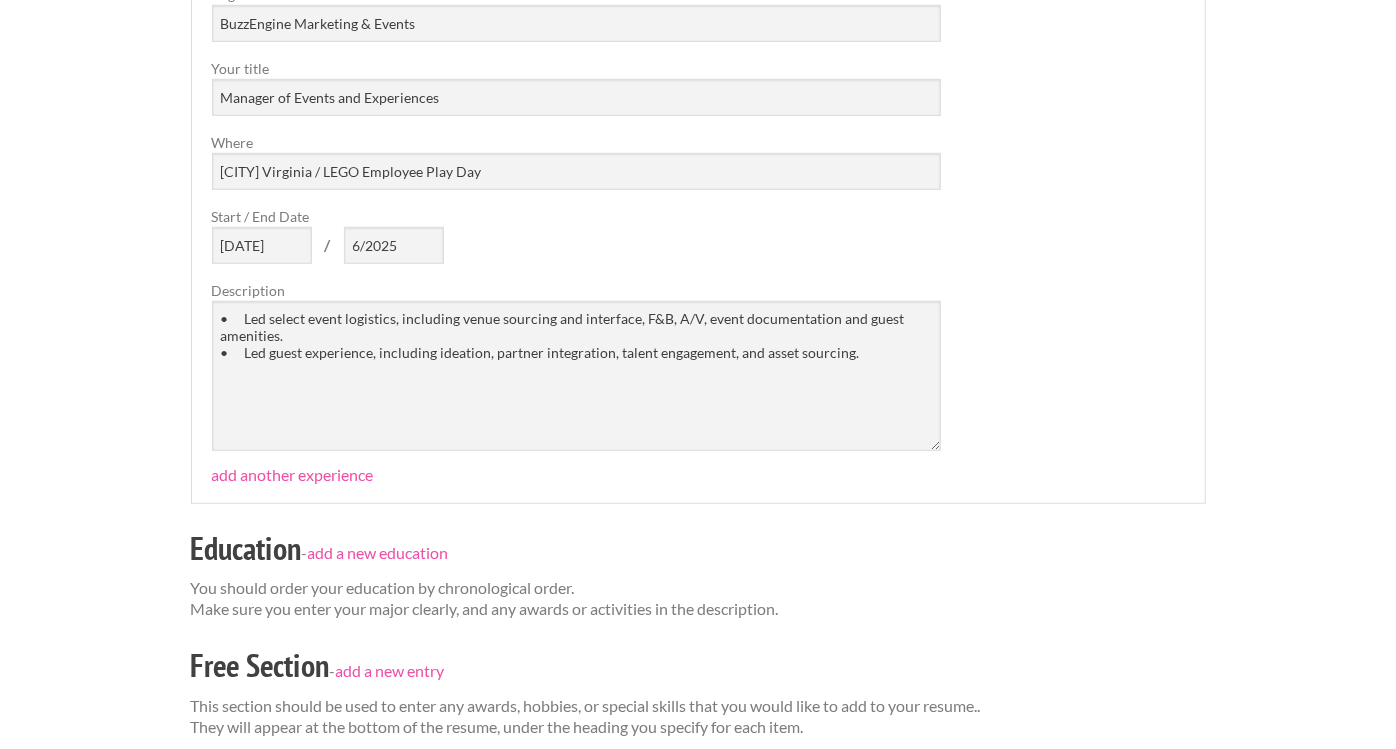 click on "You should order your education by chronological order.   Make sure you enter your major clearly, and any awards or activities in the description." at bounding box center [698, 599] 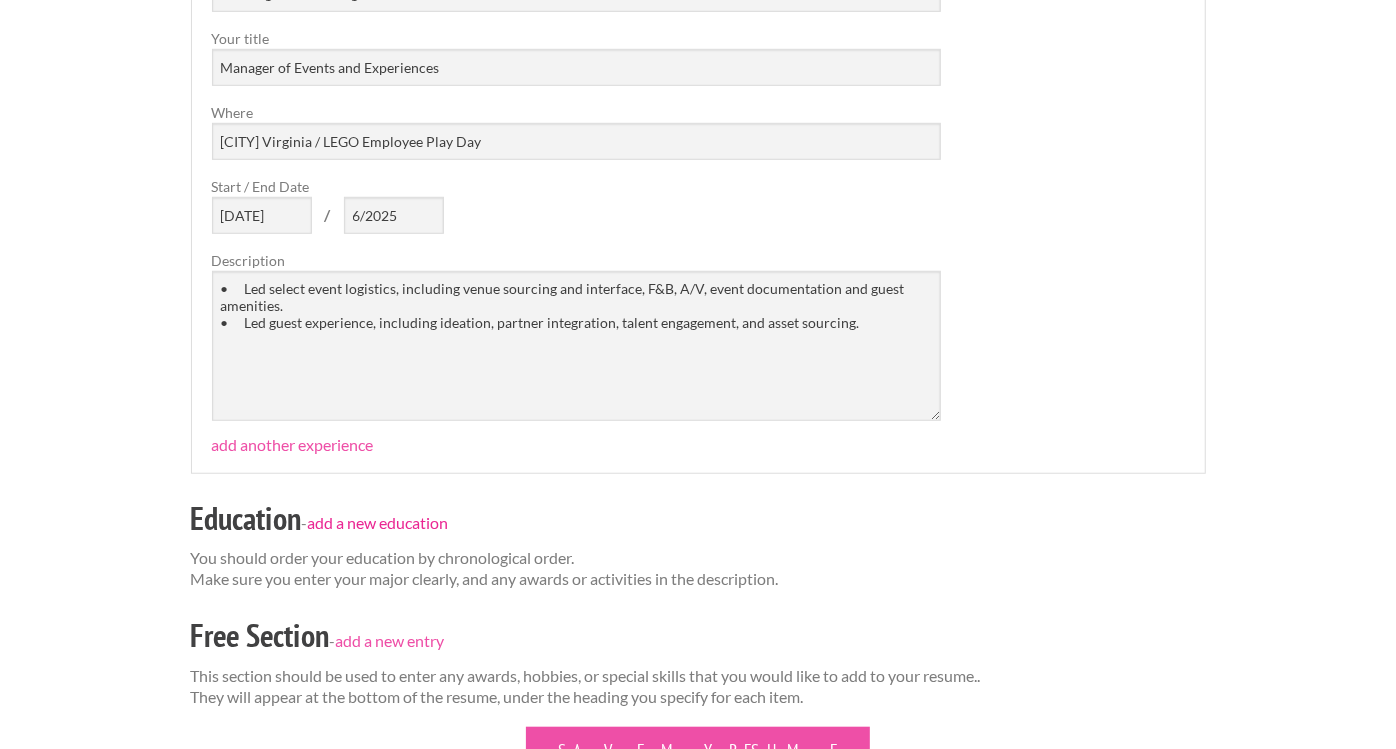 click on "add a new education" at bounding box center [378, 523] 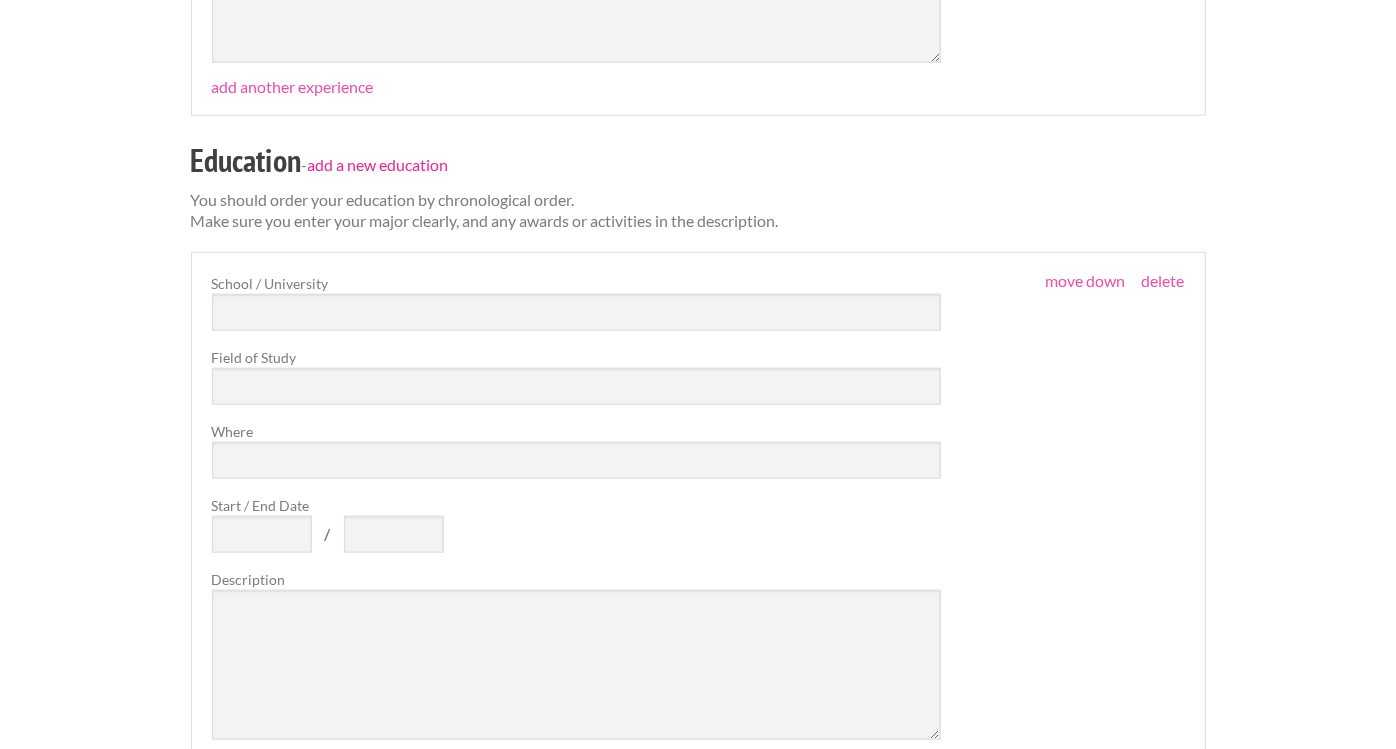scroll, scrollTop: 1100, scrollLeft: 0, axis: vertical 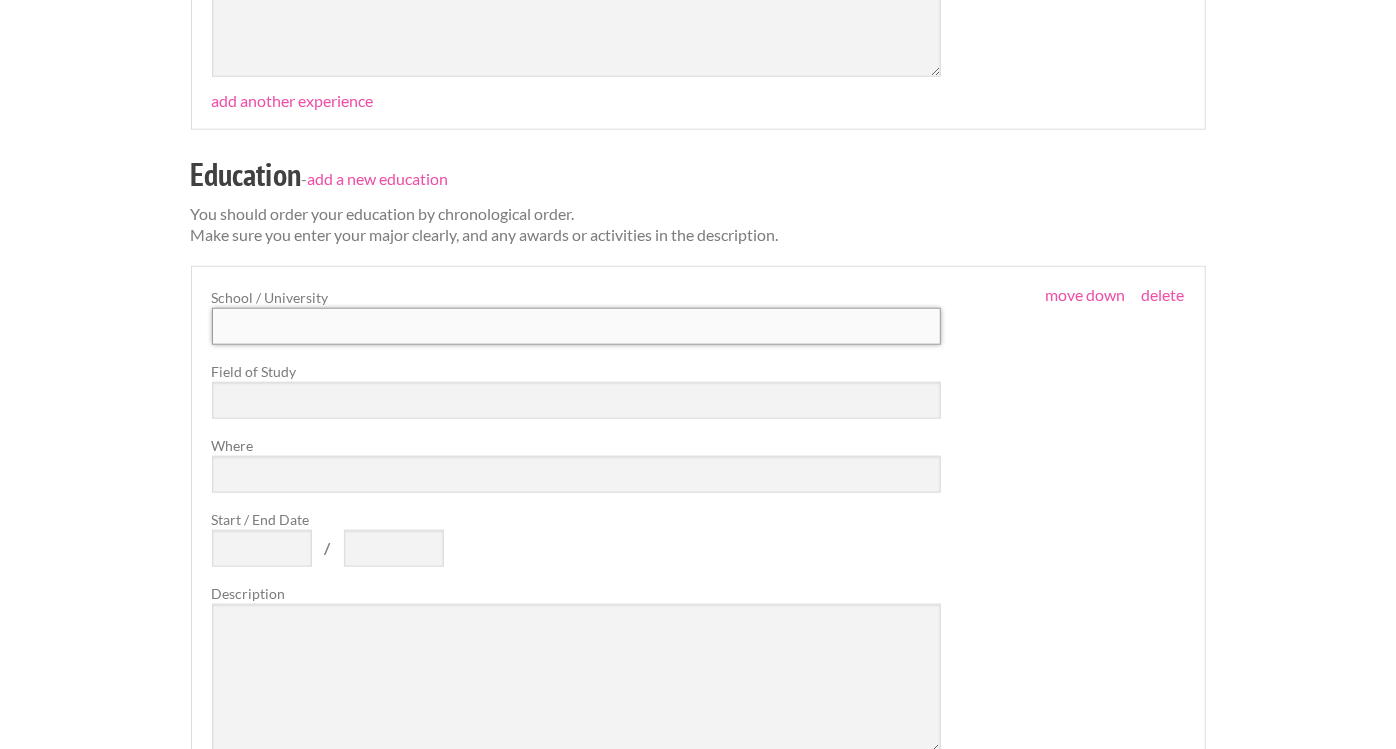 click at bounding box center [577, 326] 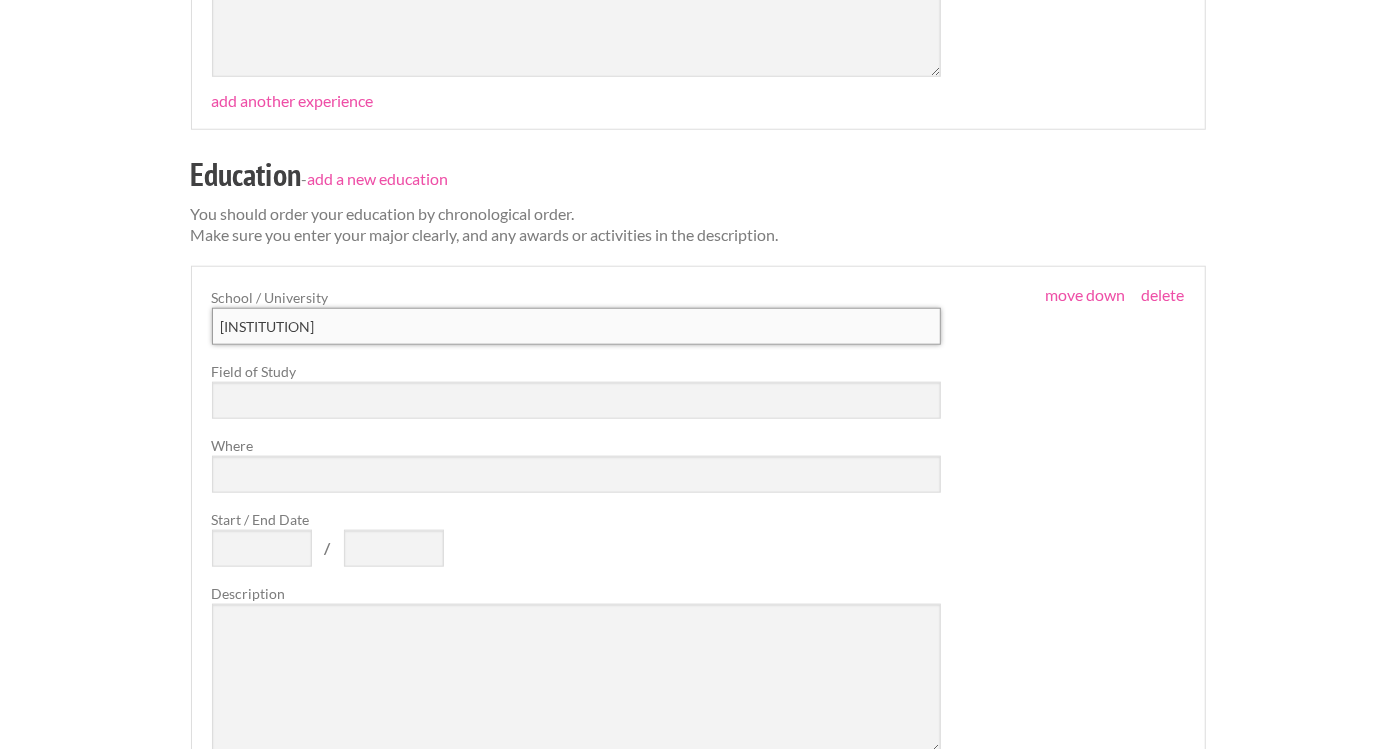 type on "[INSTITUTION]" 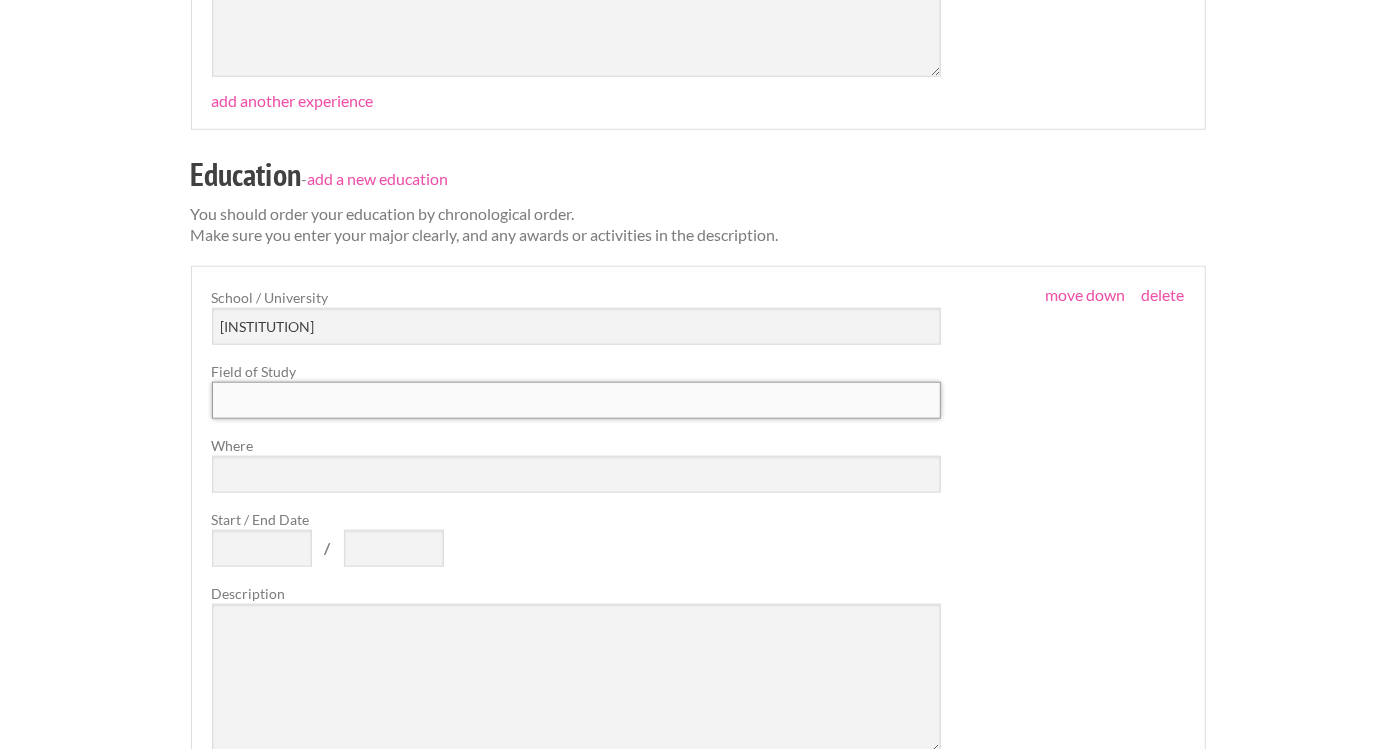 click at bounding box center [577, 400] 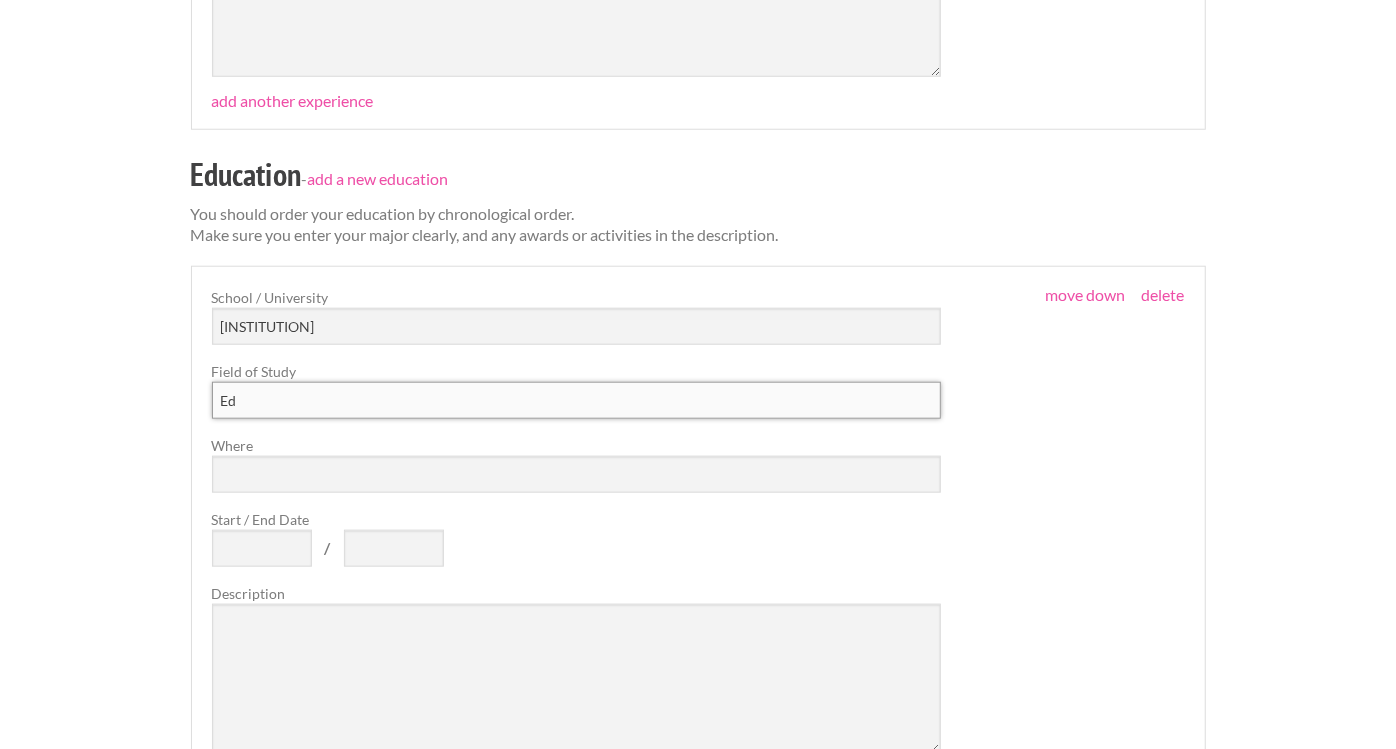type on "E" 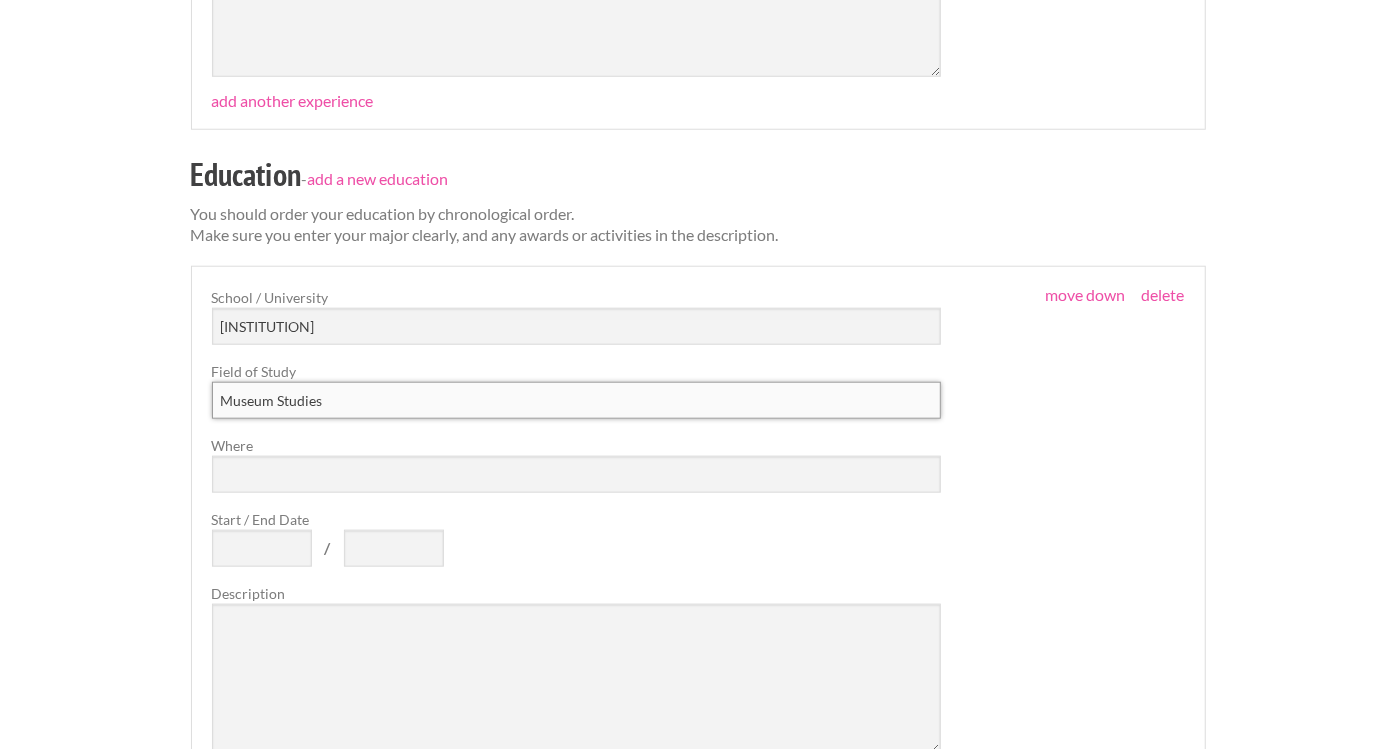 type on "Museum Studies" 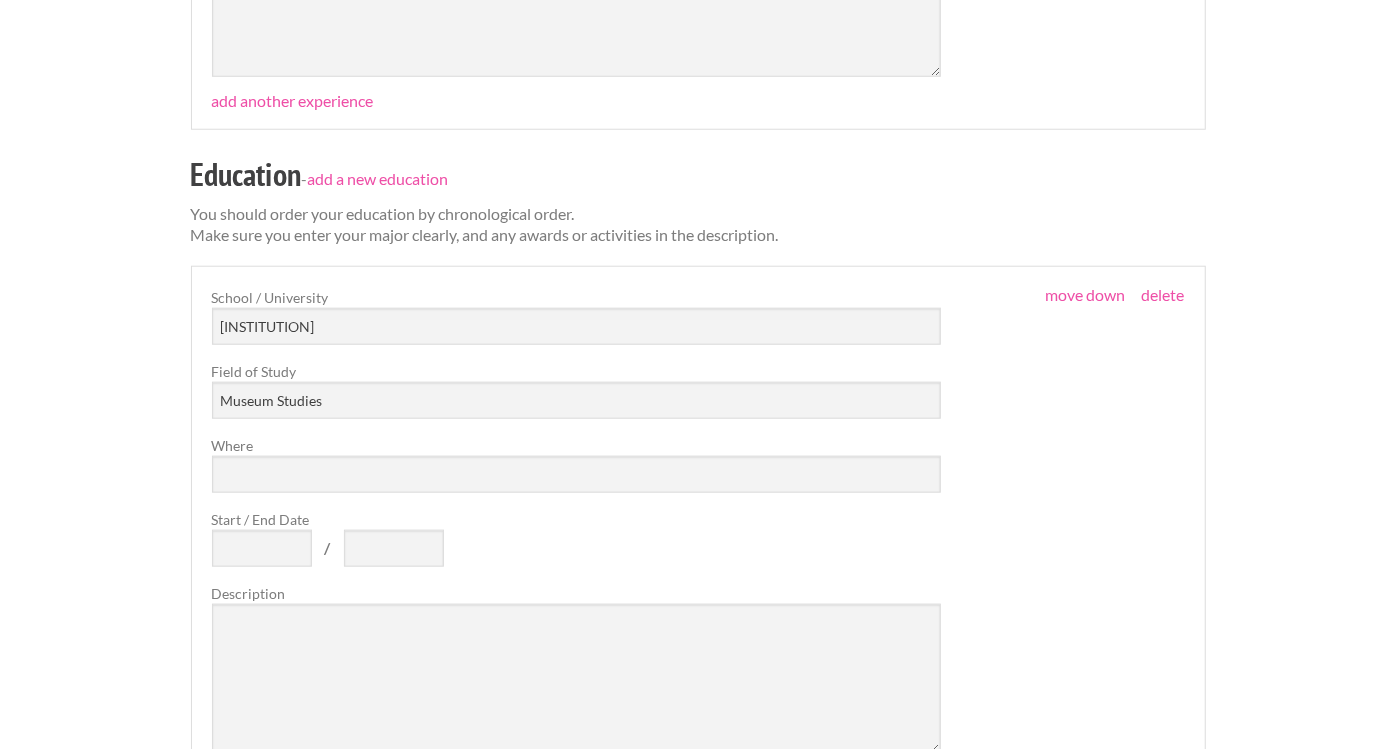 click on "Where" at bounding box center [577, 445] 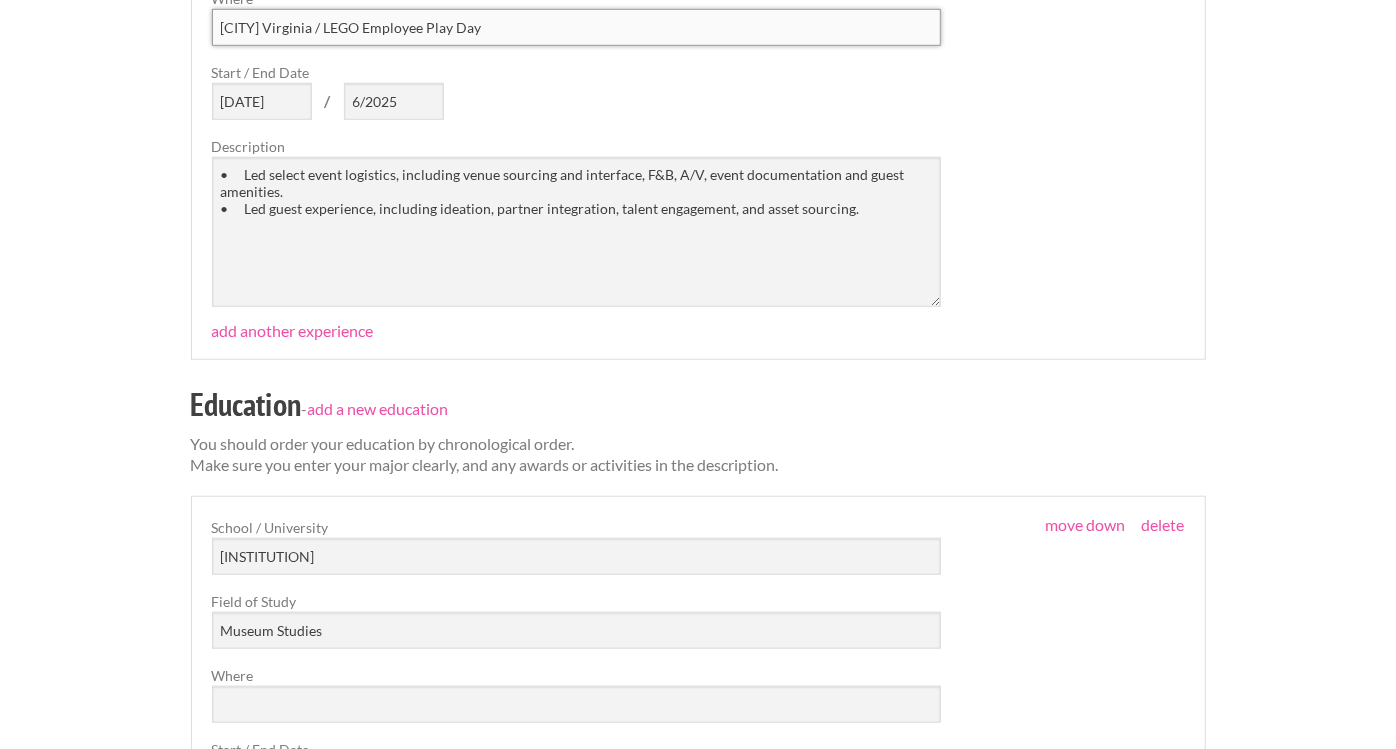 scroll, scrollTop: 905, scrollLeft: 0, axis: vertical 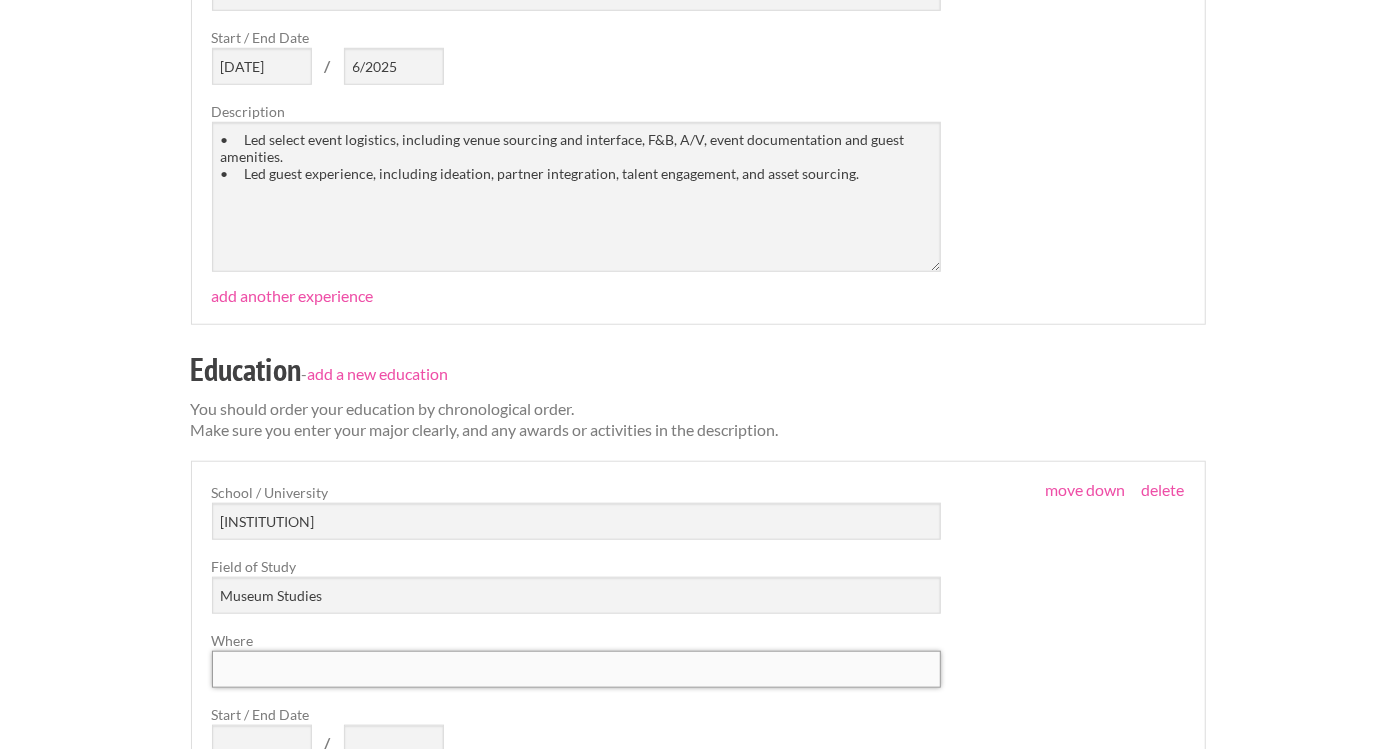 click on "Where" at bounding box center (577, 669) 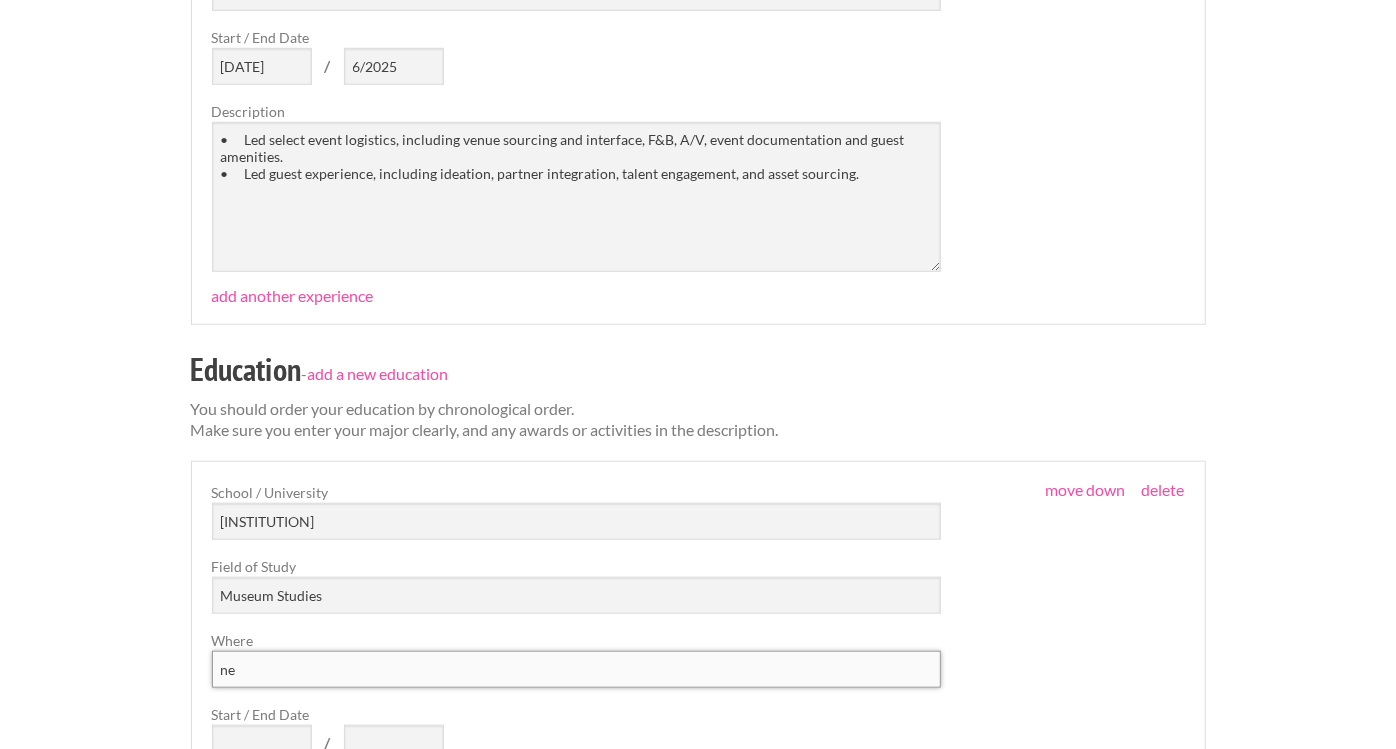 type on "n" 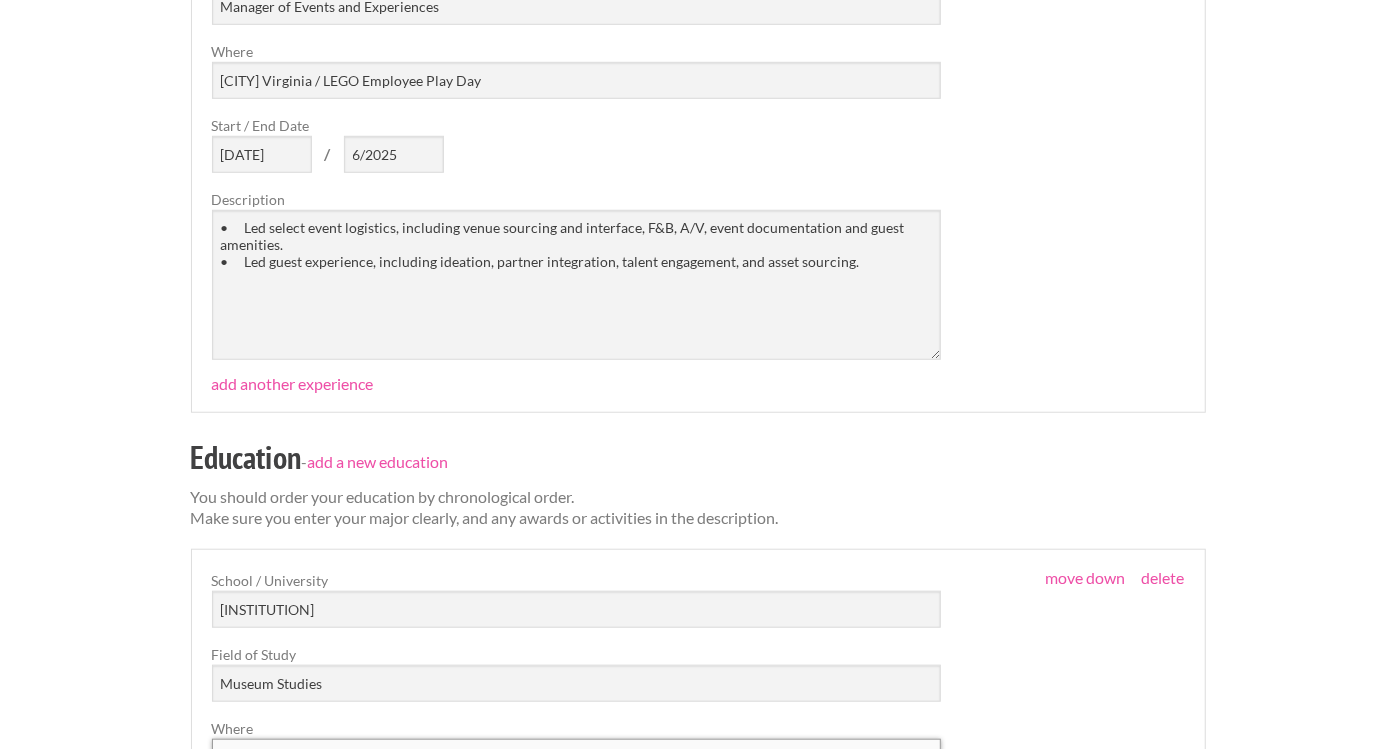 scroll, scrollTop: 817, scrollLeft: 0, axis: vertical 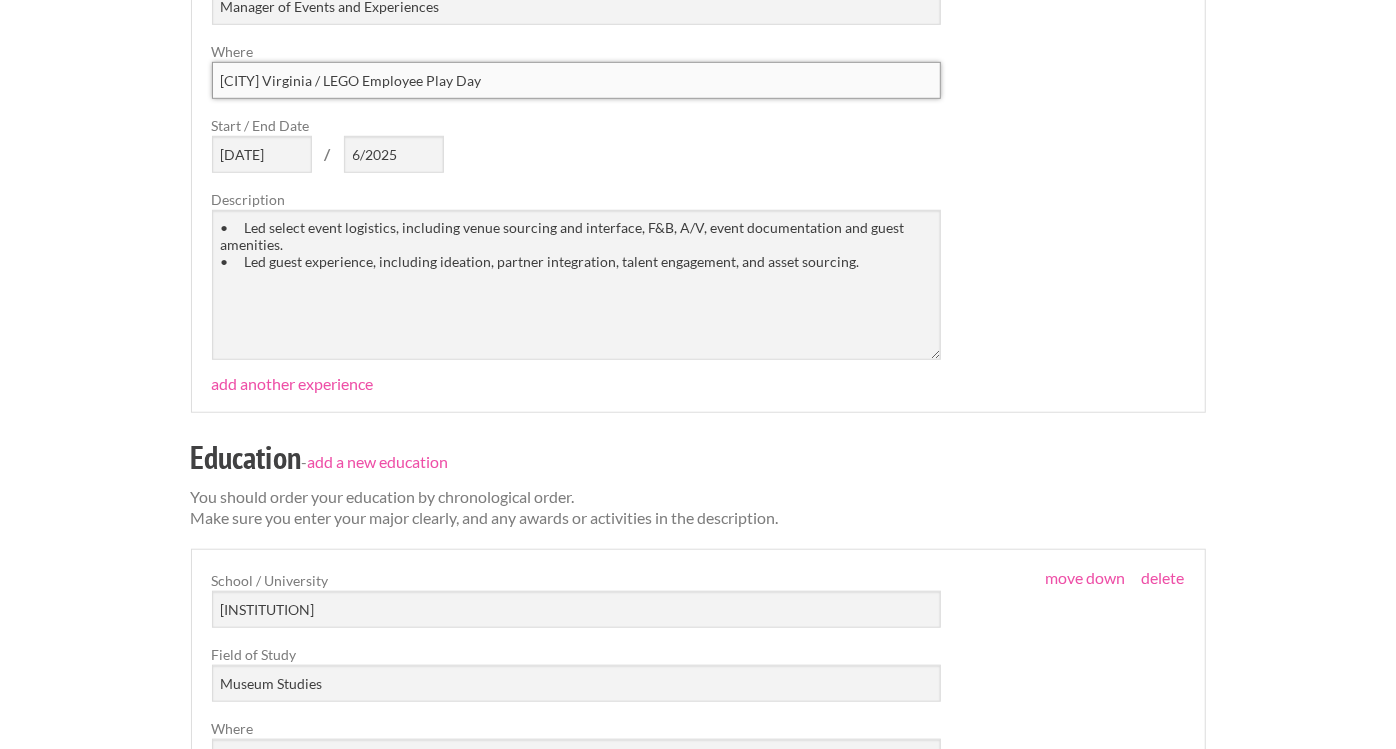 click on "[CITY] Virginia / LEGO Employee Play Day" at bounding box center (577, 80) 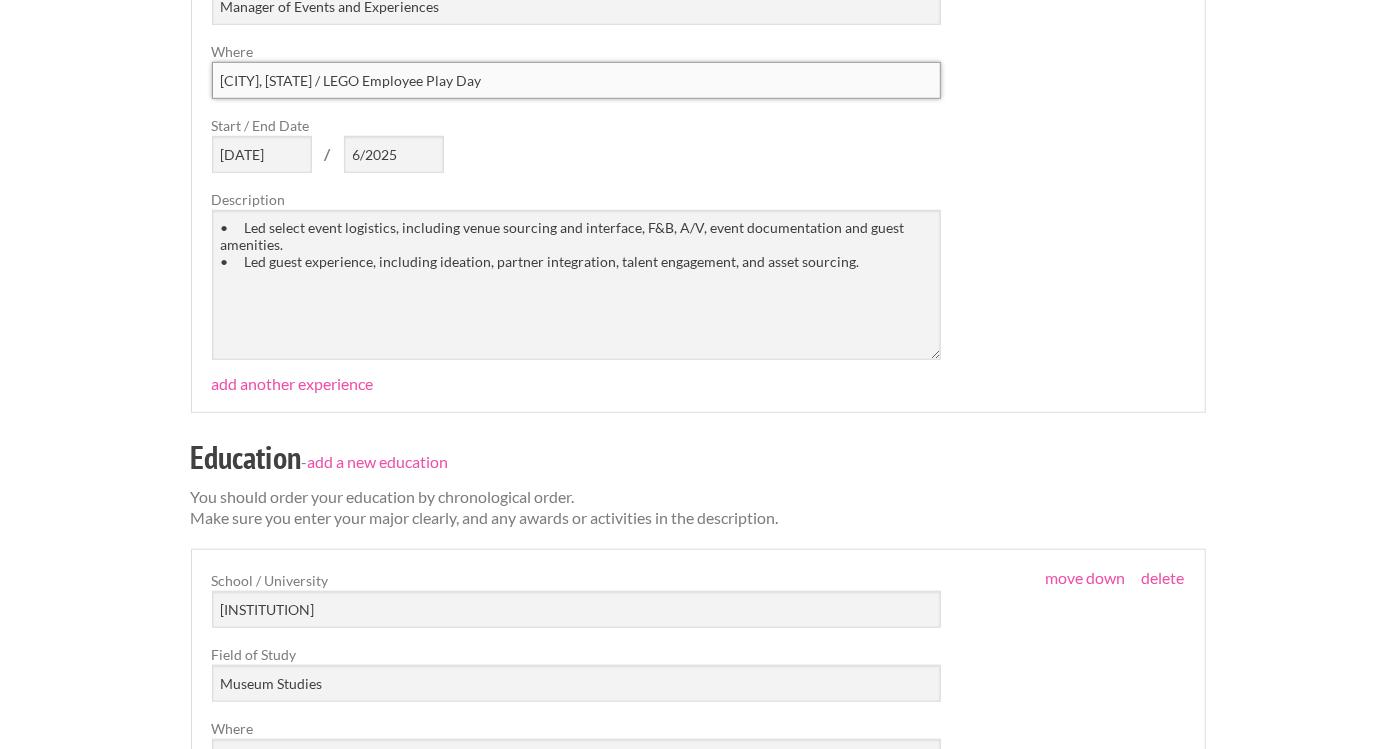 type on "[CITY], [STATE] / LEGO Employee Play Day" 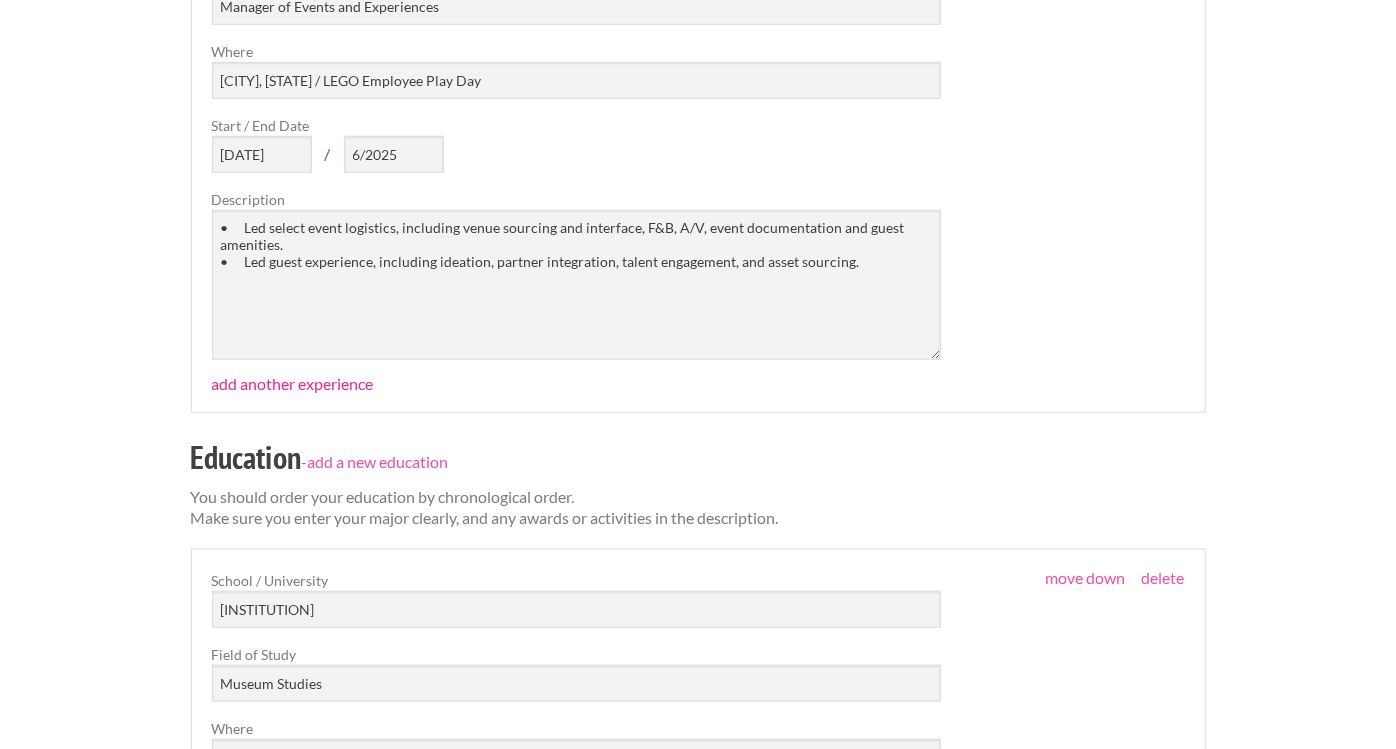 click on "add another experience" at bounding box center [293, 383] 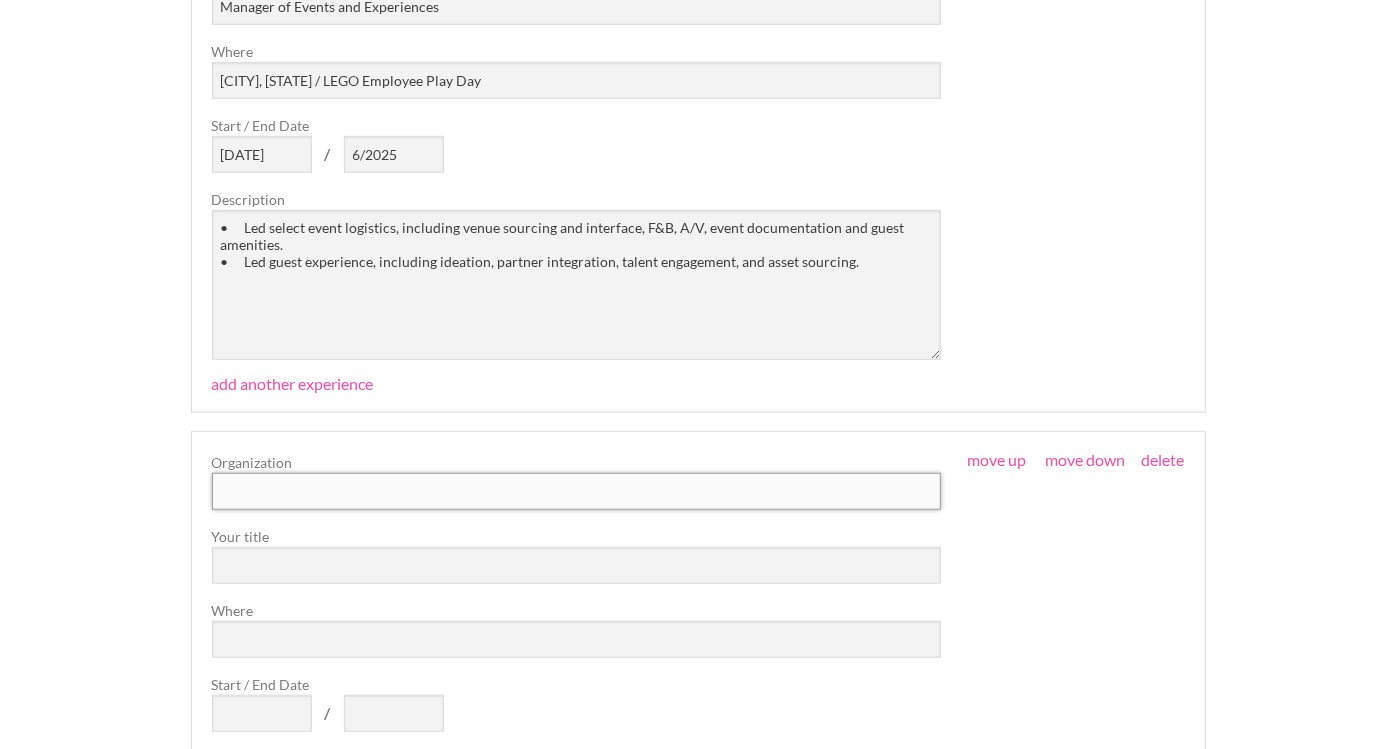 click at bounding box center (577, 491) 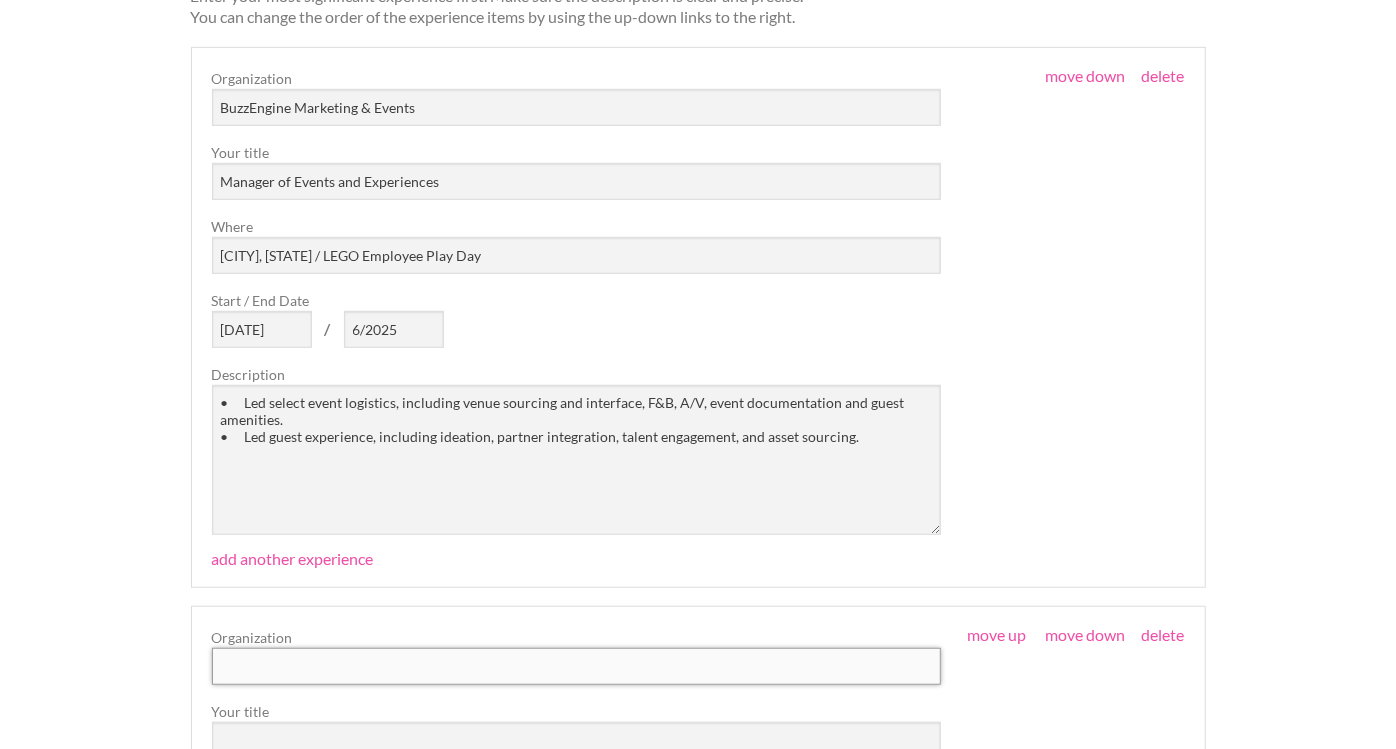 scroll, scrollTop: 635, scrollLeft: 0, axis: vertical 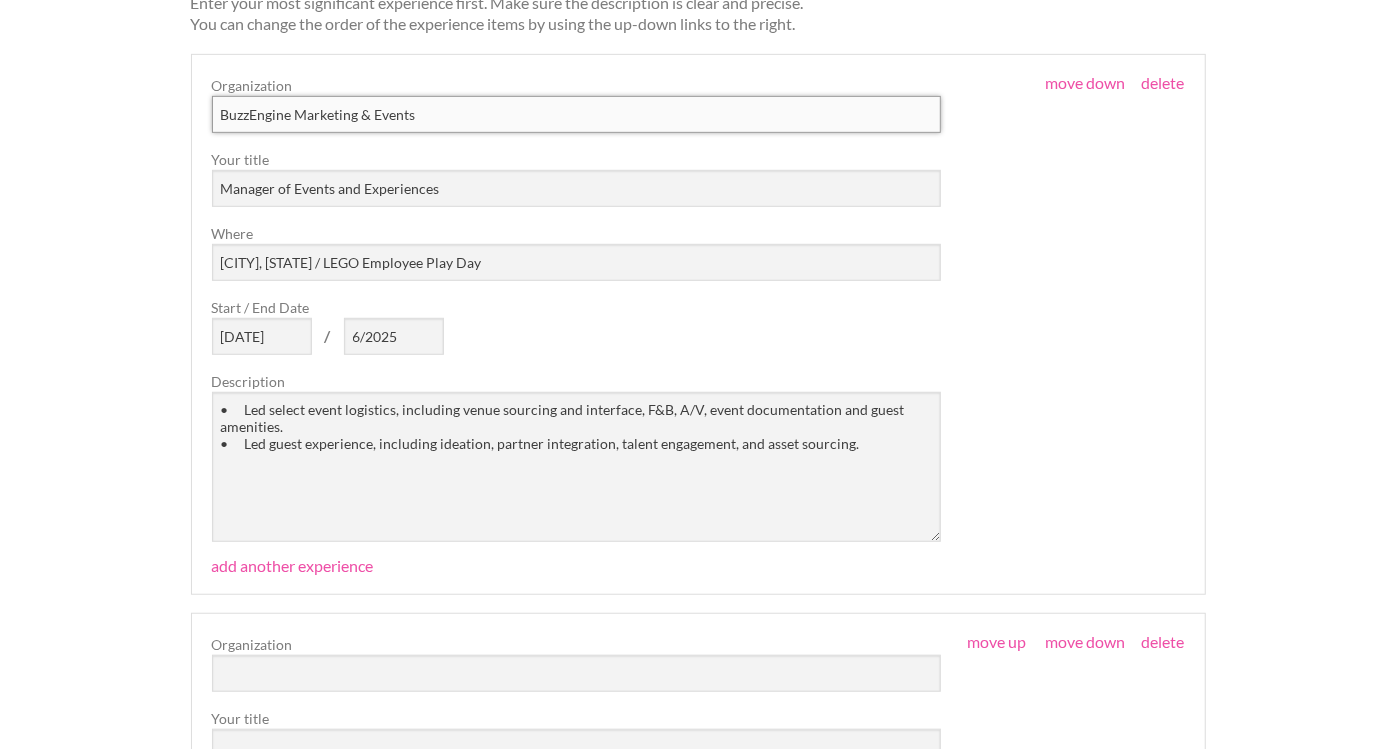 click on "BuzzEngine Marketing & Events" at bounding box center (577, 114) 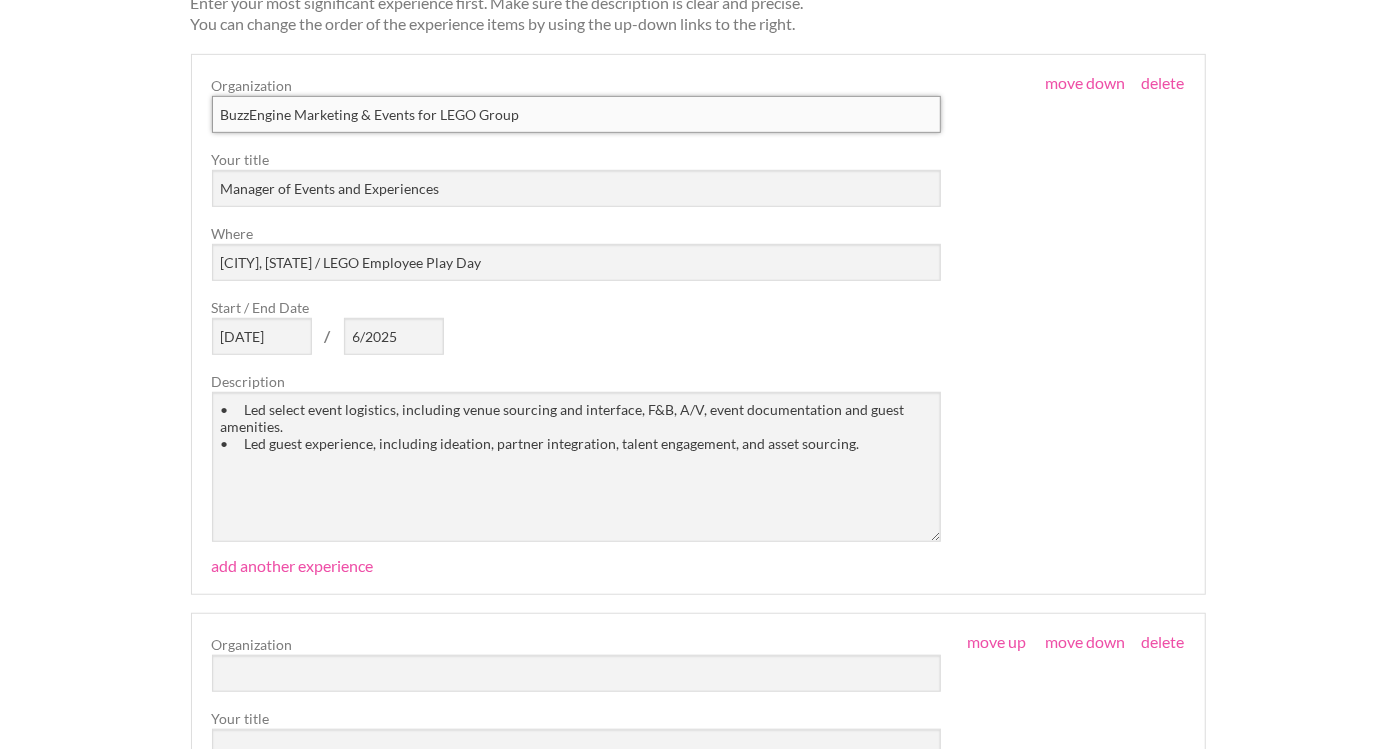 click on "BuzzEngine Marketing & Events for LEGO Group" at bounding box center (577, 114) 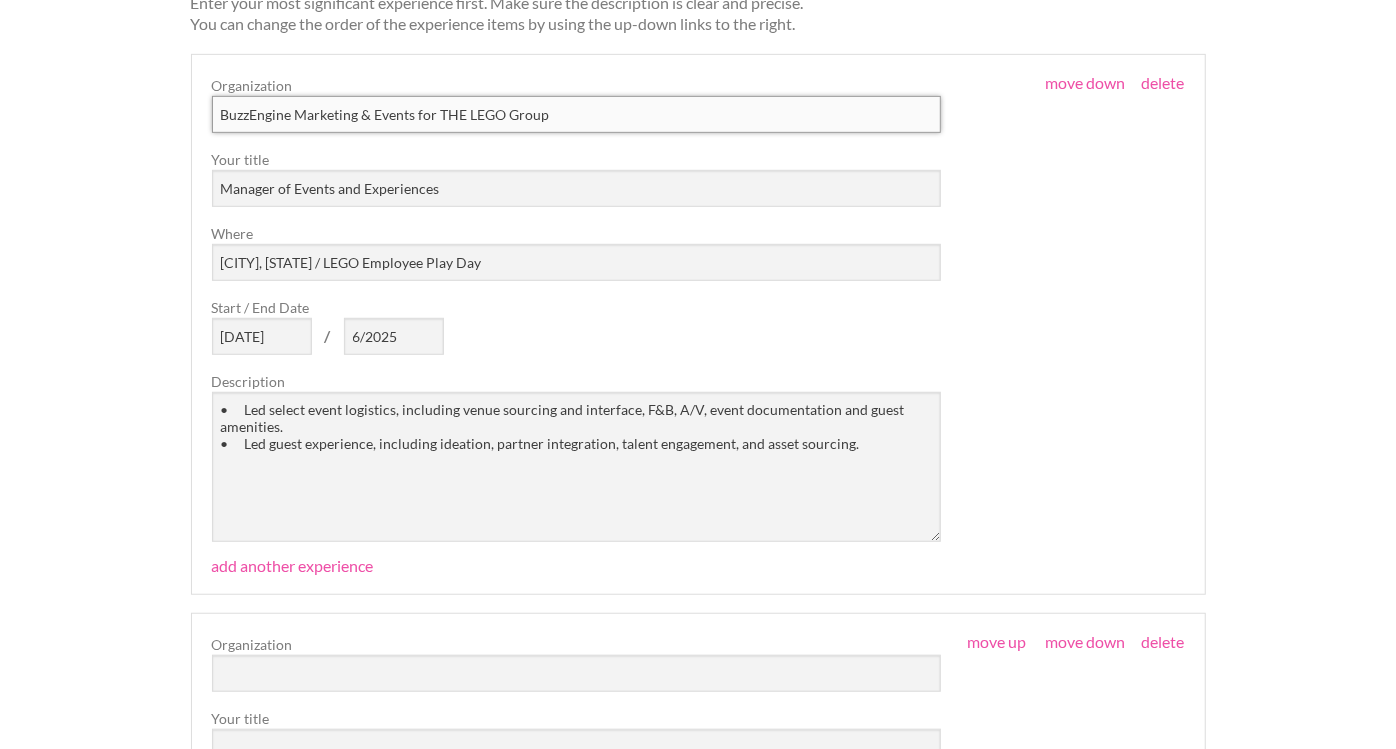 type on "BuzzEngine Marketing & Events for THE LEGO Group" 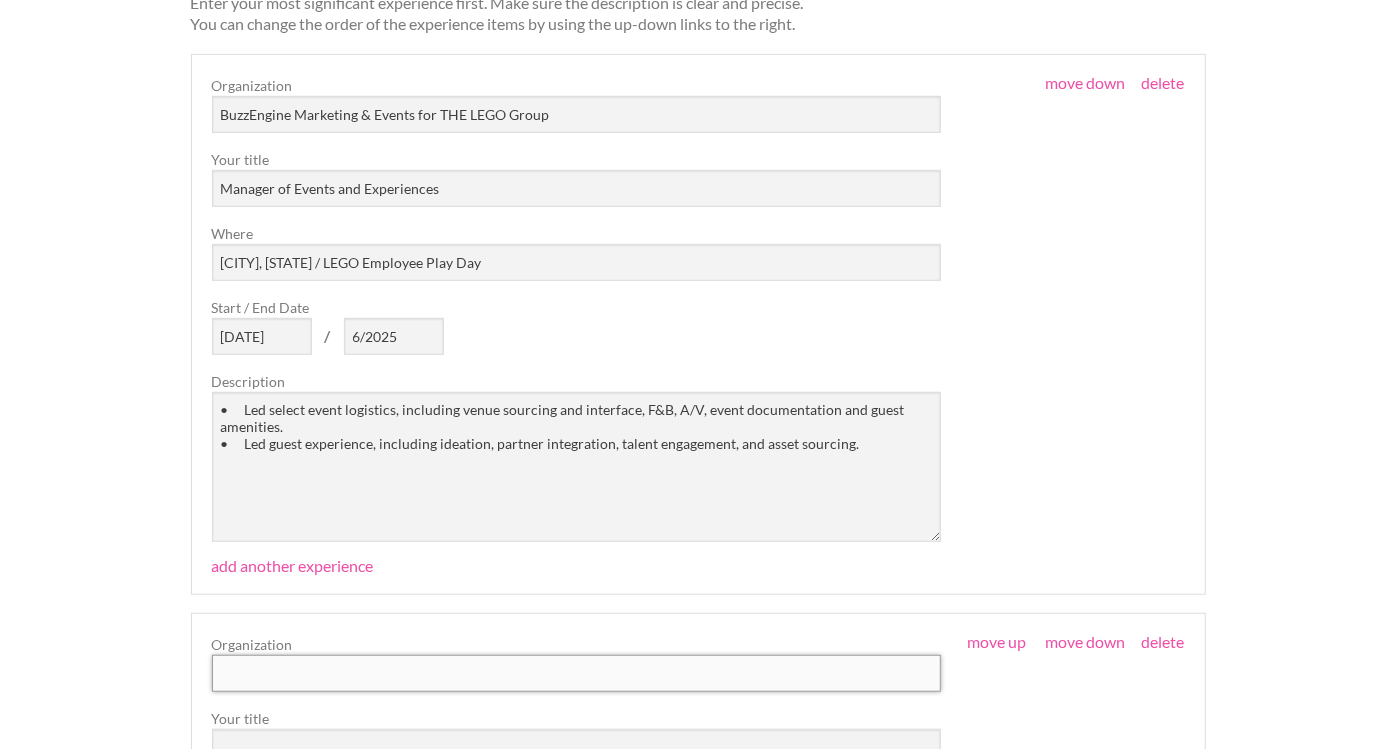 click at bounding box center (577, 673) 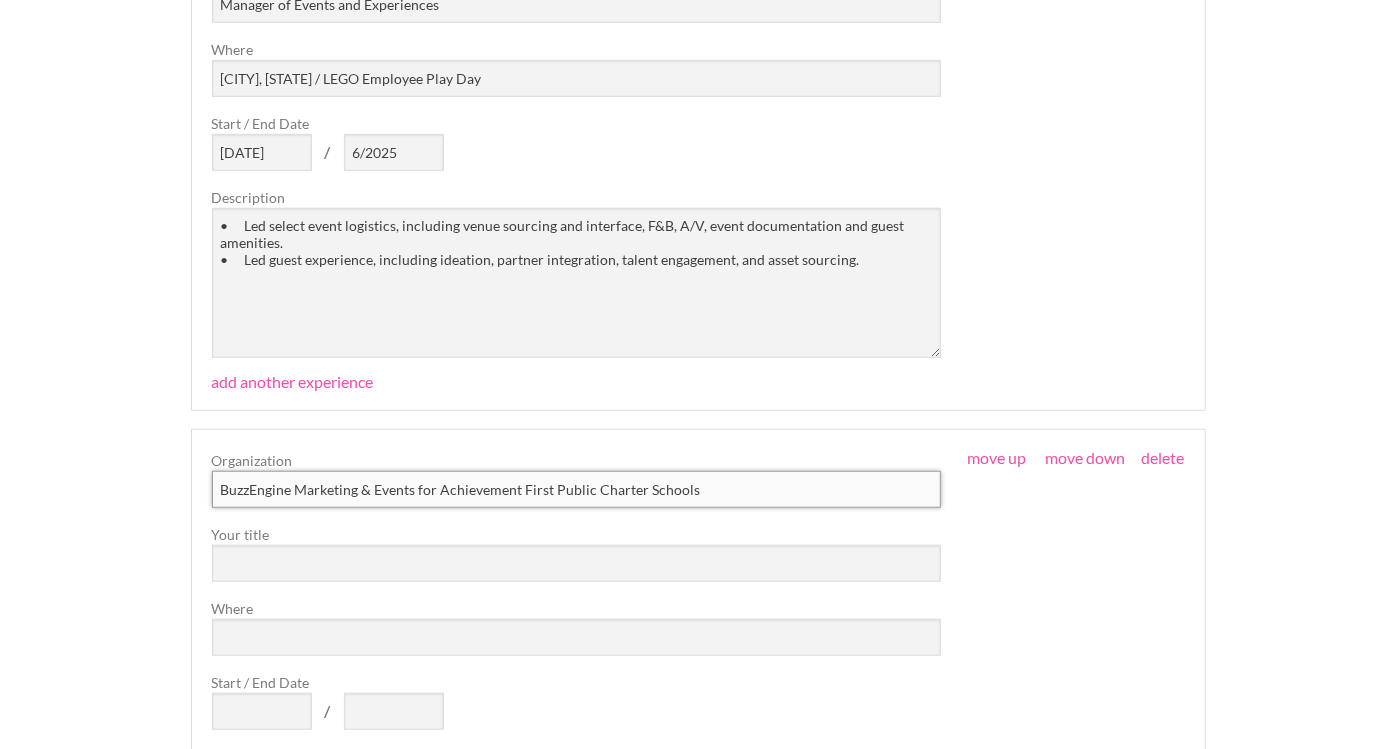 scroll, scrollTop: 822, scrollLeft: 0, axis: vertical 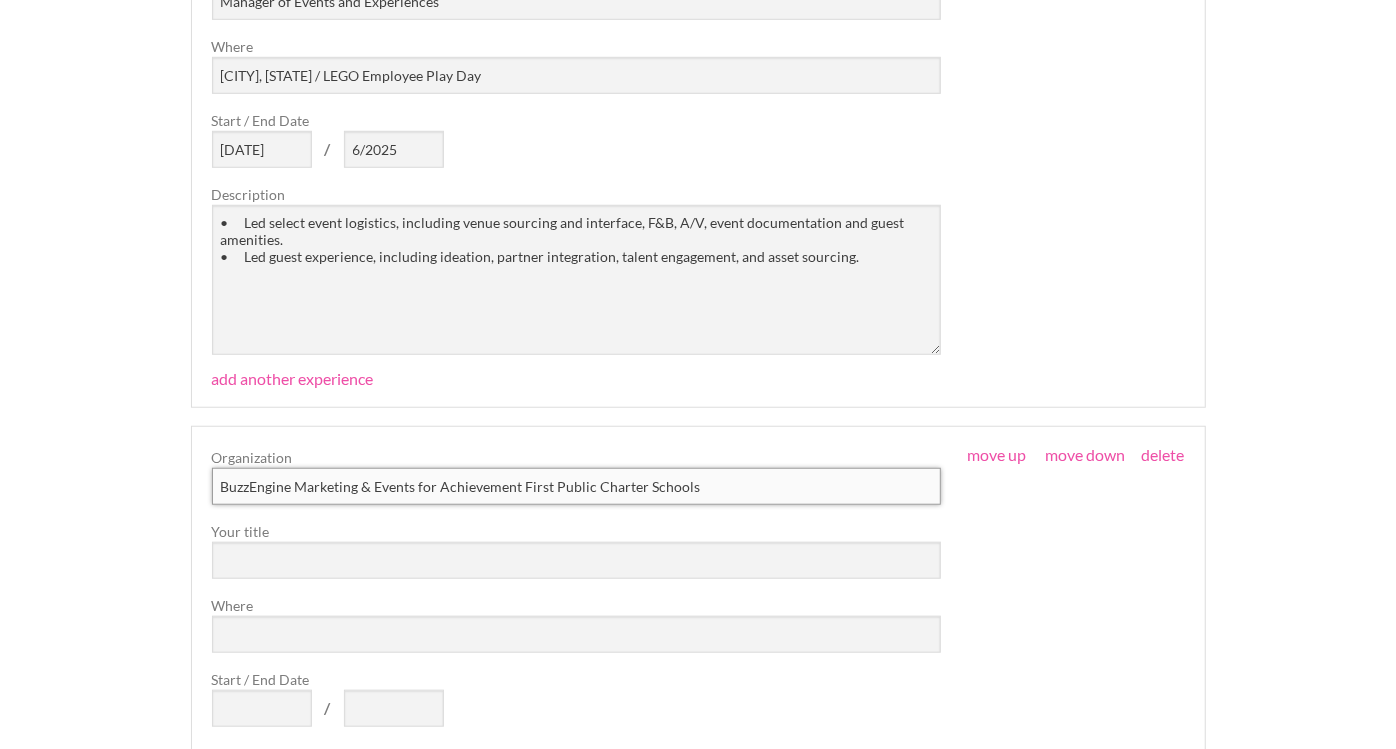 type on "BuzzEngine Marketing & Events for Achievement First Public Charter Schools" 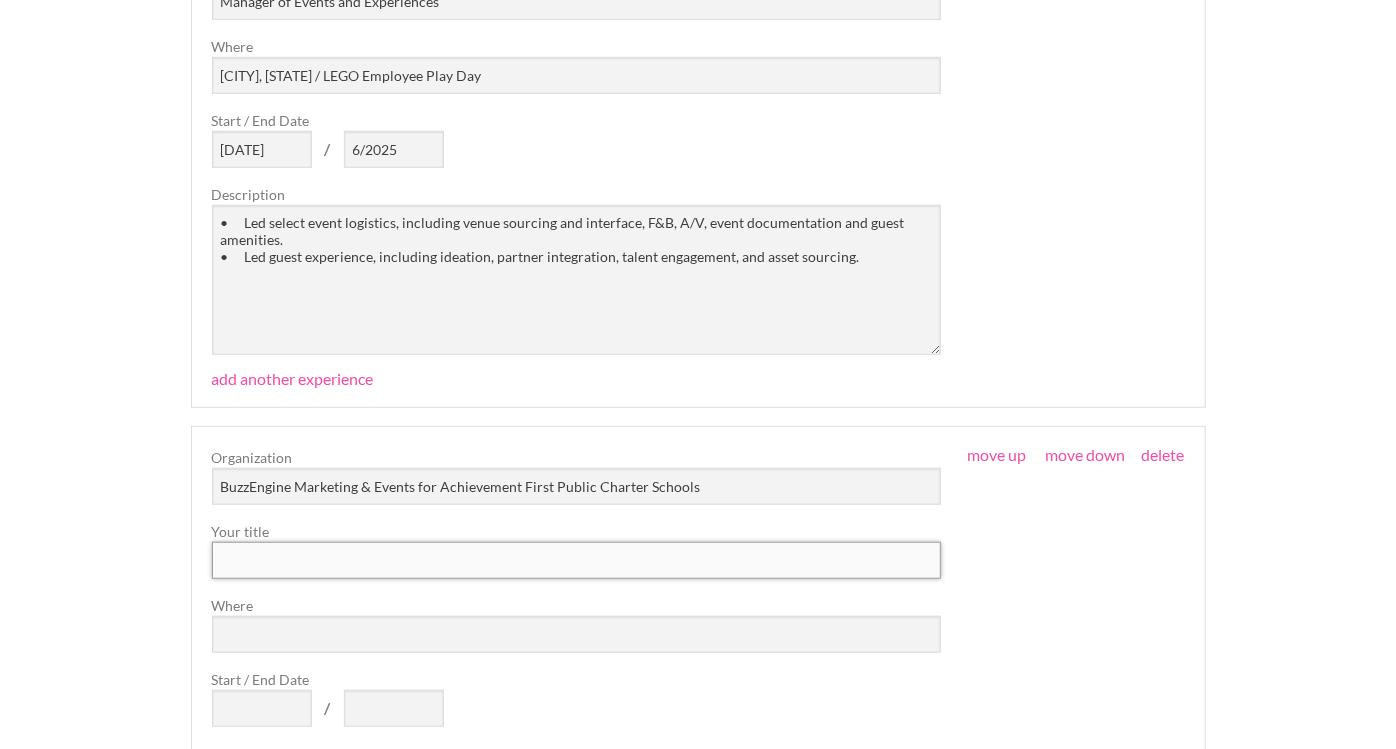 click at bounding box center [577, 560] 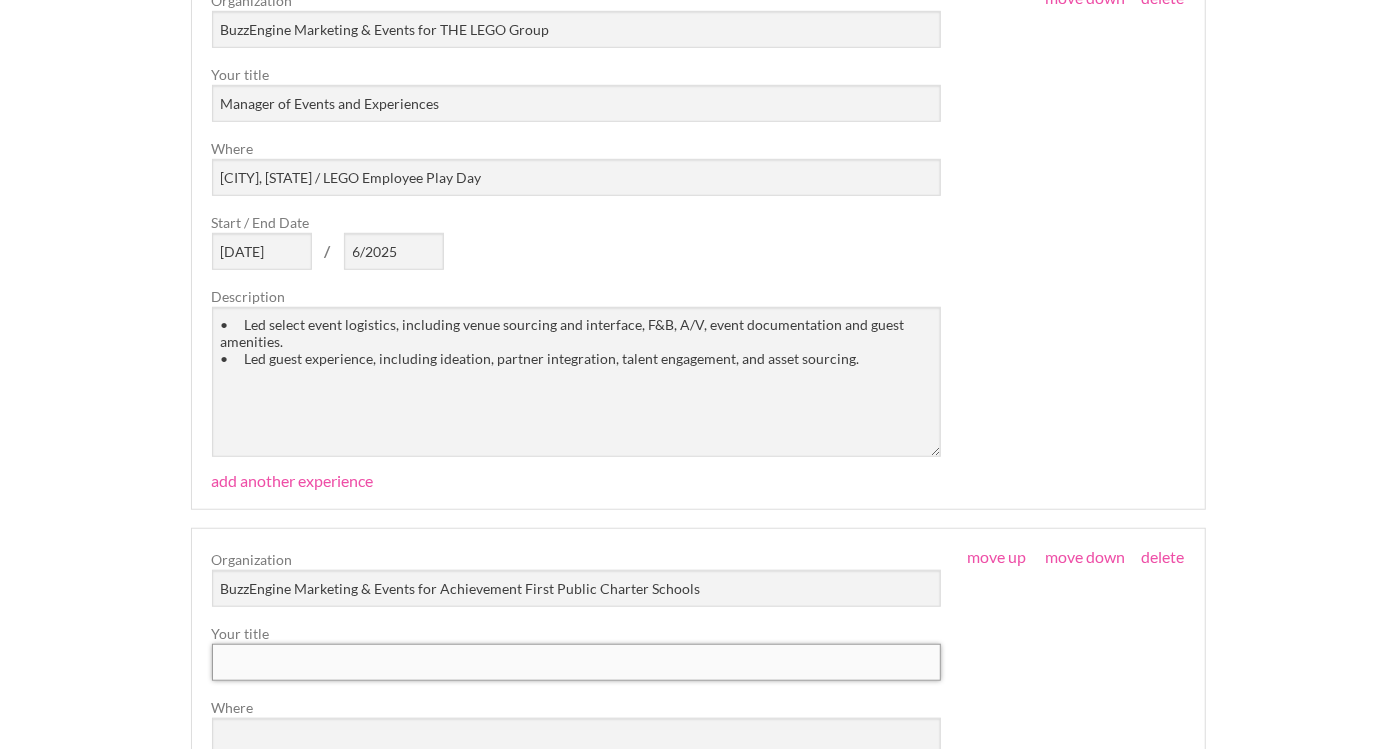 scroll, scrollTop: 722, scrollLeft: 0, axis: vertical 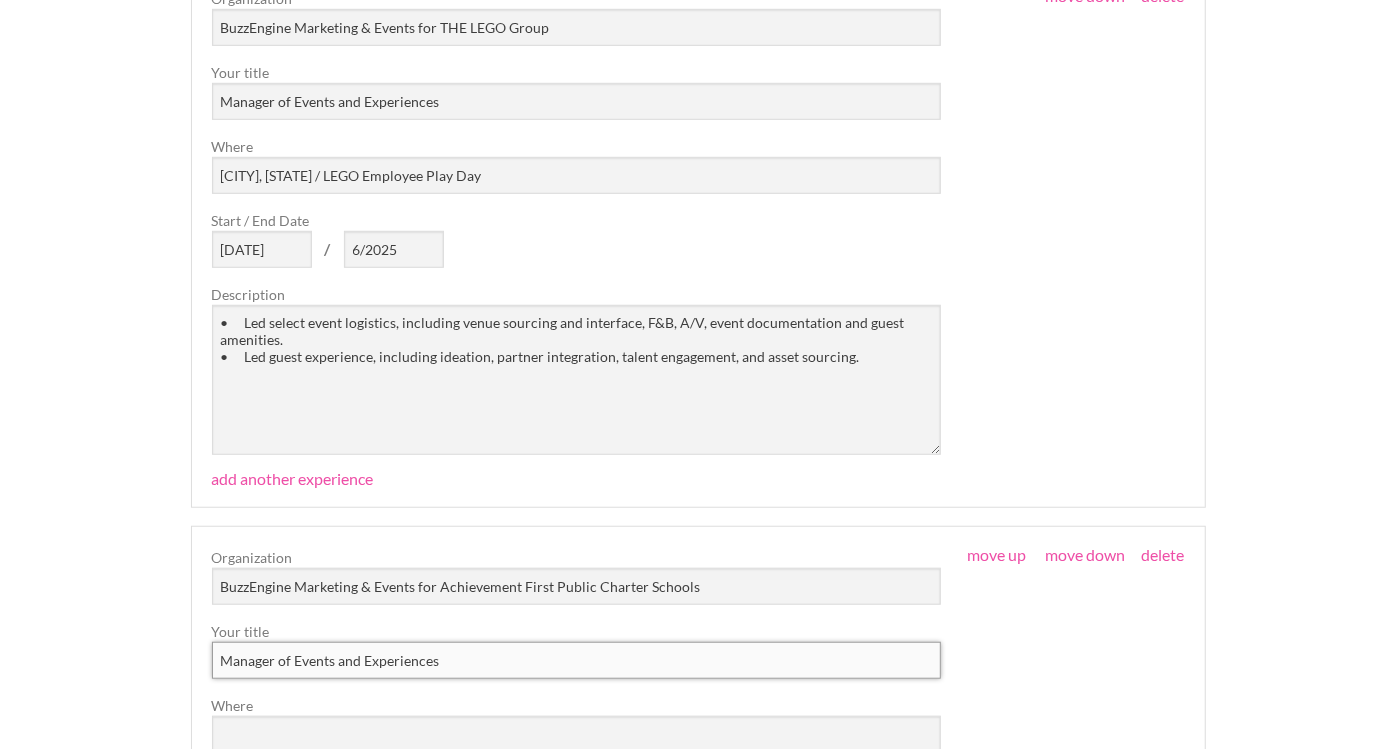 type on "Manager of Events and Experiences" 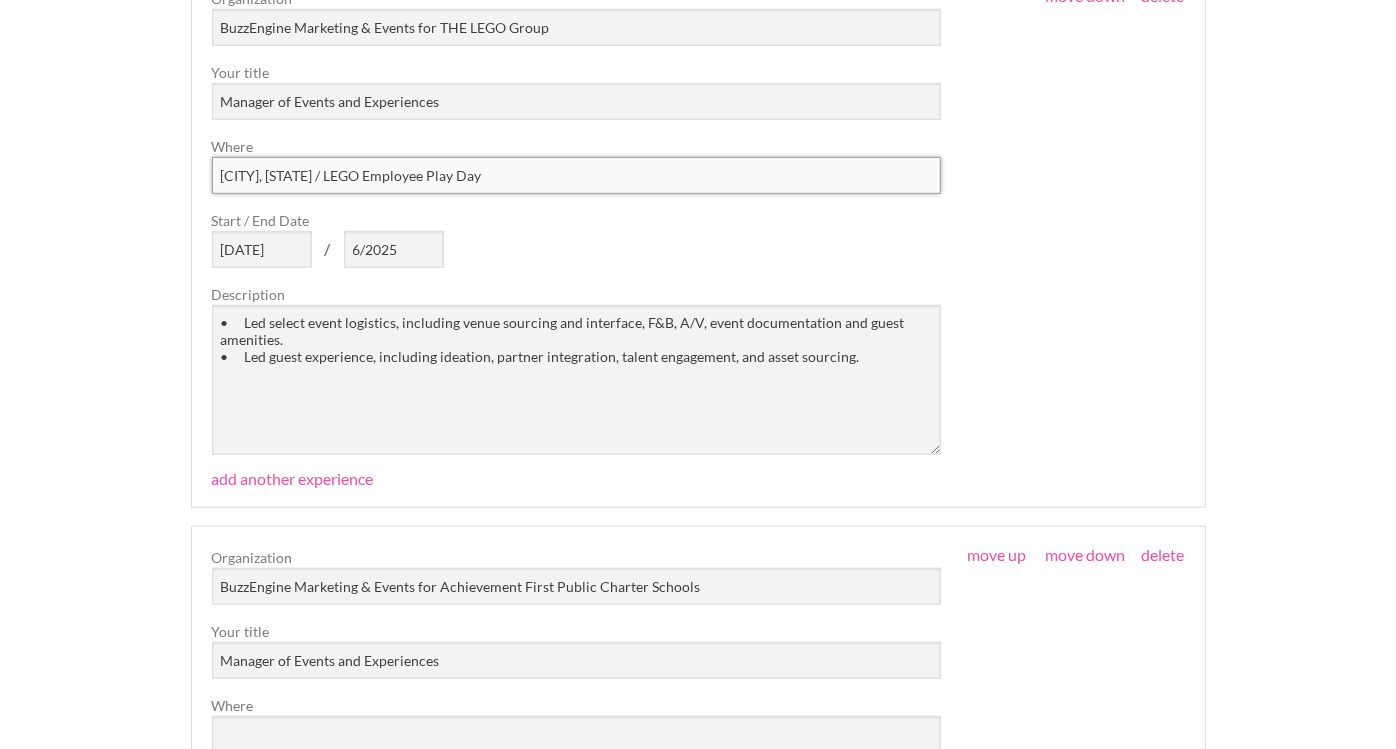 click on "[CITY], [STATE] / LEGO Employee Play Day" at bounding box center [577, 175] 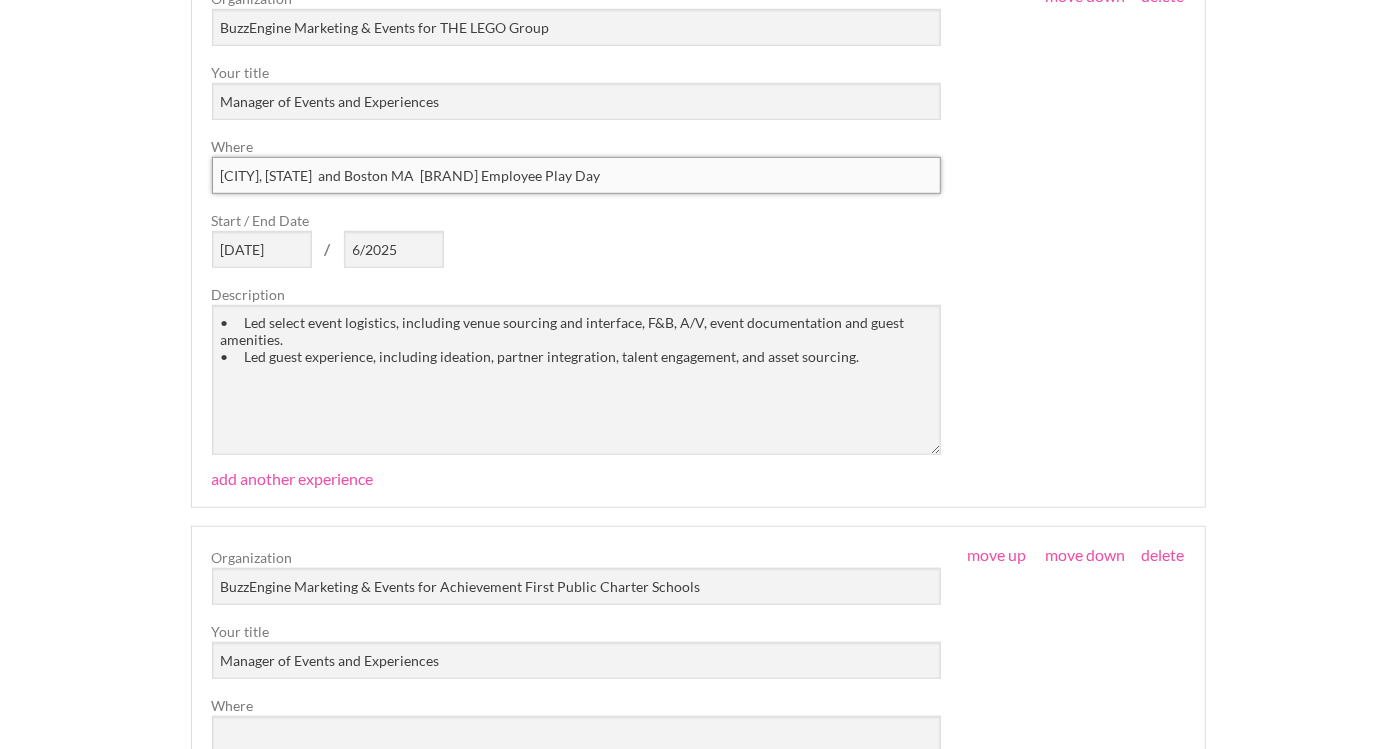 type on "[CITY], [STATE]  and Boston MA  [BRAND] Employee Play Day" 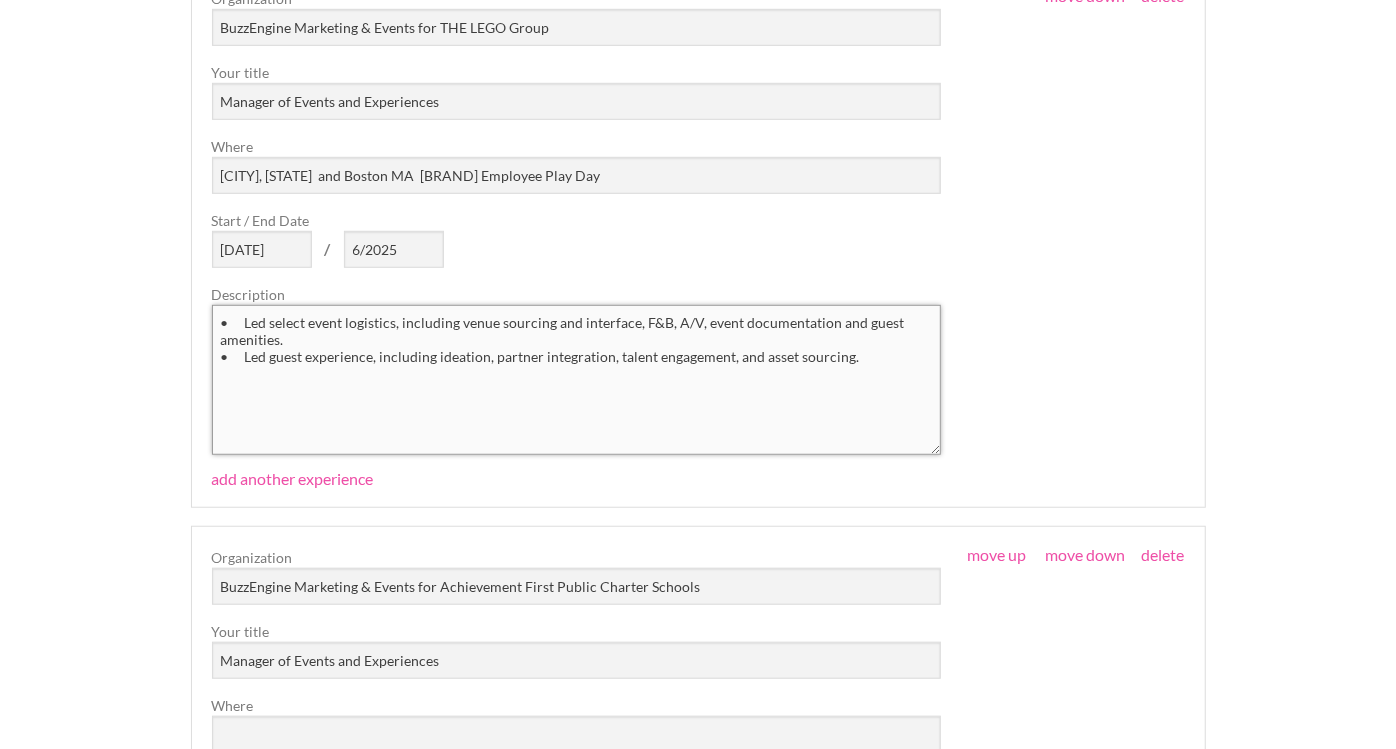 click on "•	Led select event logistics, including venue sourcing and interface, F&B, A/V, event documentation and guest amenities.
•	Led guest experience, including ideation, partner integration, talent engagement, and asset sourcing." at bounding box center [577, 380] 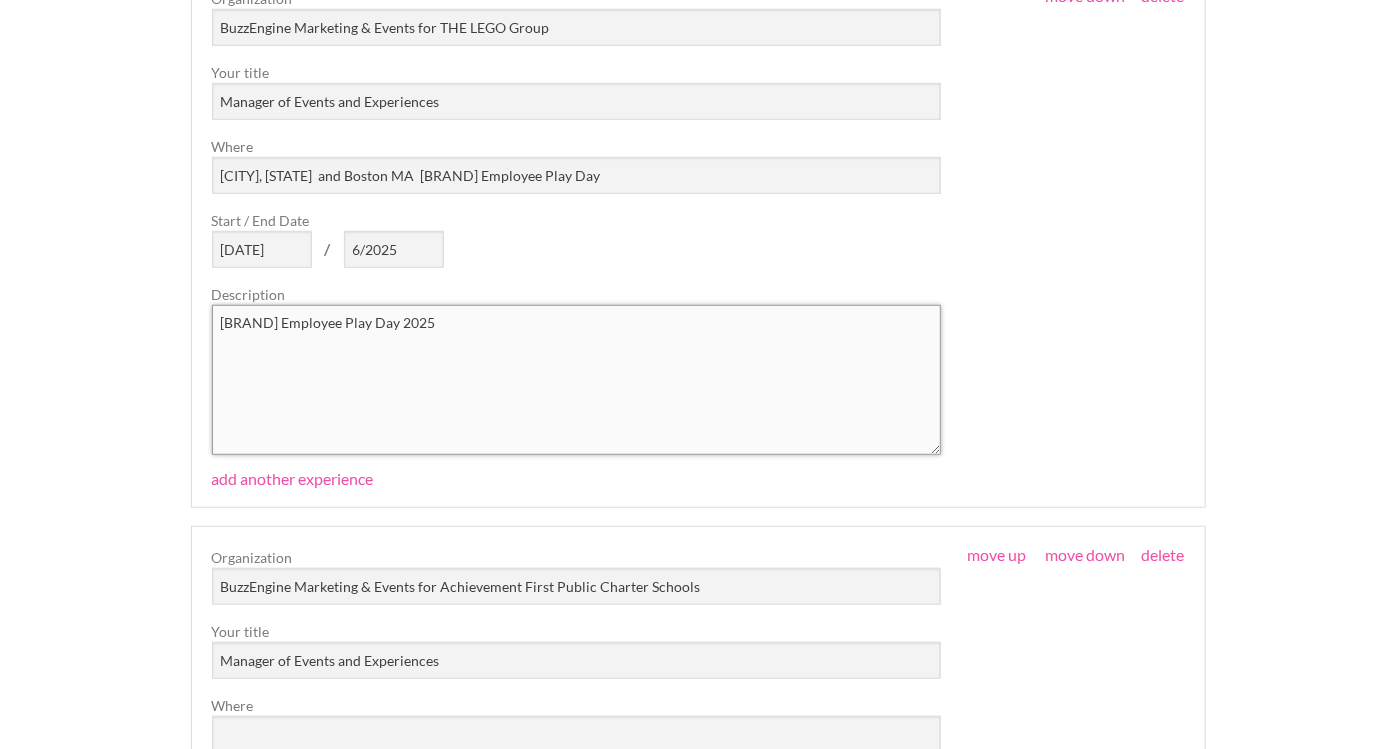 click on "[BRAND] Employee Play Day 2025" at bounding box center [577, 380] 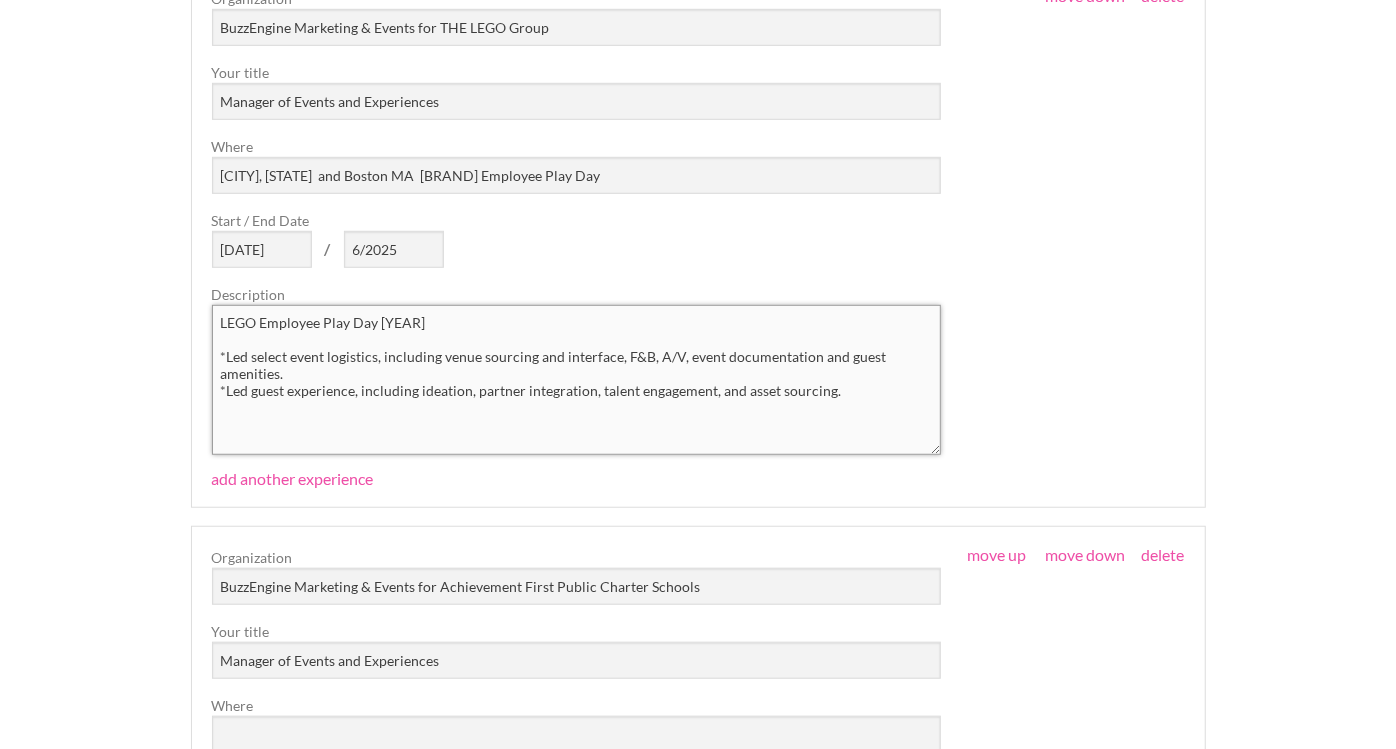 type on "LEGO Employee Play Day [YEAR]
*Led select event logistics, including venue sourcing and interface, F&B, A/V, event documentation and guest amenities.
*Led guest experience, including ideation, partner integration, talent engagement, and asset sourcing." 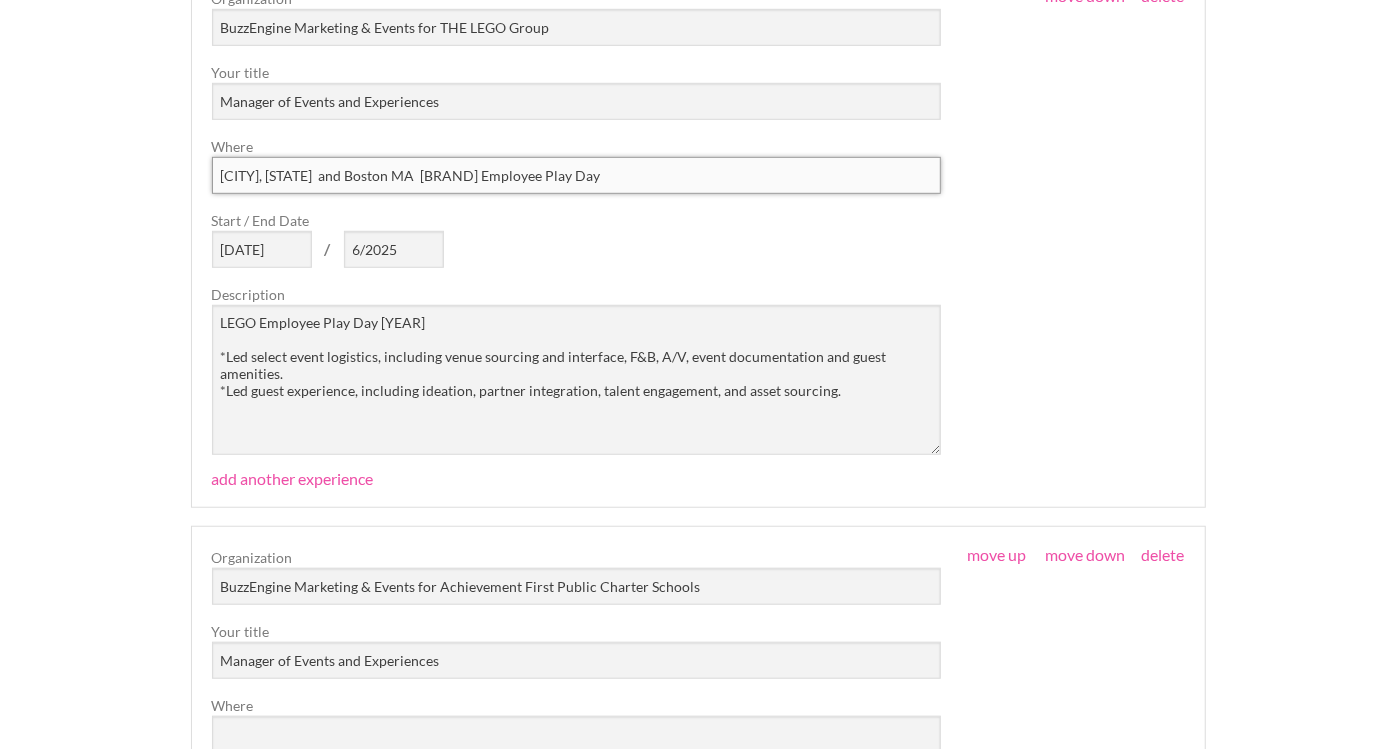 click on "[CITY], [STATE]  and Boston MA  [BRAND] Employee Play Day" at bounding box center [577, 175] 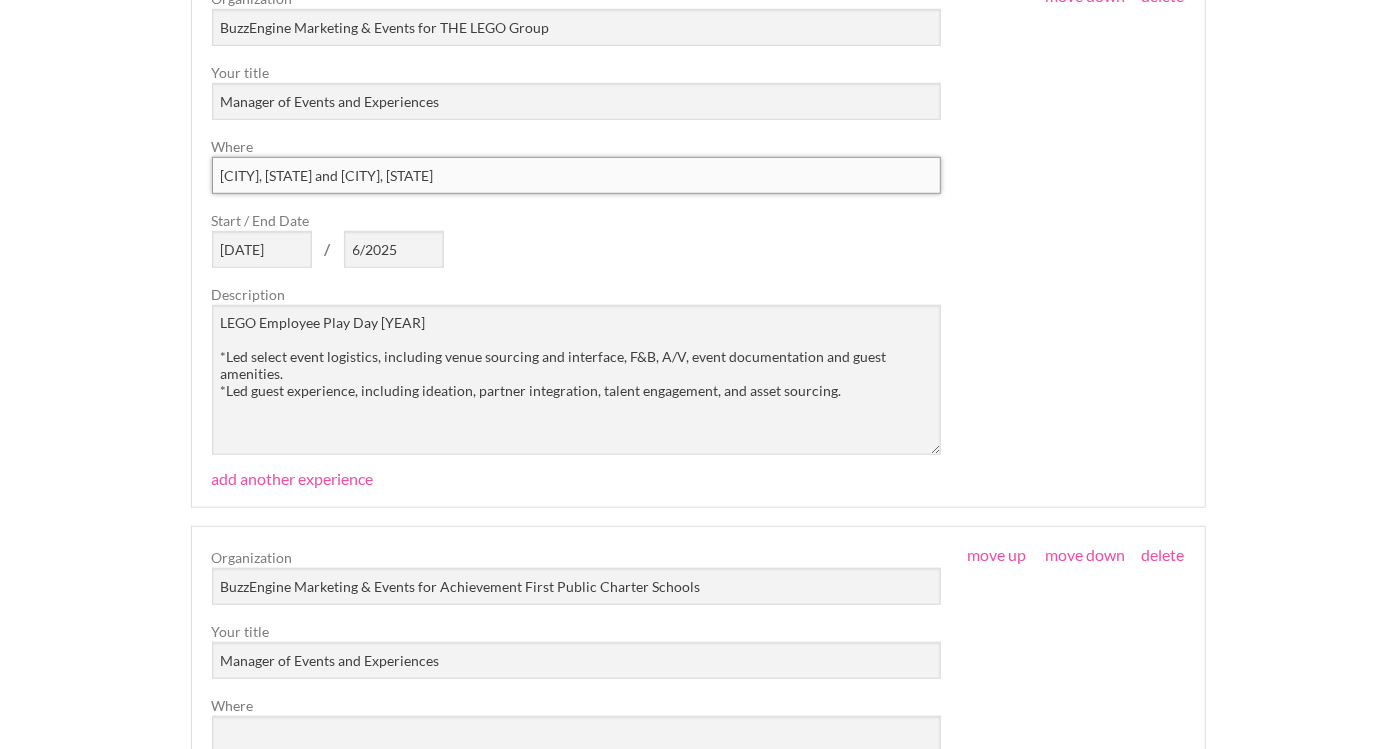 type on "[CITY], [STATE] and [CITY], [STATE]" 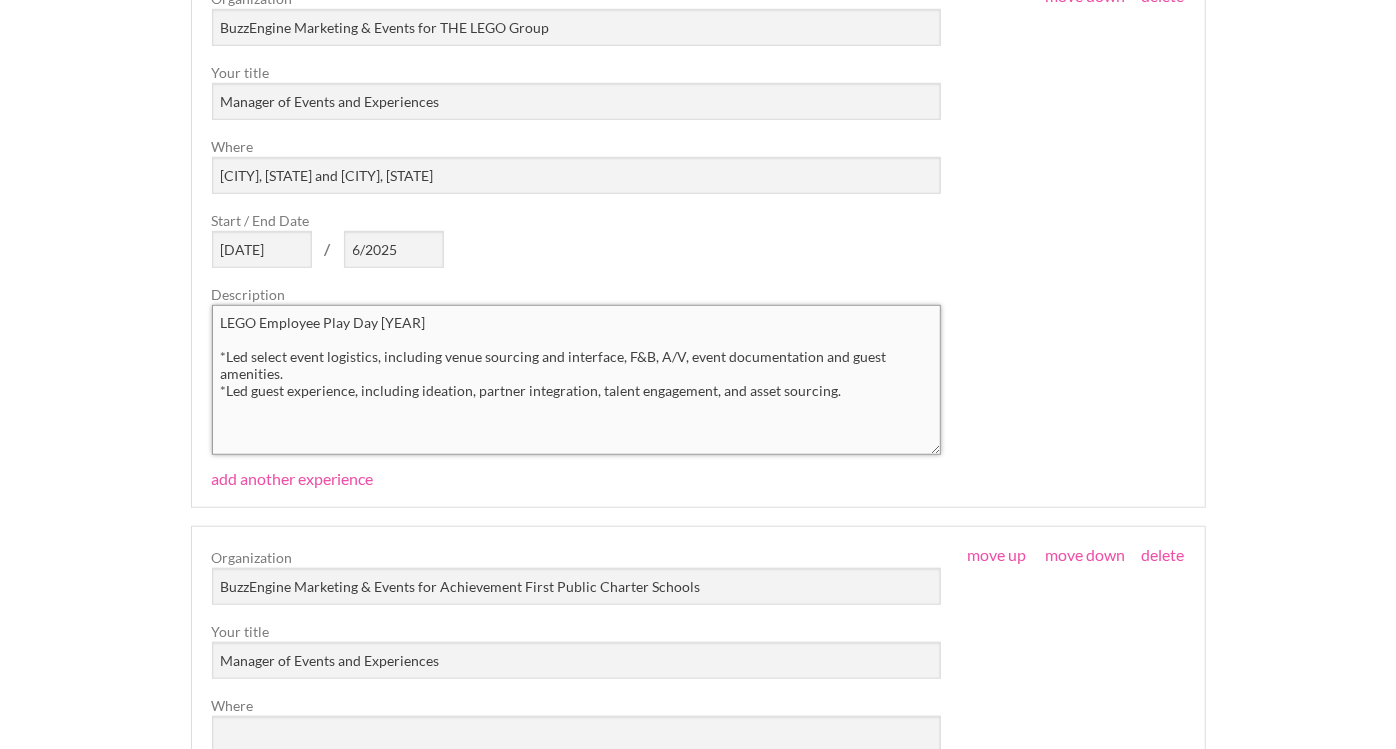 drag, startPoint x: 431, startPoint y: 320, endPoint x: 217, endPoint y: 302, distance: 214.75568 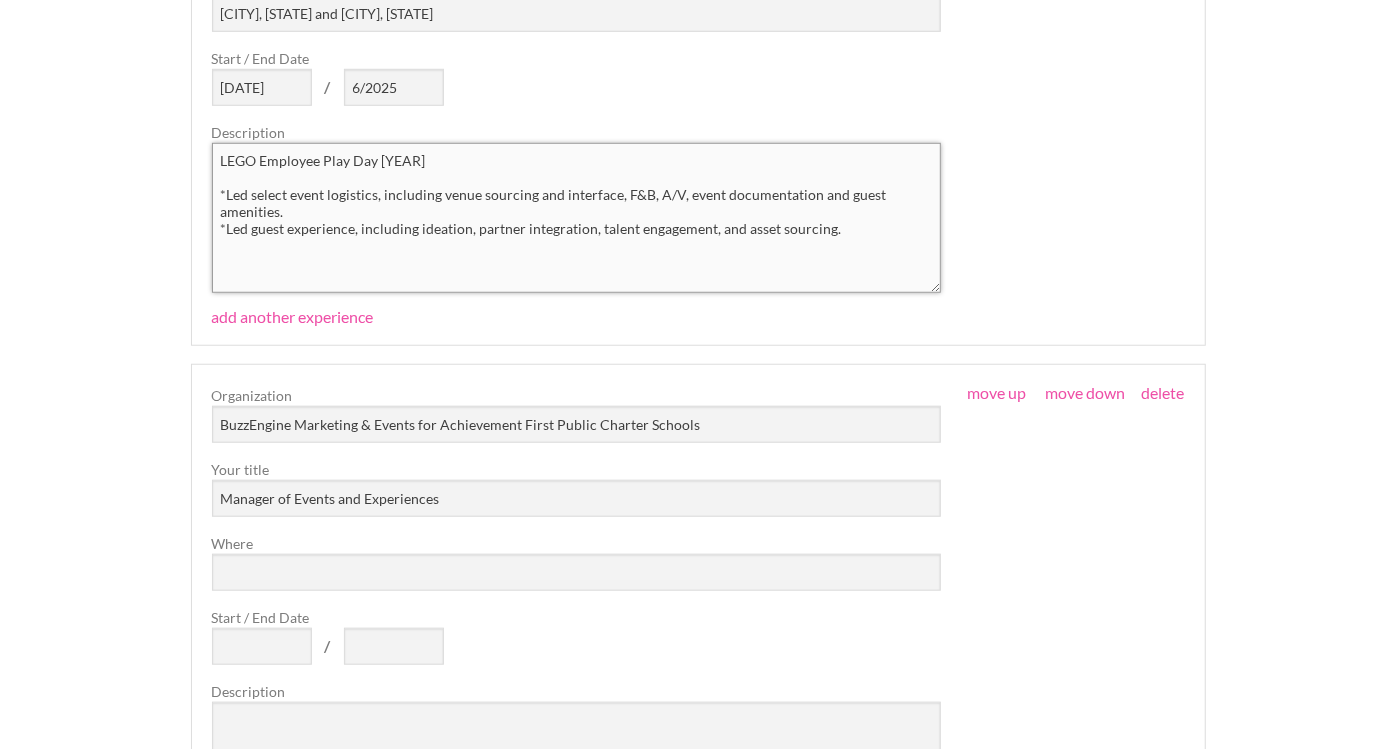 scroll, scrollTop: 901, scrollLeft: 0, axis: vertical 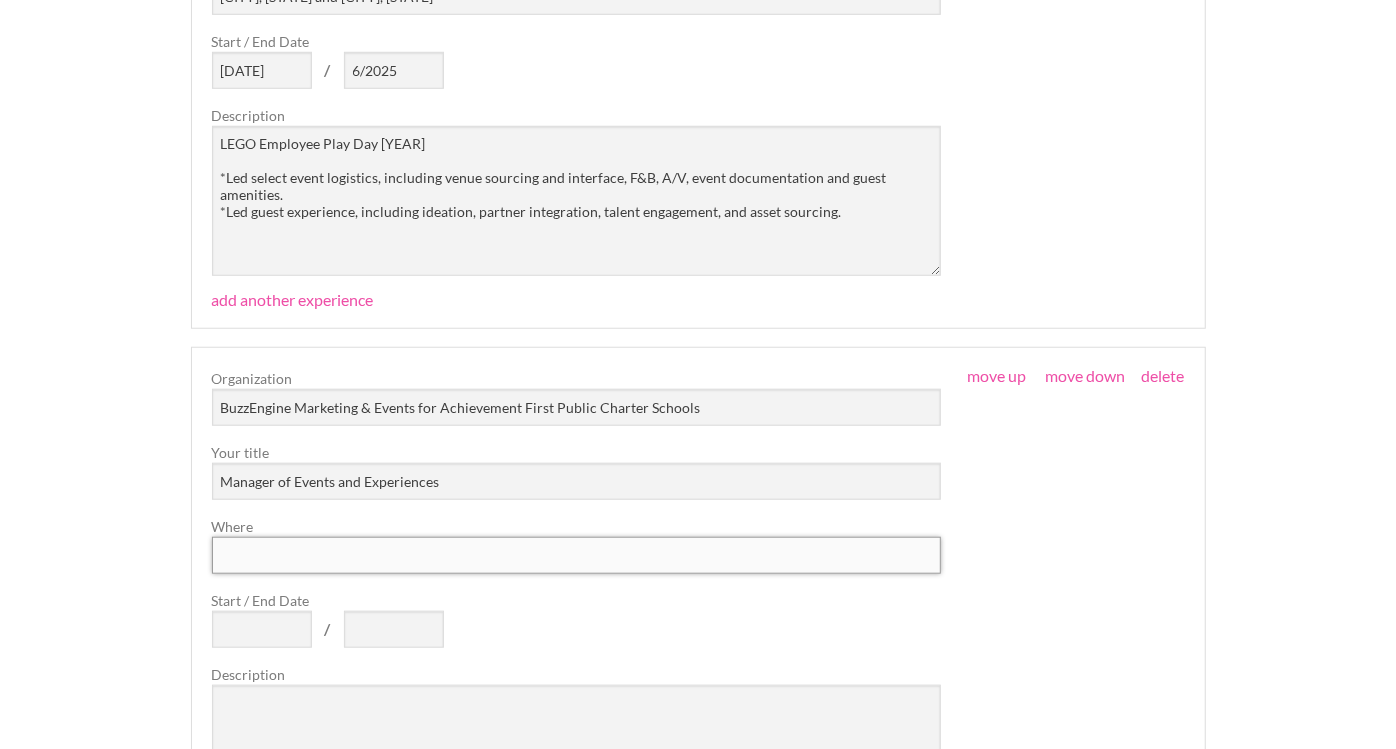 click on "Where" at bounding box center [577, 555] 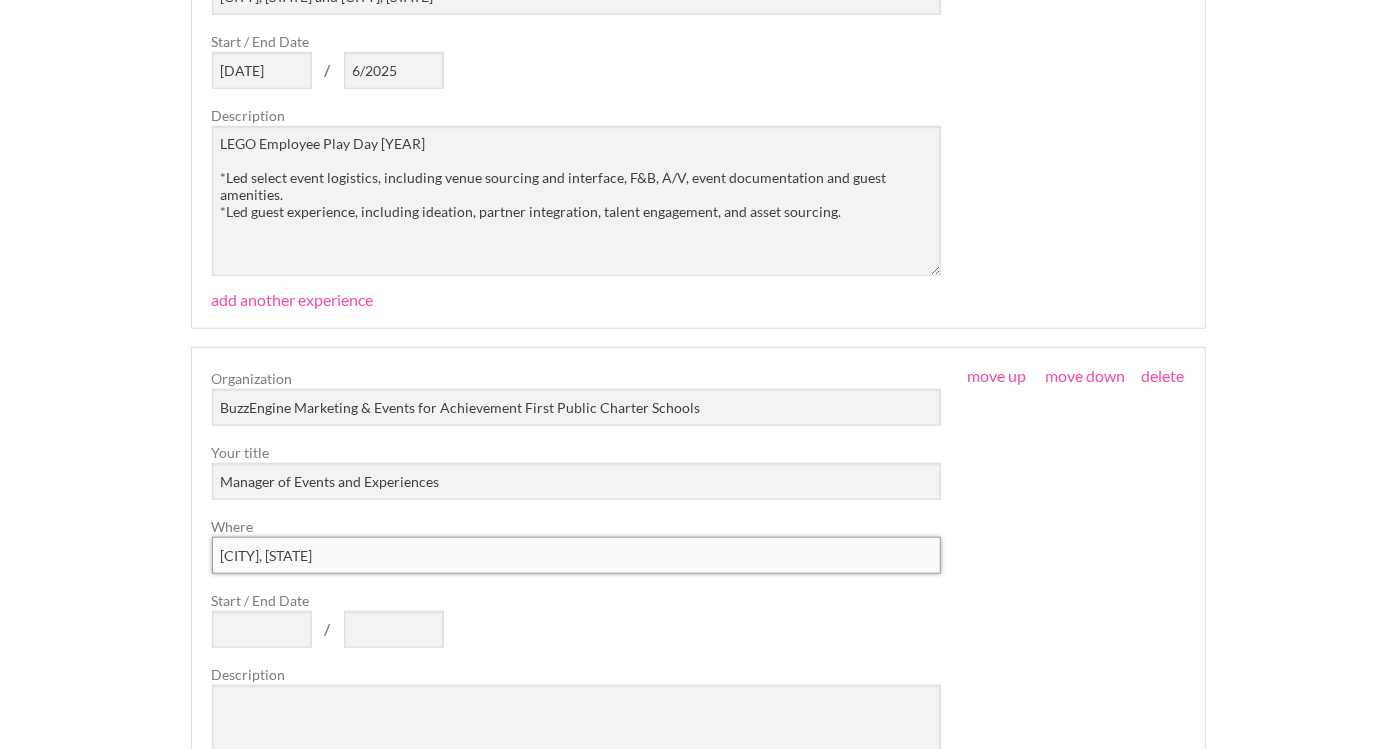 type on "[CITY], [STATE]" 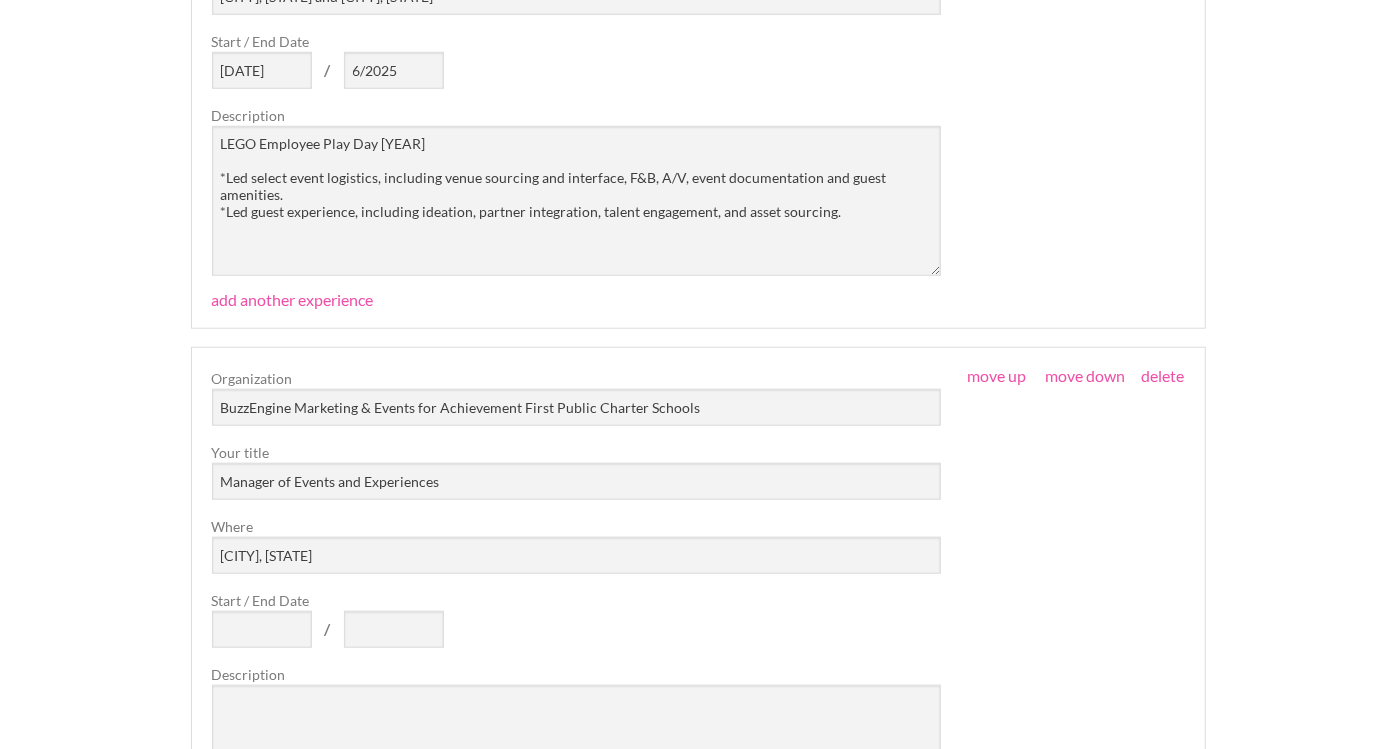 click on "Start / End Date" at bounding box center [577, 600] 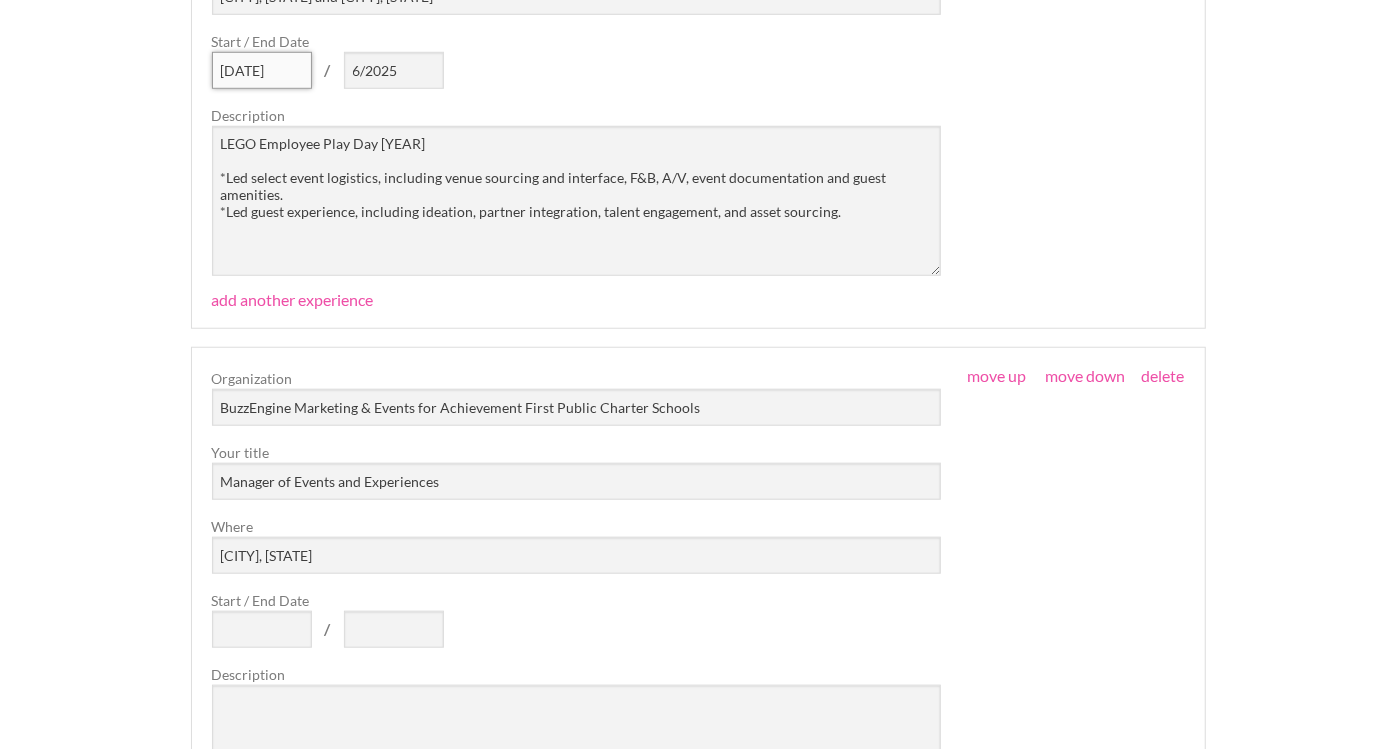 click on "[DATE]" at bounding box center (262, 70) 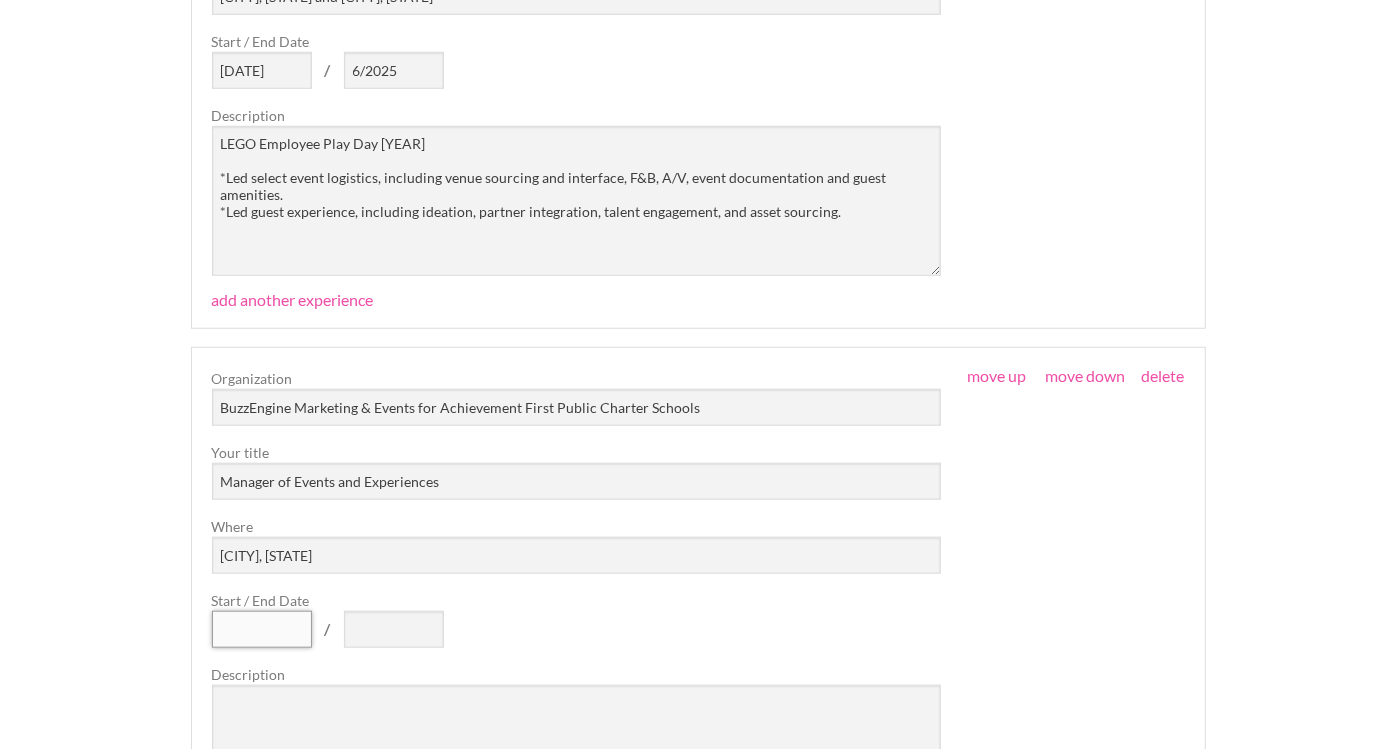 click on "Start / End Date" at bounding box center [262, 629] 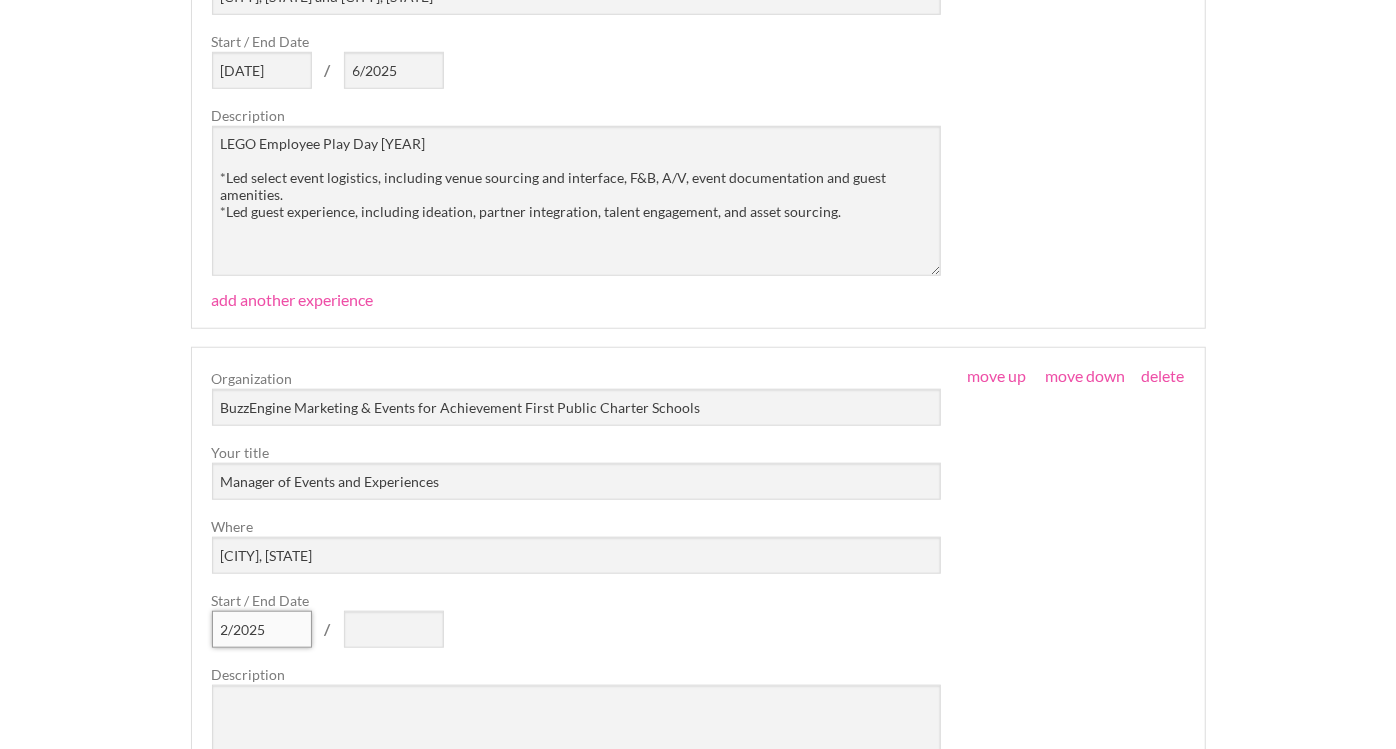 type on "2/2025" 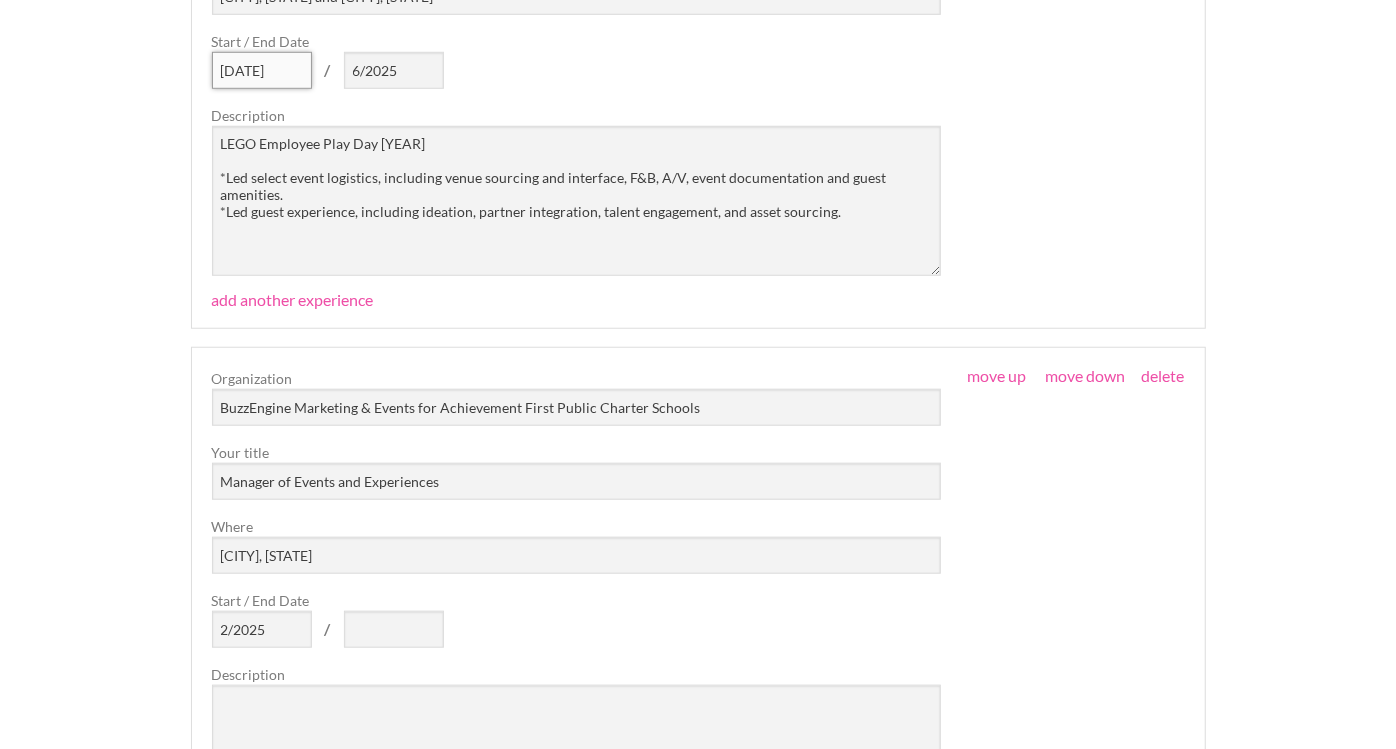 click on "[DATE]" at bounding box center (262, 70) 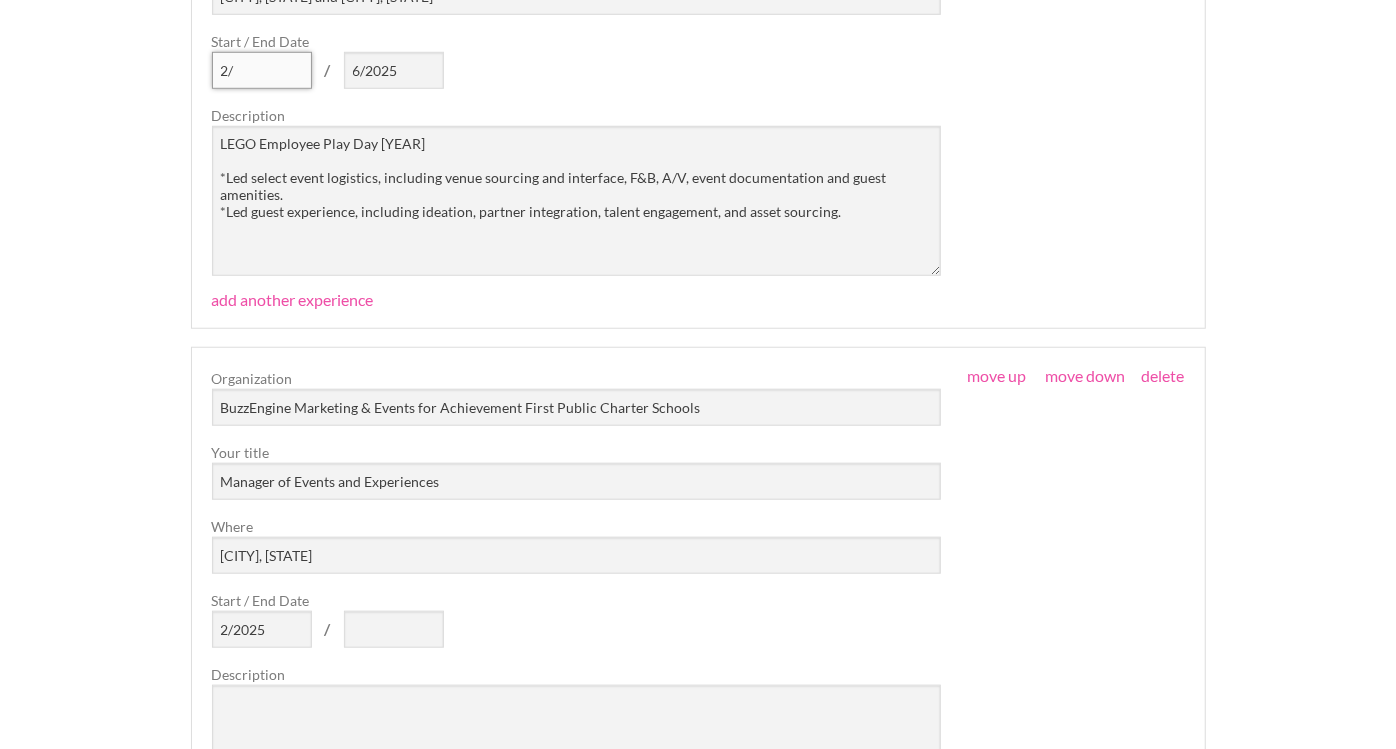 type on "2" 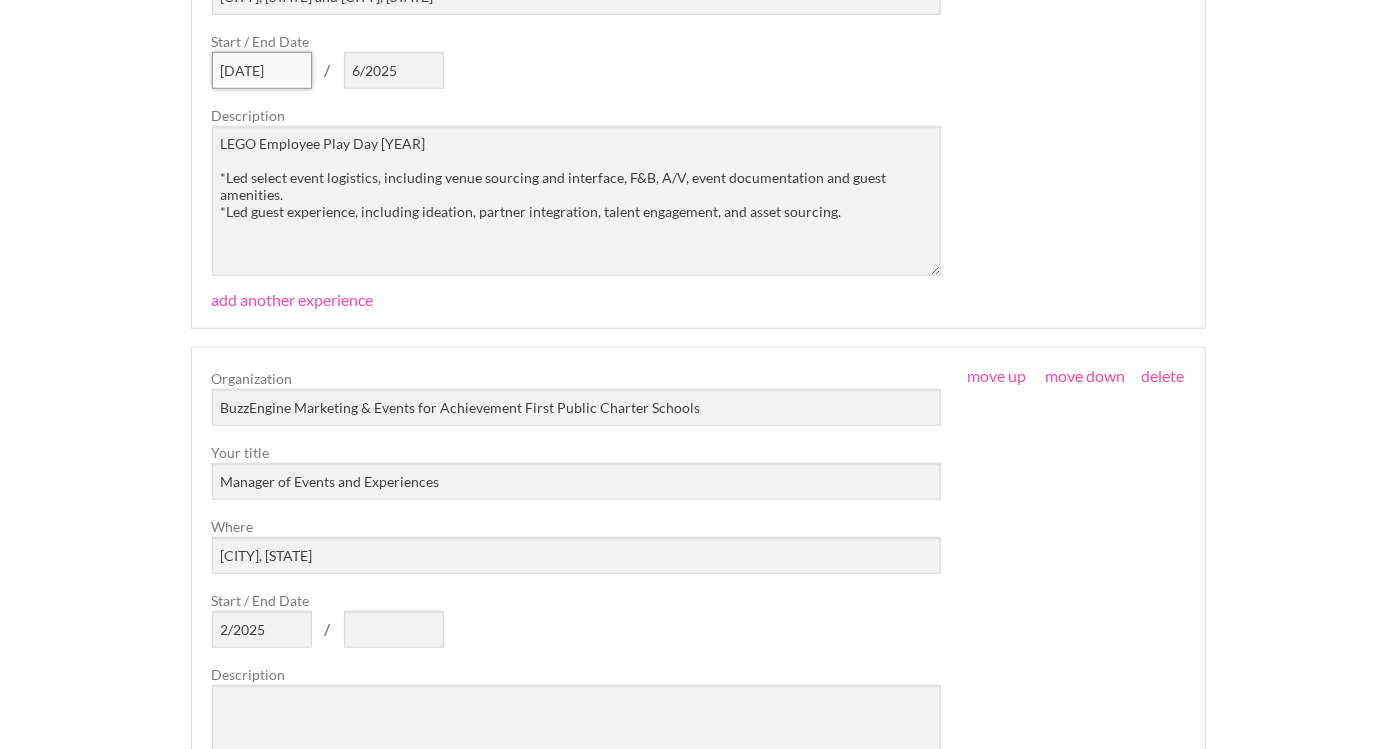 type on "[DATE]" 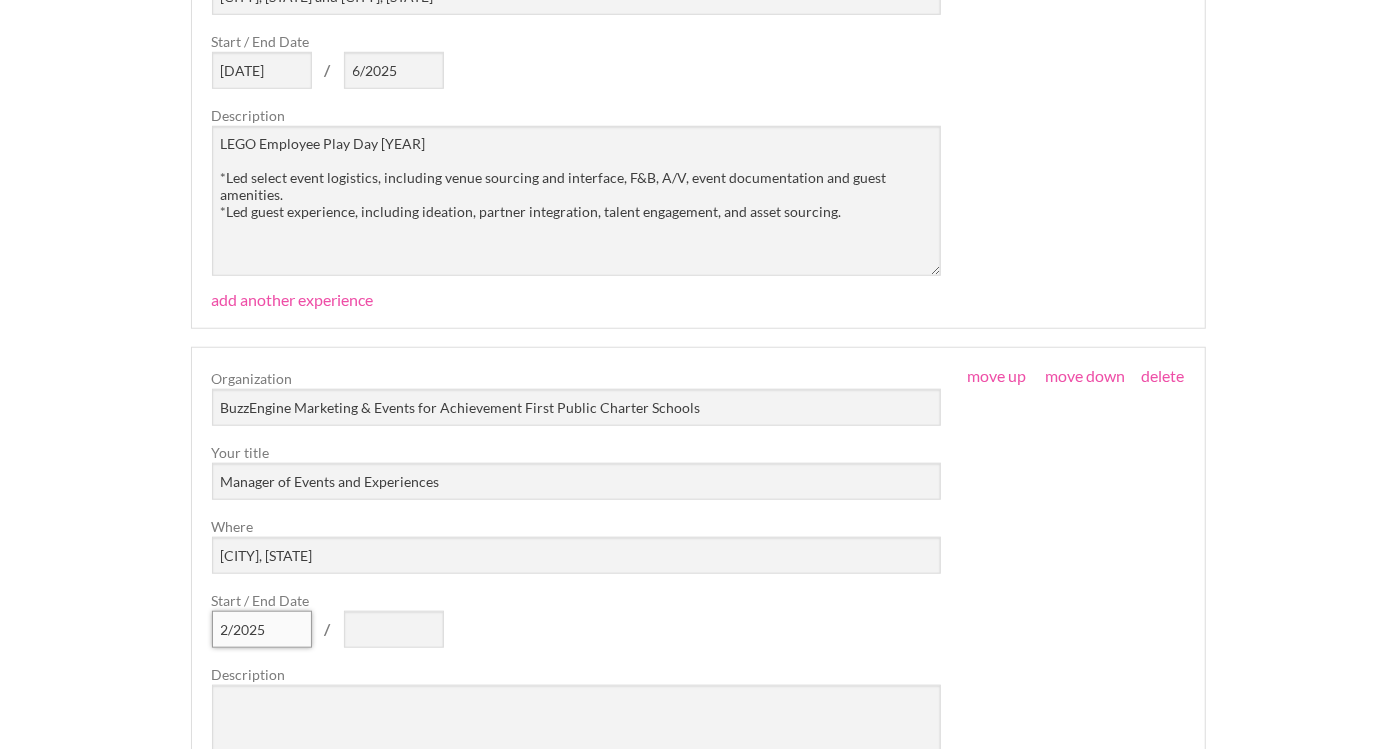 click on "2/2025" at bounding box center (262, 629) 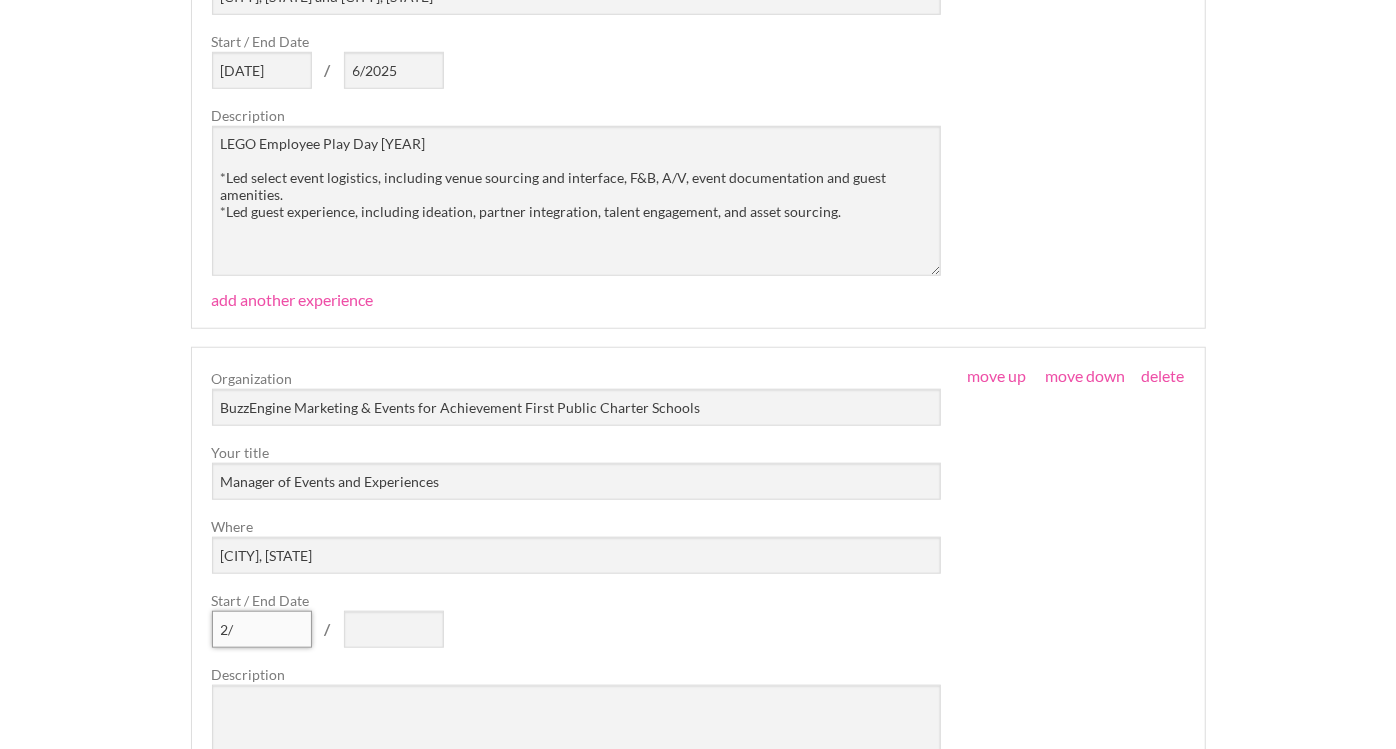 type on "2" 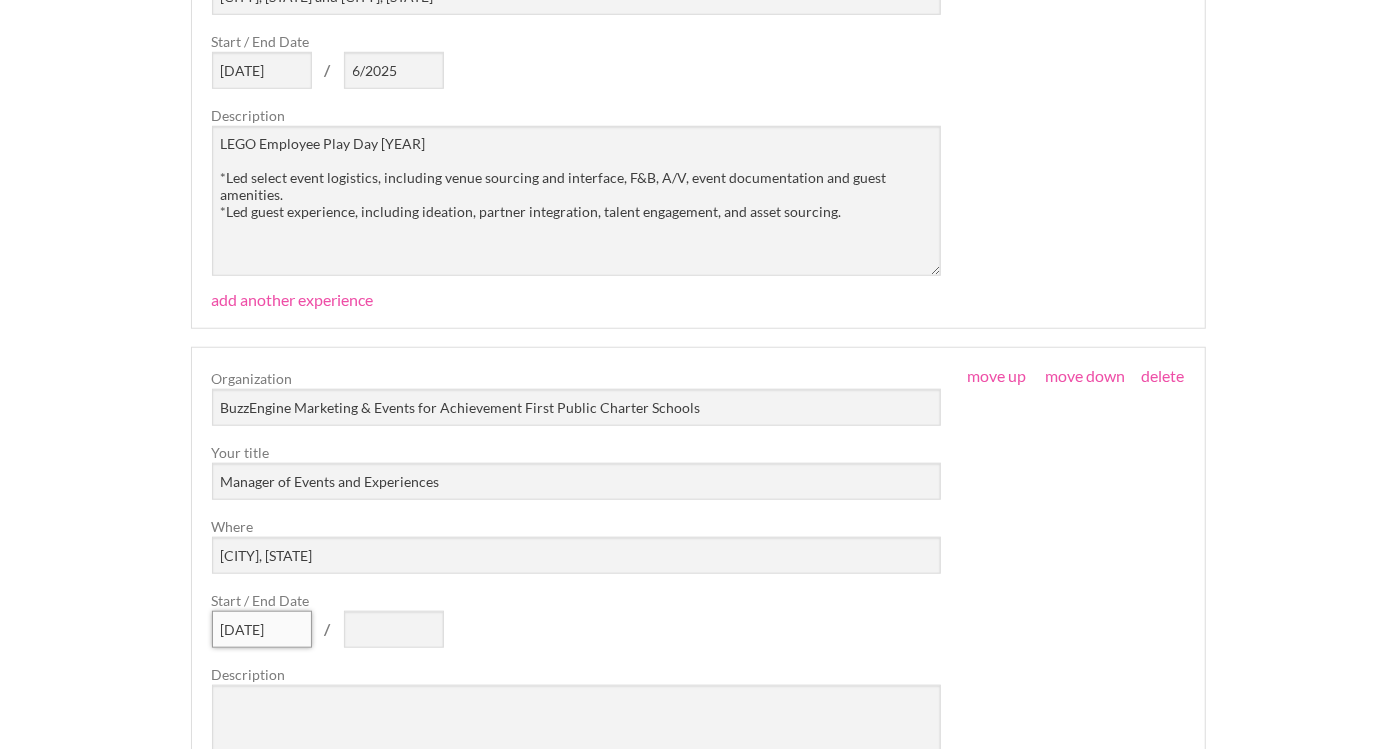 type on "[DATE]" 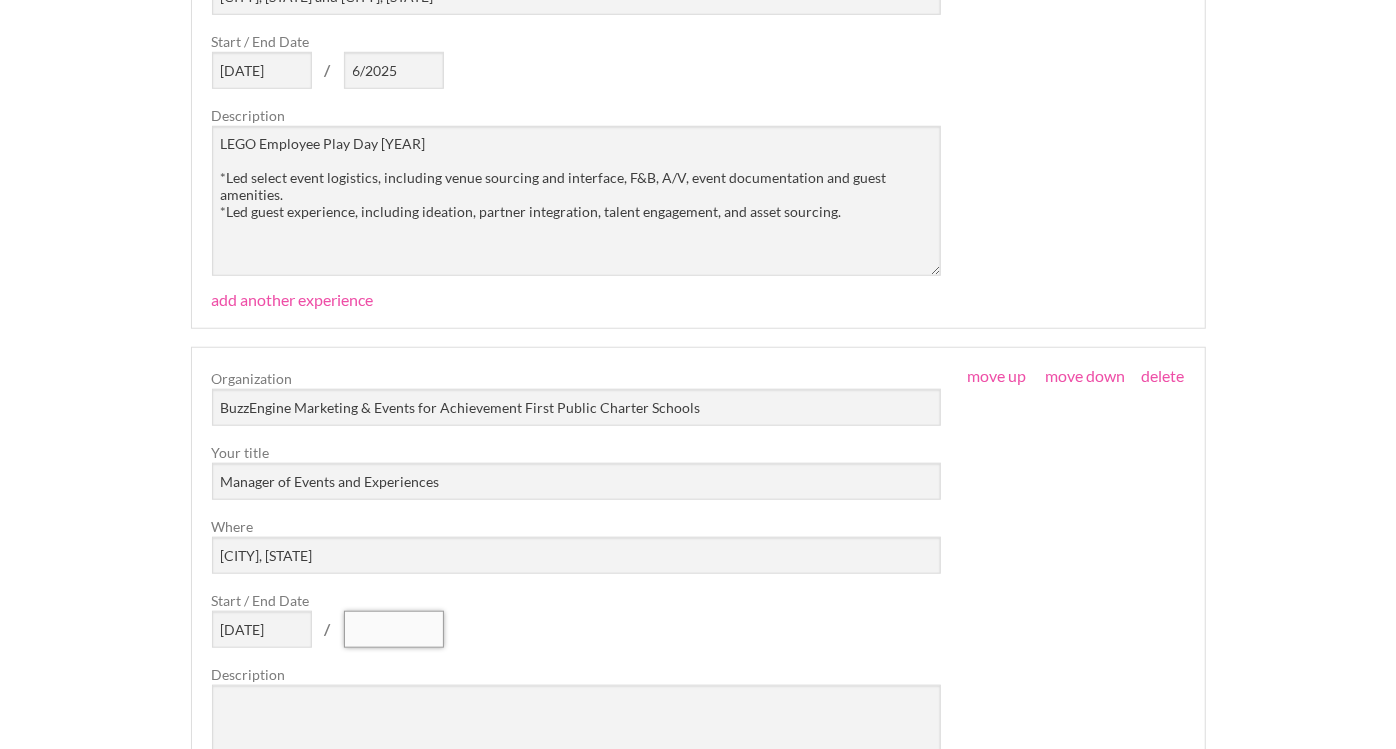 click at bounding box center (394, 629) 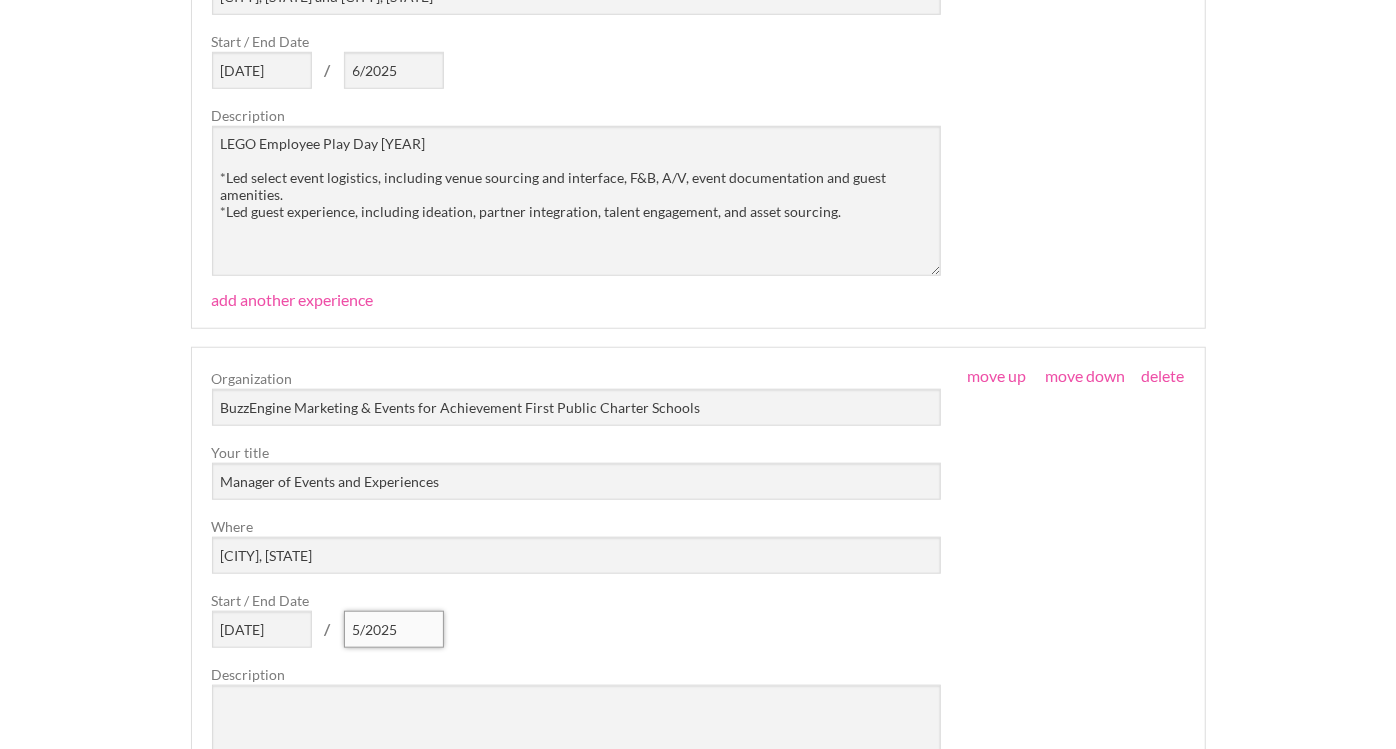 type on "5/2025" 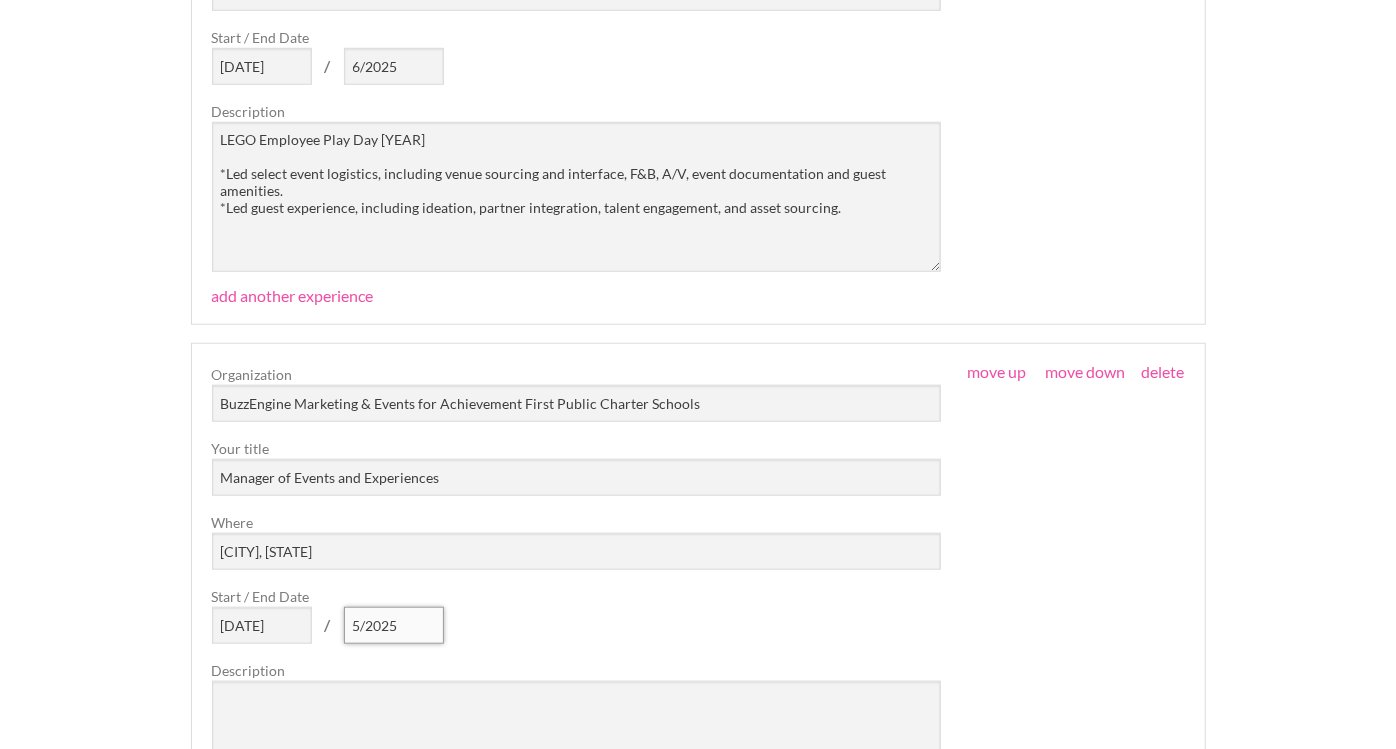 scroll, scrollTop: 897, scrollLeft: 0, axis: vertical 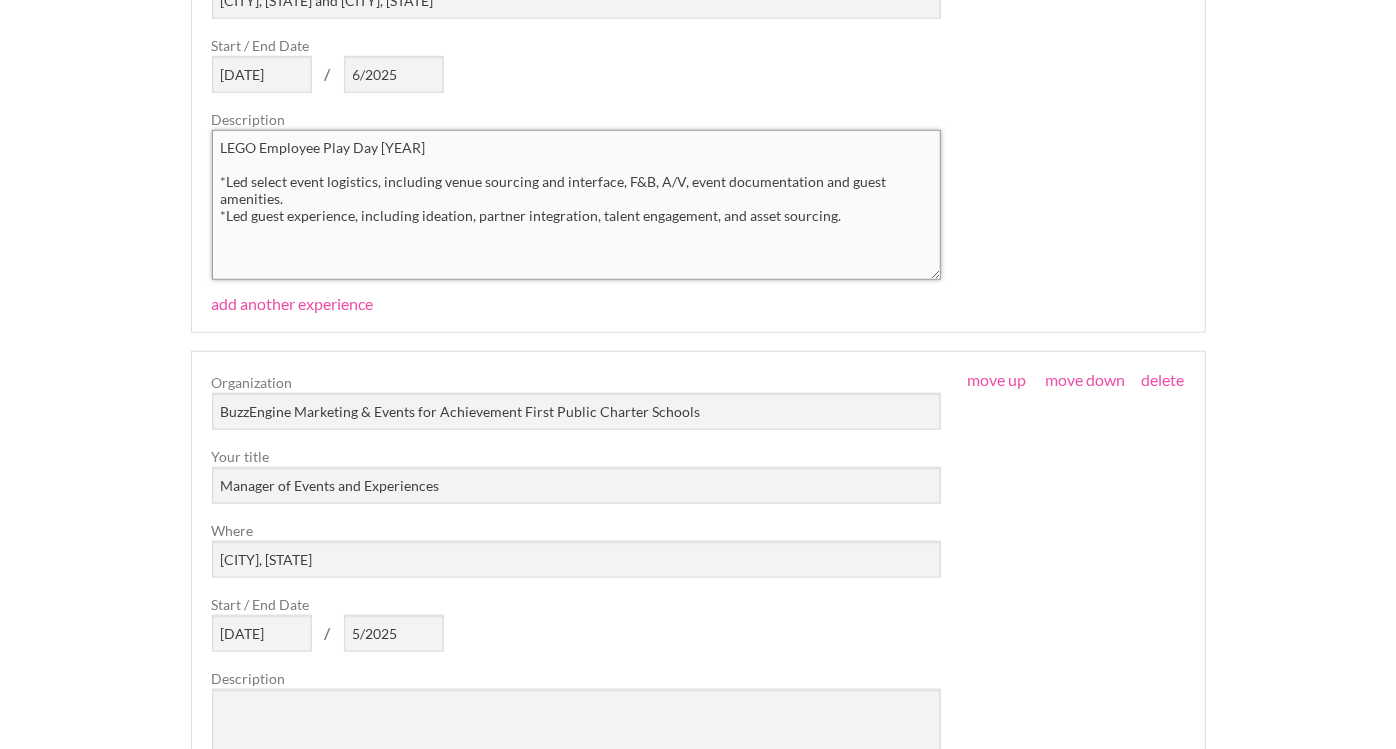 click on "LEGO Employee Play Day [YEAR]
*Led select event logistics, including venue sourcing and interface, F&B, A/V, event documentation and guest amenities.
*Led guest experience, including ideation, partner integration, talent engagement, and asset sourcing." at bounding box center (577, 205) 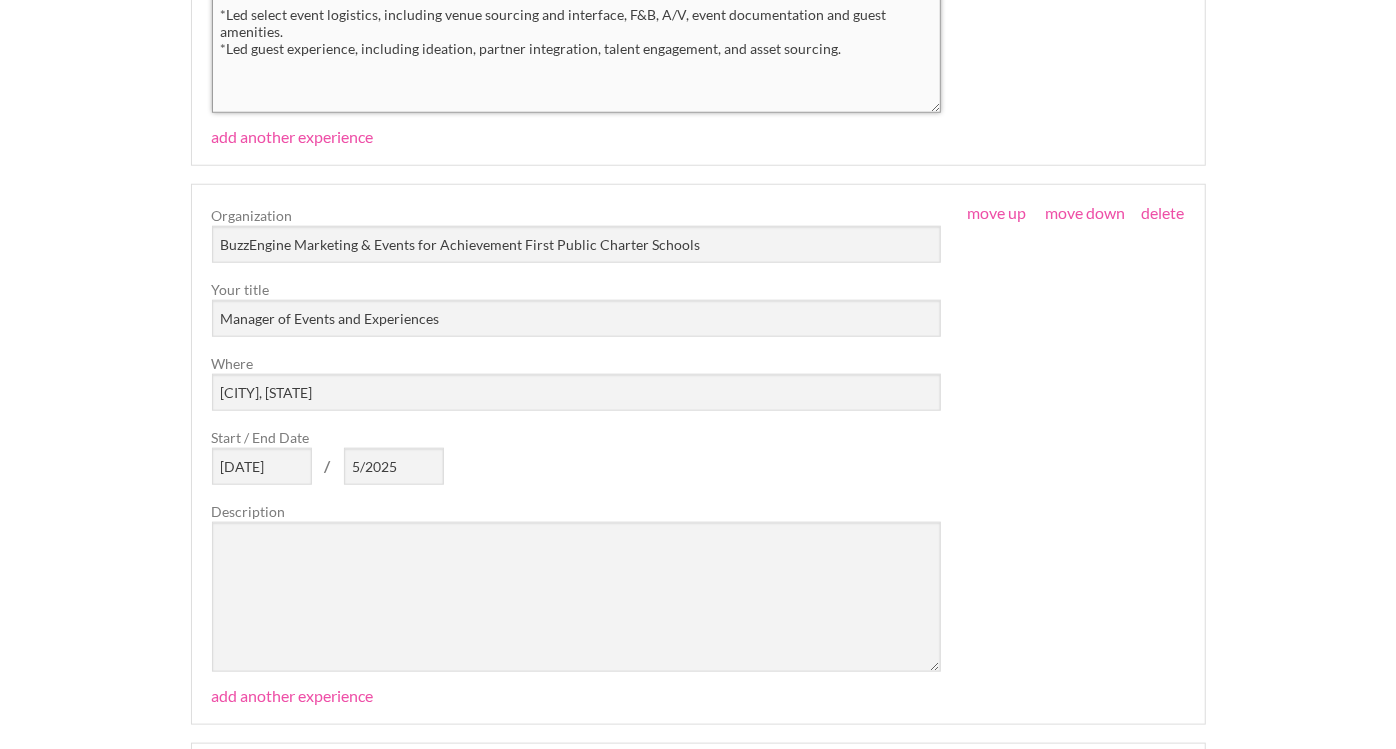 scroll, scrollTop: 1066, scrollLeft: 0, axis: vertical 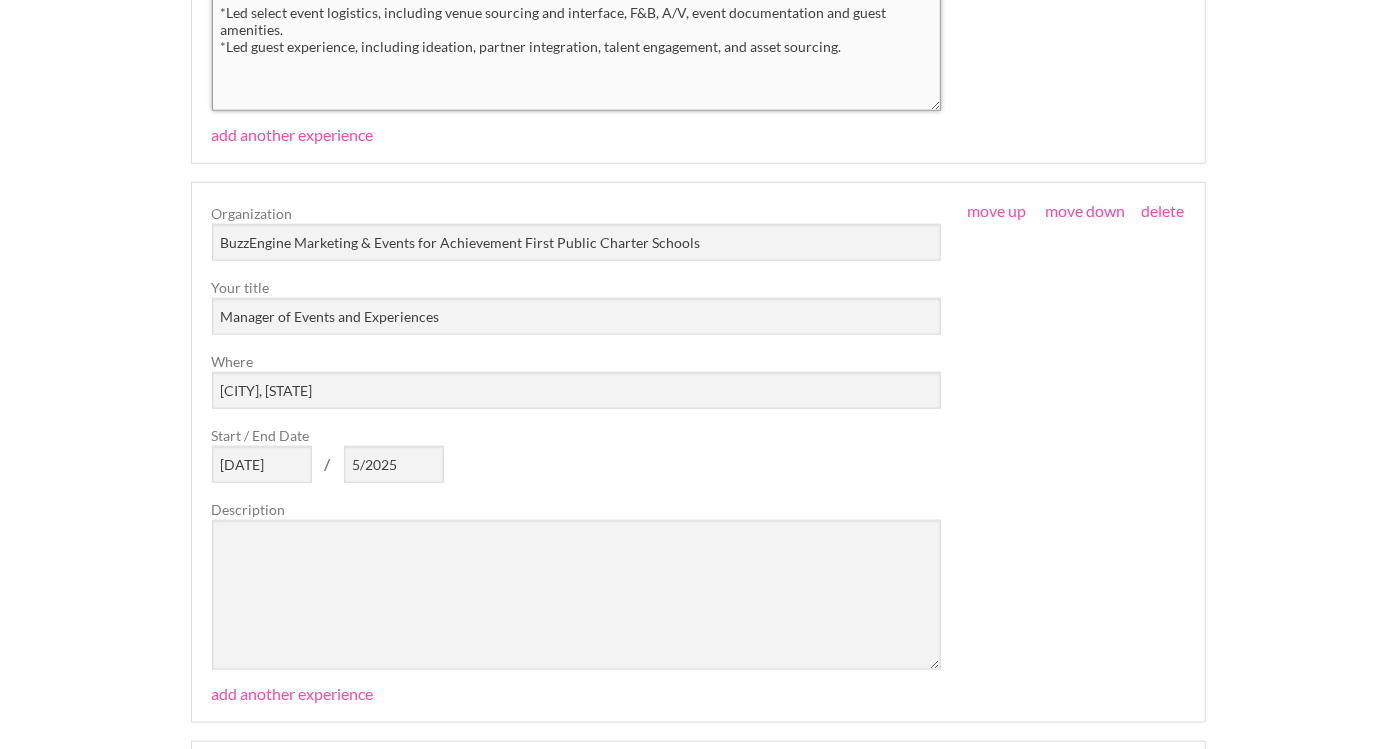 type on "LEGO Employee Play Day 2025:
*Led select event logistics, including venue sourcing and interface, F&B, A/V, event documentation and guest amenities.
*Led guest experience, including ideation, partner integration, talent engagement, and asset sourcing." 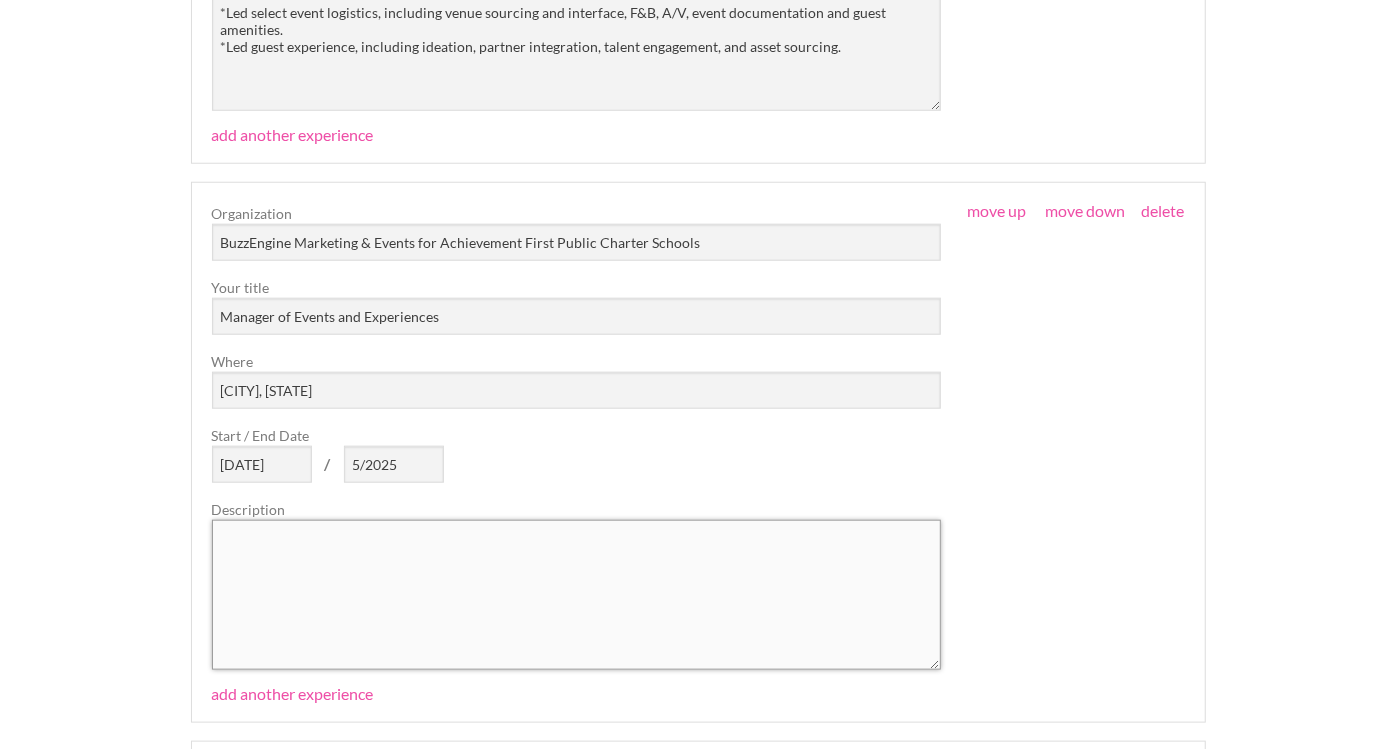 click at bounding box center (577, 595) 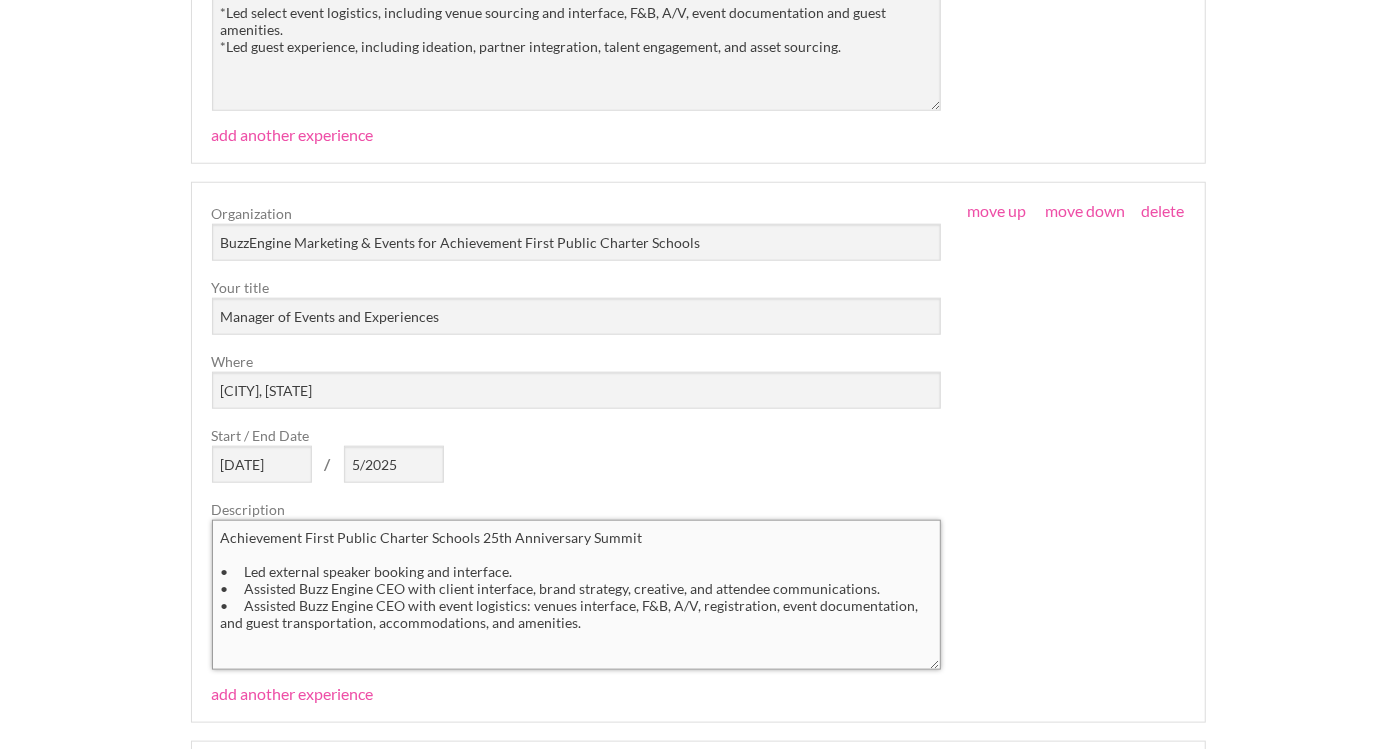 click on "Achievement First Public Charter Schools 25th Anniversary Summit
•	Led external speaker booking and interface.
•	Assisted Buzz Engine CEO with client interface, brand strategy, creative, and attendee communications.
•	Assisted Buzz Engine CEO with event logistics: venues interface, F&B, A/V, registration, event documentation, and guest transportation, accommodations, and amenities." at bounding box center (577, 595) 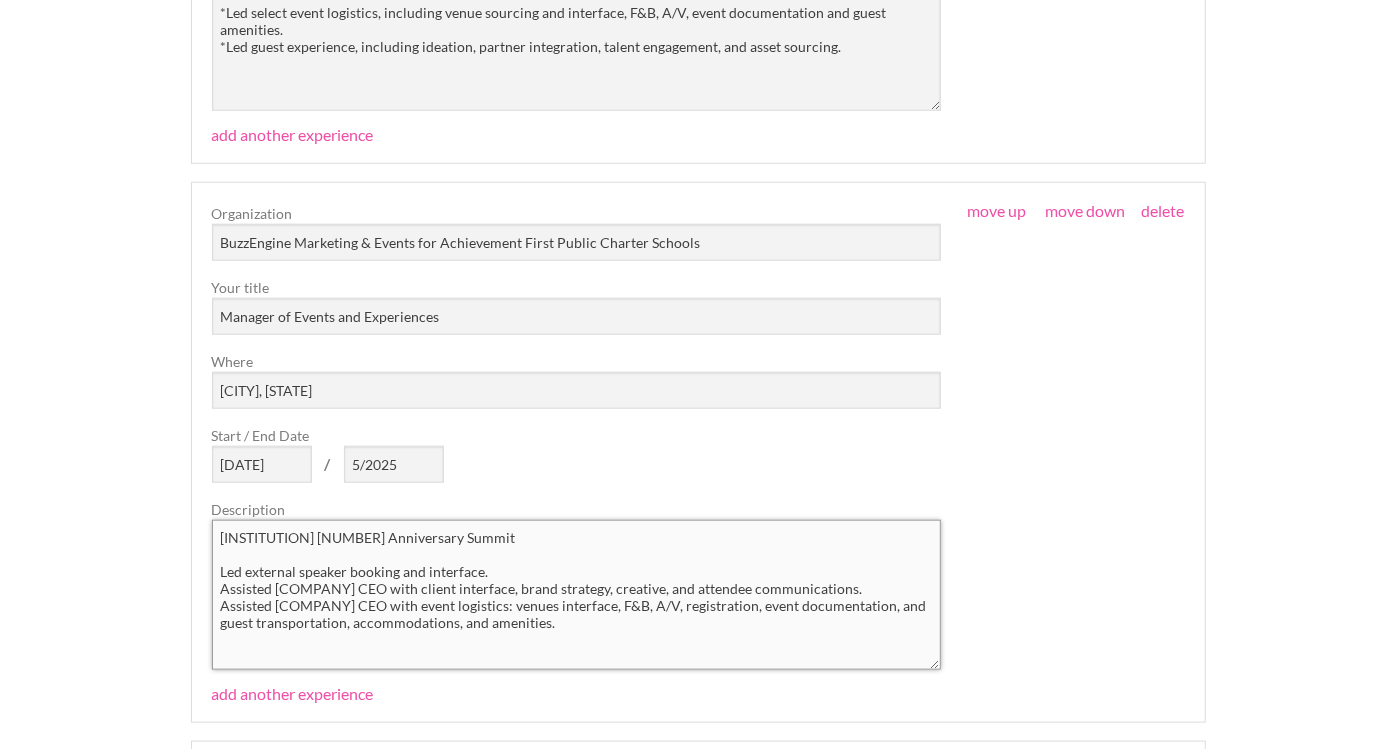 click on "[INSTITUTION] [NUMBER] Anniversary Summit
Led external speaker booking and interface.
Assisted [COMPANY] CEO with client interface, brand strategy, creative, and attendee communications.
Assisted [COMPANY] CEO with event logistics: venues interface, F&B, A/V, registration, event documentation, and guest transportation, accommodations, and amenities." at bounding box center (577, 595) 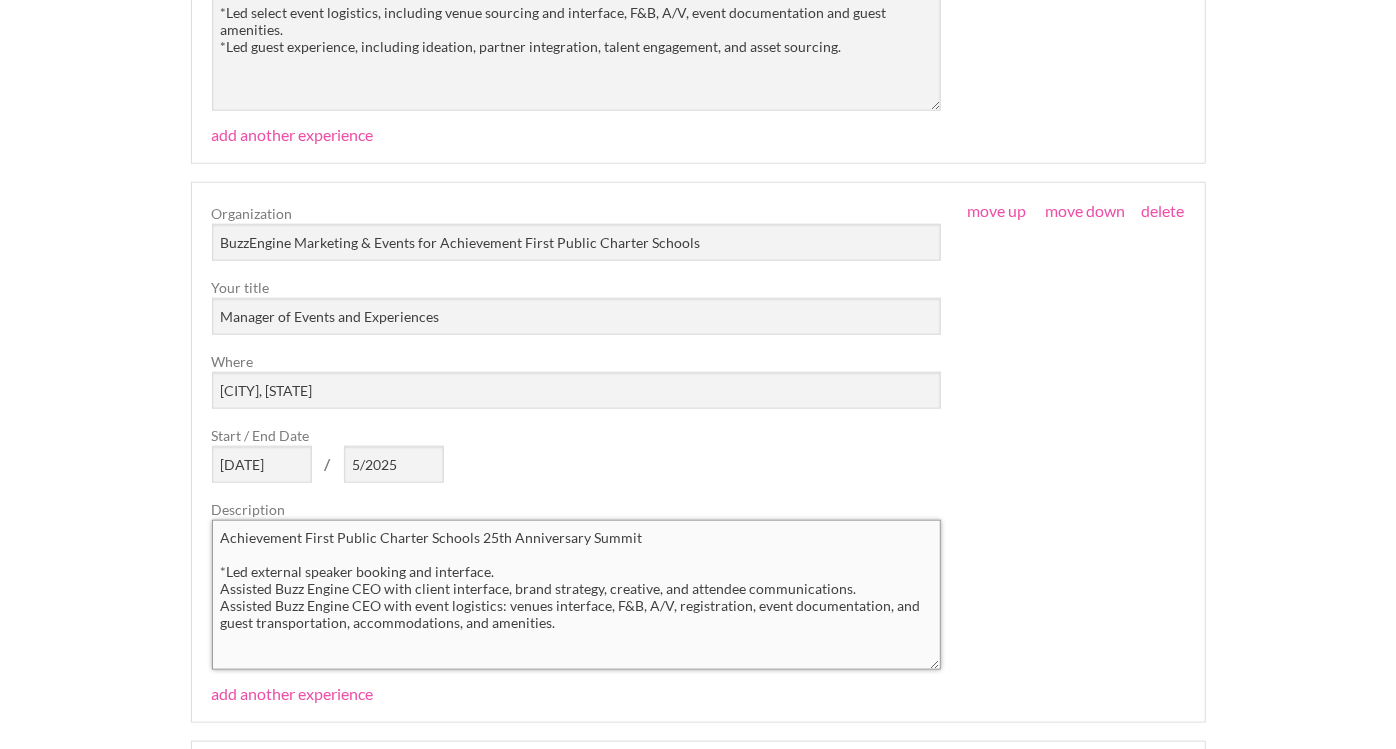 click on "Achievement First Public Charter Schools 25th Anniversary Summit
*Led external speaker booking and interface.
Assisted Buzz Engine CEO with client interface, brand strategy, creative, and attendee communications.
Assisted Buzz Engine CEO with event logistics: venues interface, F&B, A/V, registration, event documentation, and guest transportation, accommodations, and amenities." at bounding box center [577, 595] 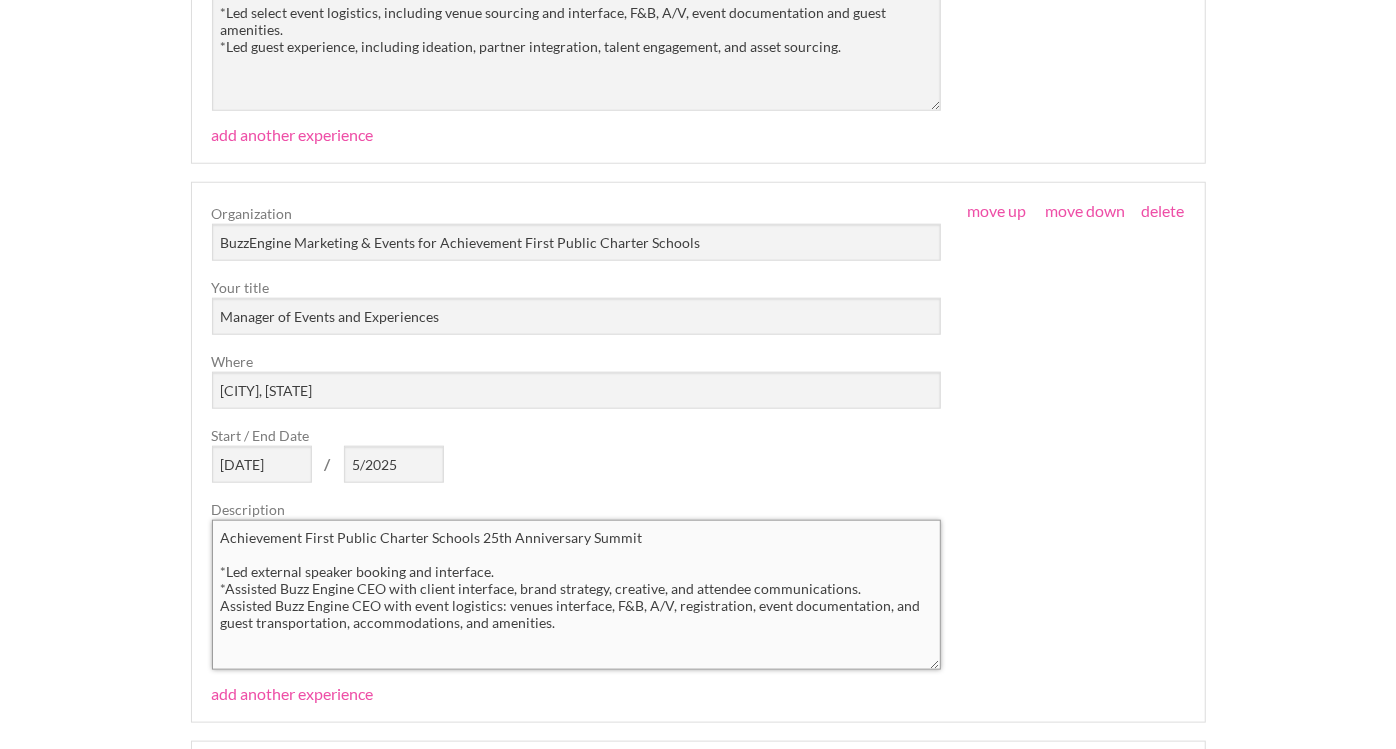click on "Achievement First Public Charter Schools 25th Anniversary Summit
*Led external speaker booking and interface.
*Assisted Buzz Engine CEO with client interface, brand strategy, creative, and attendee communications.
Assisted Buzz Engine CEO with event logistics: venues interface, F&B, A/V, registration, event documentation, and guest transportation, accommodations, and amenities." at bounding box center (577, 595) 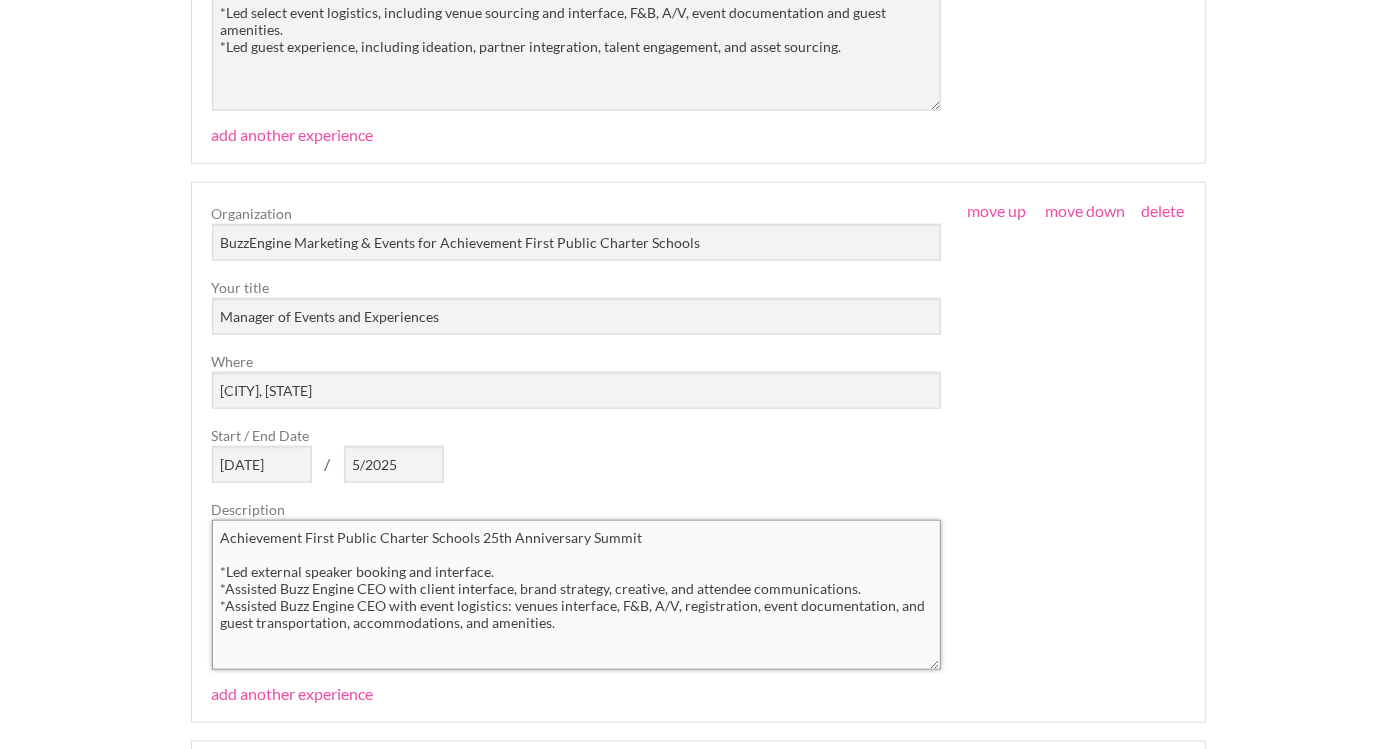 click on "Achievement First Public Charter Schools 25th Anniversary Summit
*Led external speaker booking and interface.
*Assisted Buzz Engine CEO with client interface, brand strategy, creative, and attendee communications.
*Assisted Buzz Engine CEO with event logistics: venues interface, F&B, A/V, registration, event documentation, and guest transportation, accommodations, and amenities." at bounding box center (577, 595) 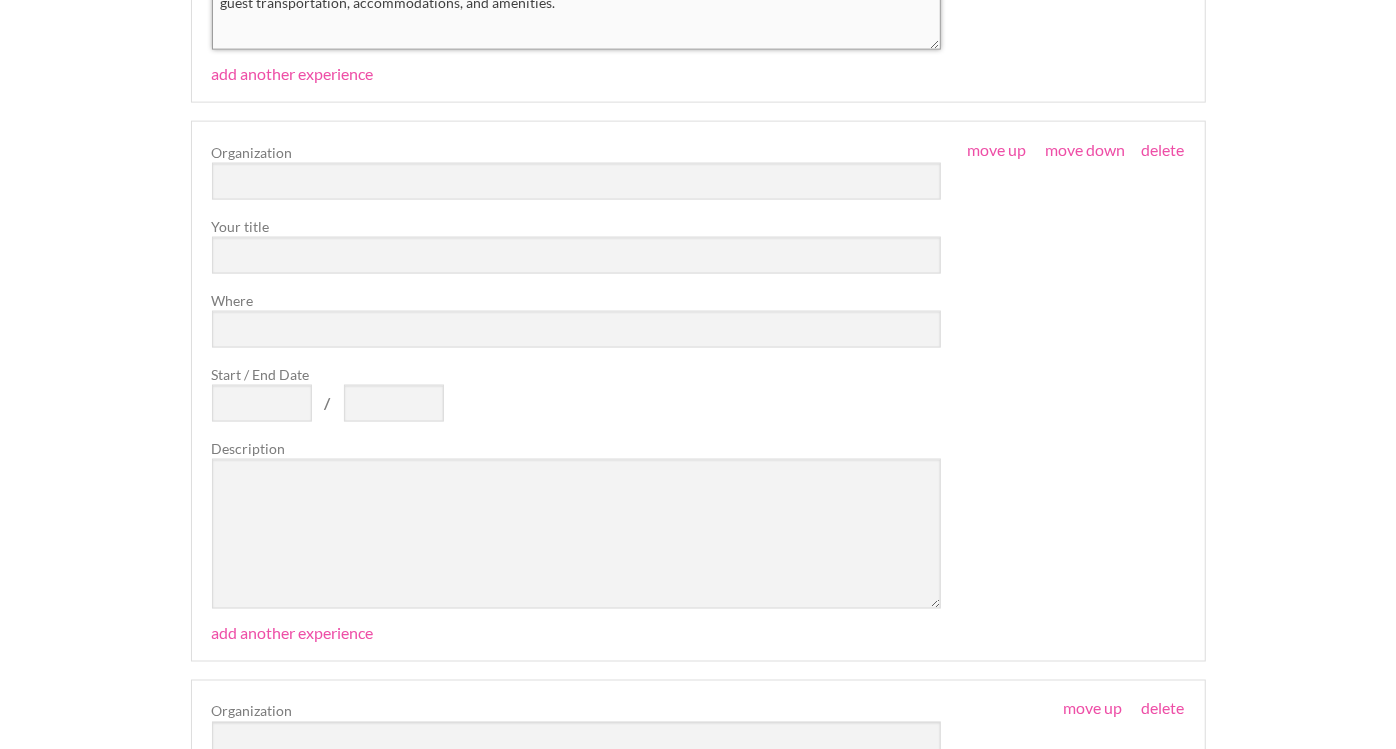 scroll, scrollTop: 1674, scrollLeft: 0, axis: vertical 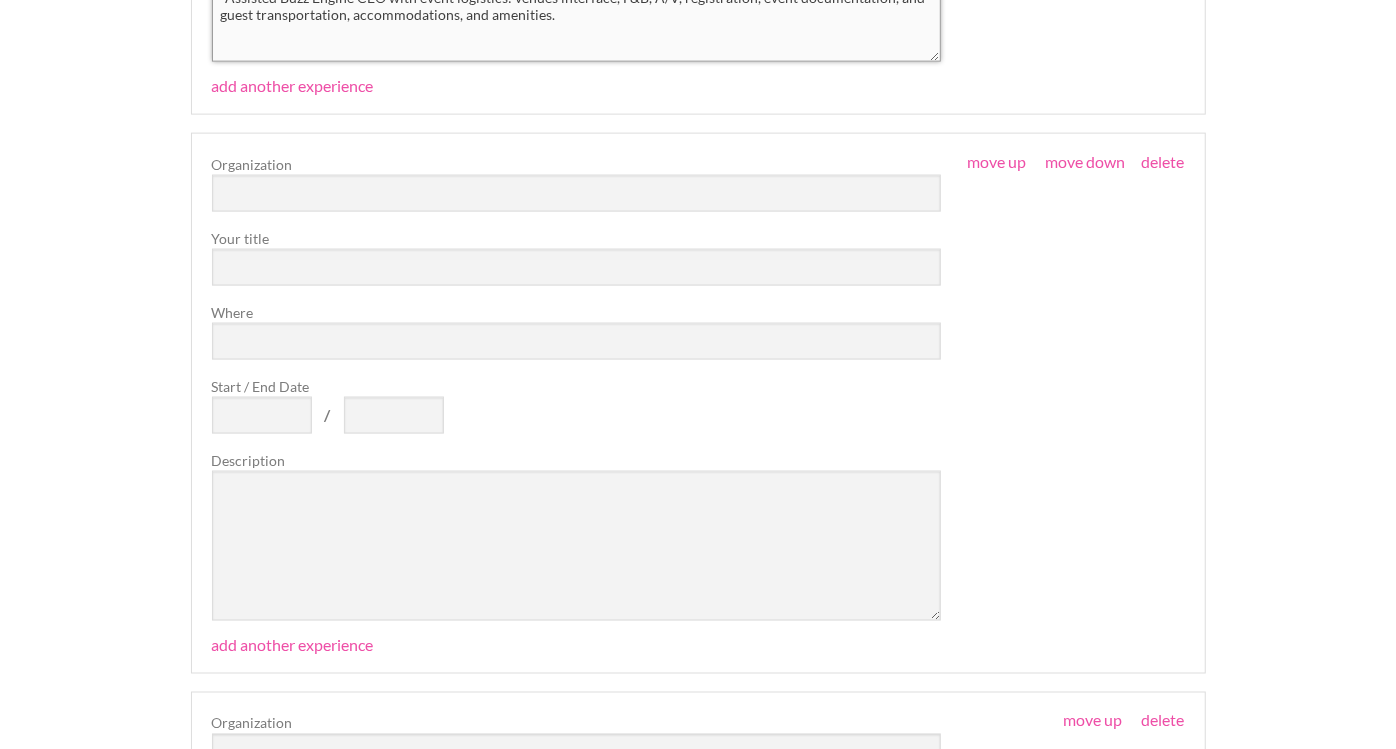 type on "Achievement First Public Charter Schools 25th Anniversary Summit
*Led external speaker booking and interface.
*Assisted Buzz Engine CEO with client interface, brand strategy, creative, and attendee communications.
*Assisted Buzz Engine CEO with event logistics: venues interface, F&B, A/V, registration, event documentation, and guest transportation, accommodations, and amenities." 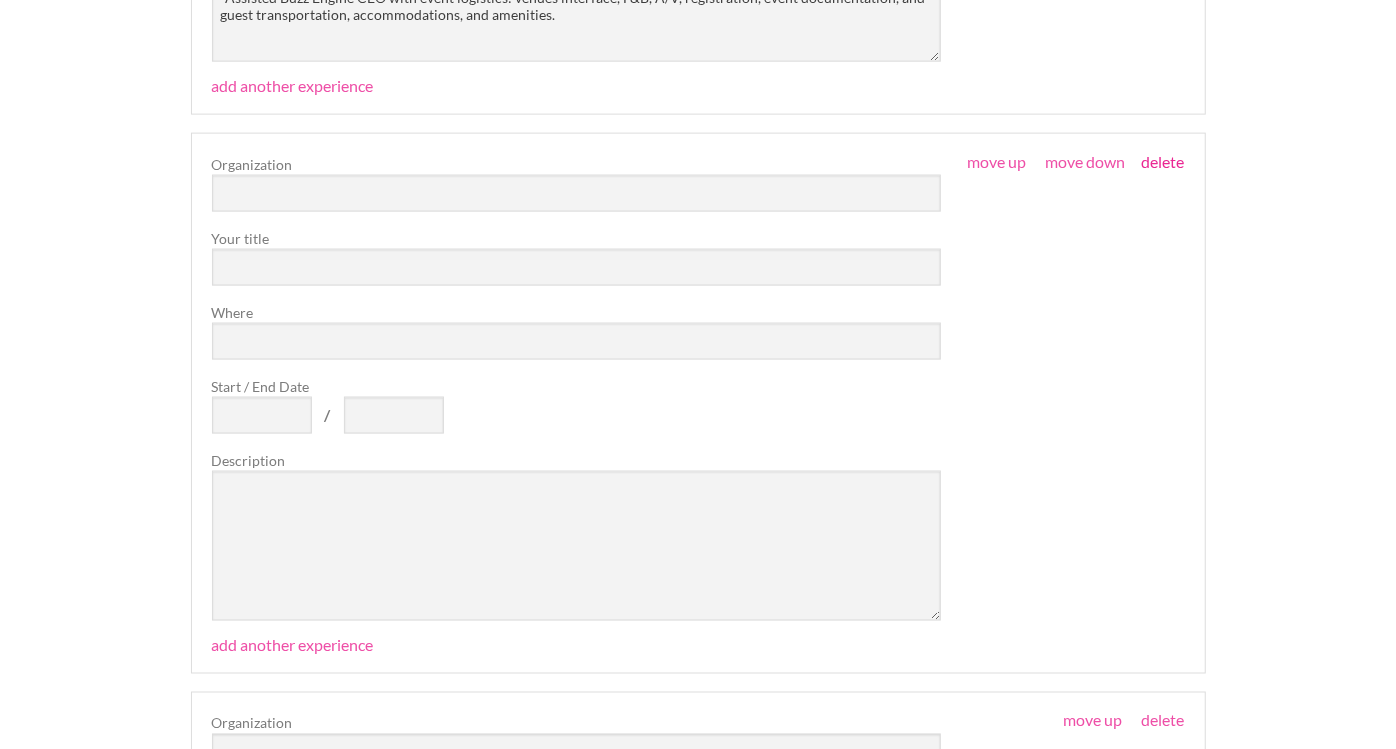 click on "delete" at bounding box center [1163, 161] 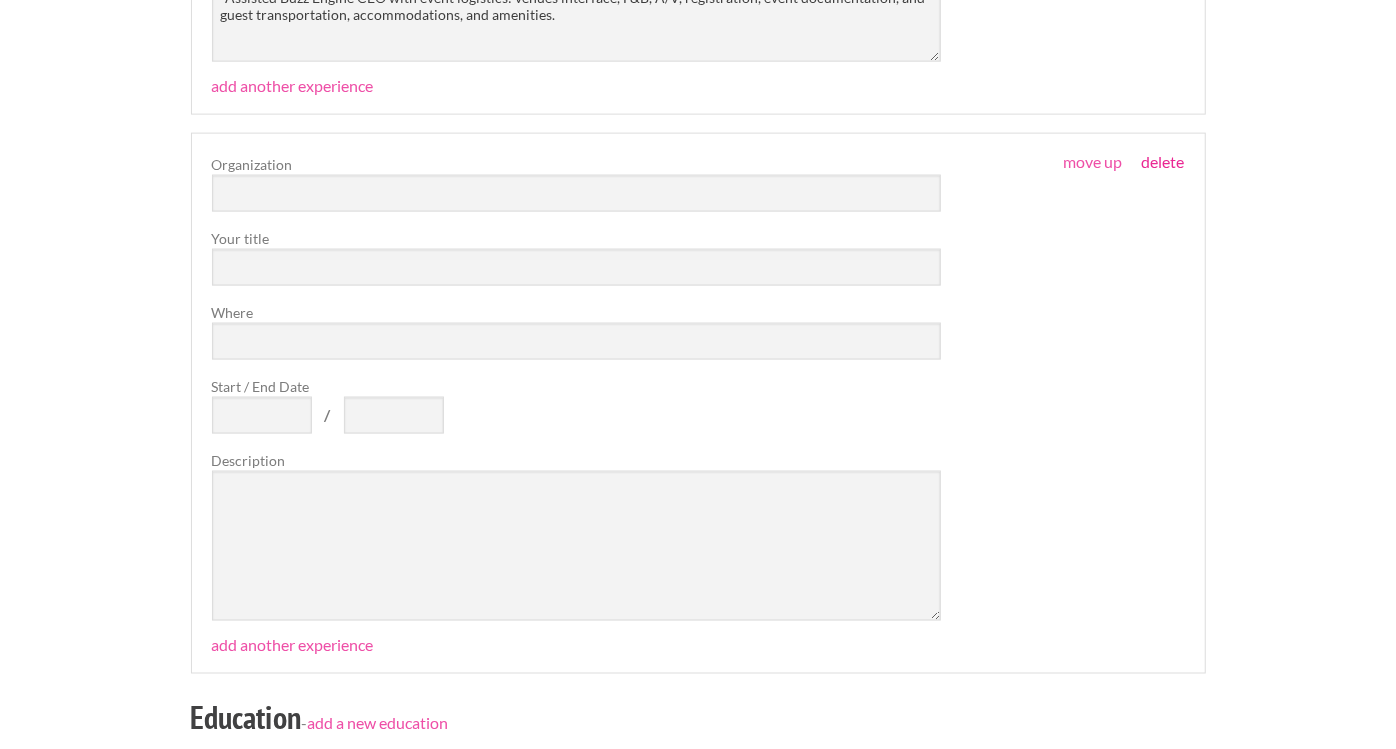 click on "delete" at bounding box center [1163, 161] 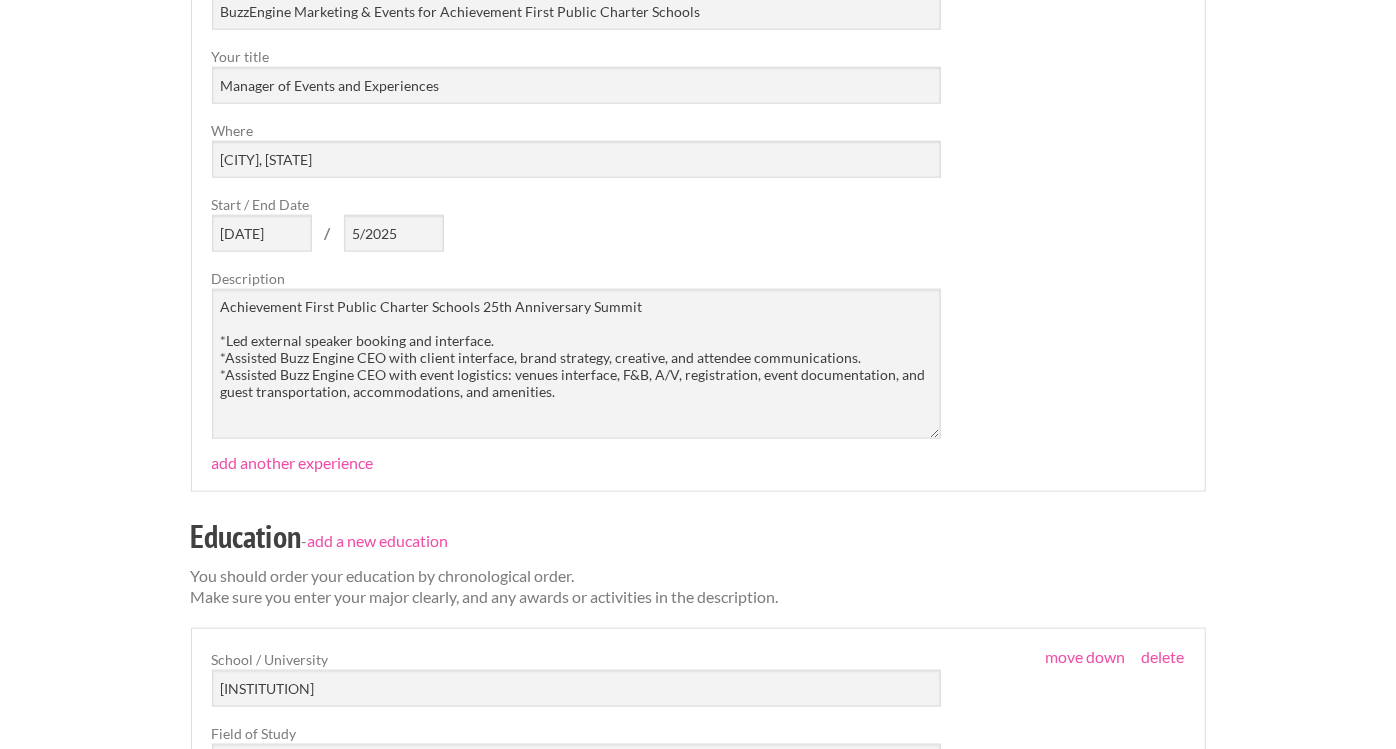 scroll, scrollTop: 1305, scrollLeft: 0, axis: vertical 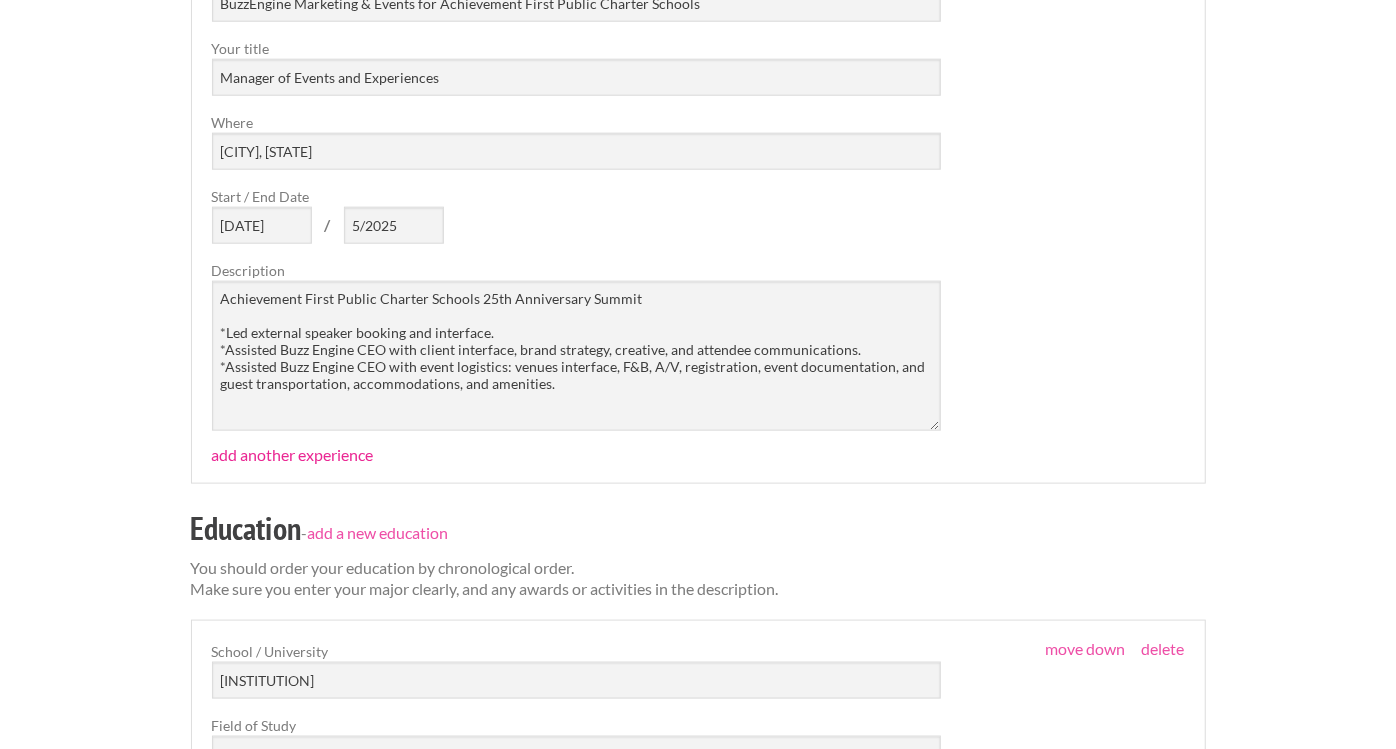 click on "add another experience" at bounding box center (293, 454) 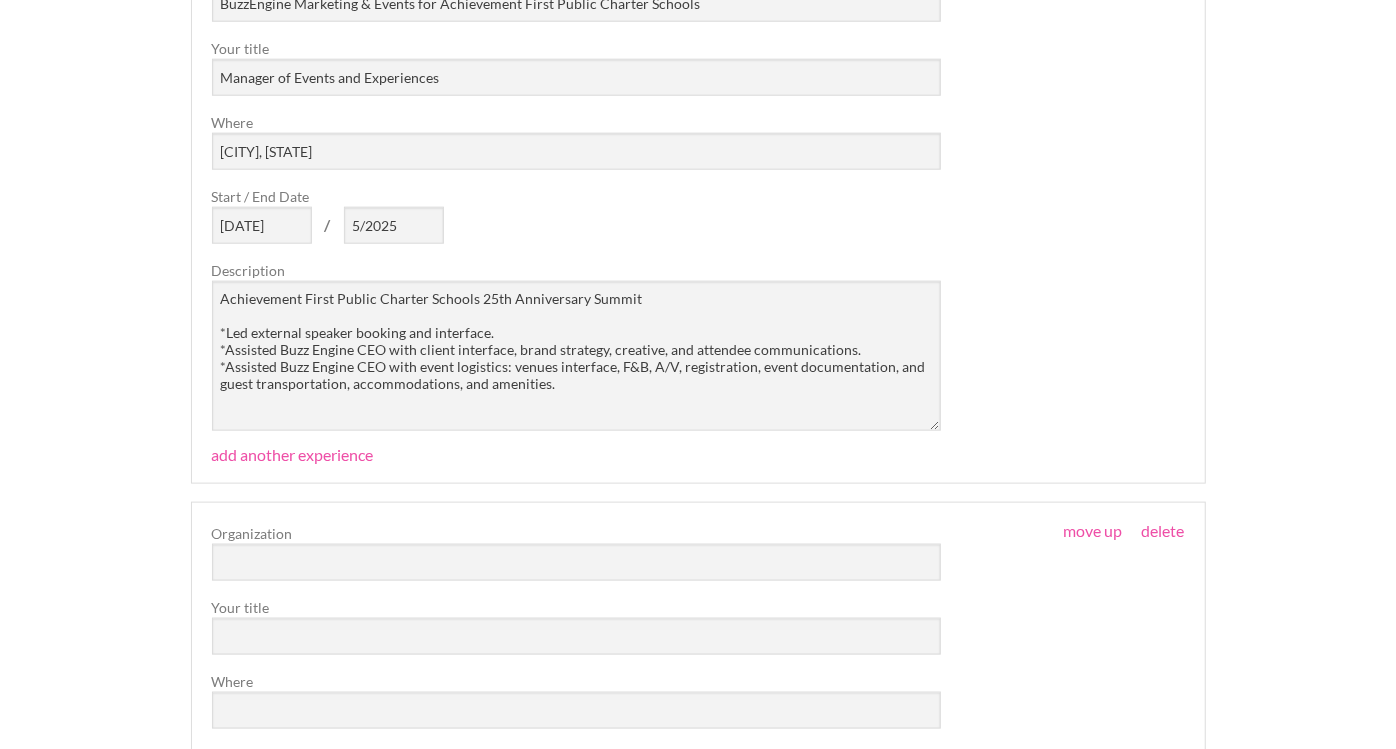 click on "move up   move down delete
Organization
Your title
Where
Start / End Date
/
Description" at bounding box center (698, 756) 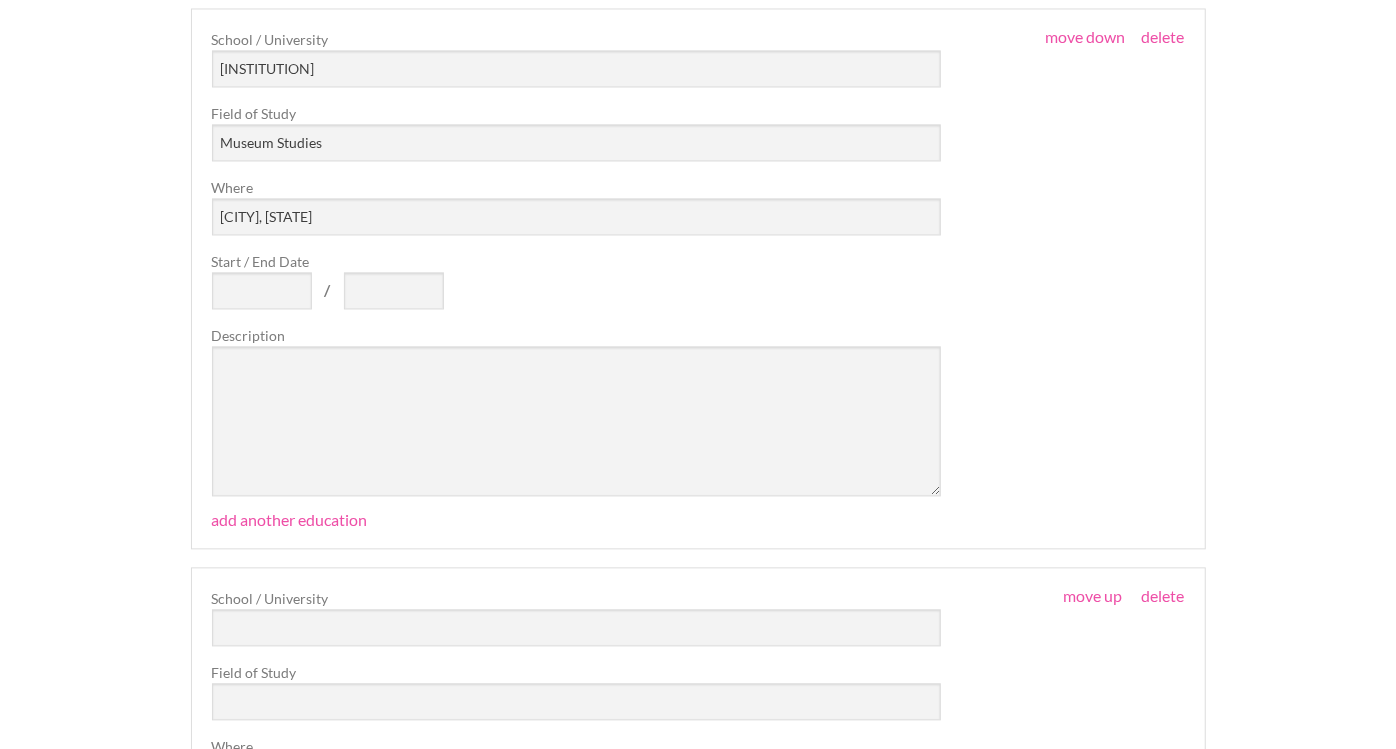 scroll, scrollTop: 2468, scrollLeft: 0, axis: vertical 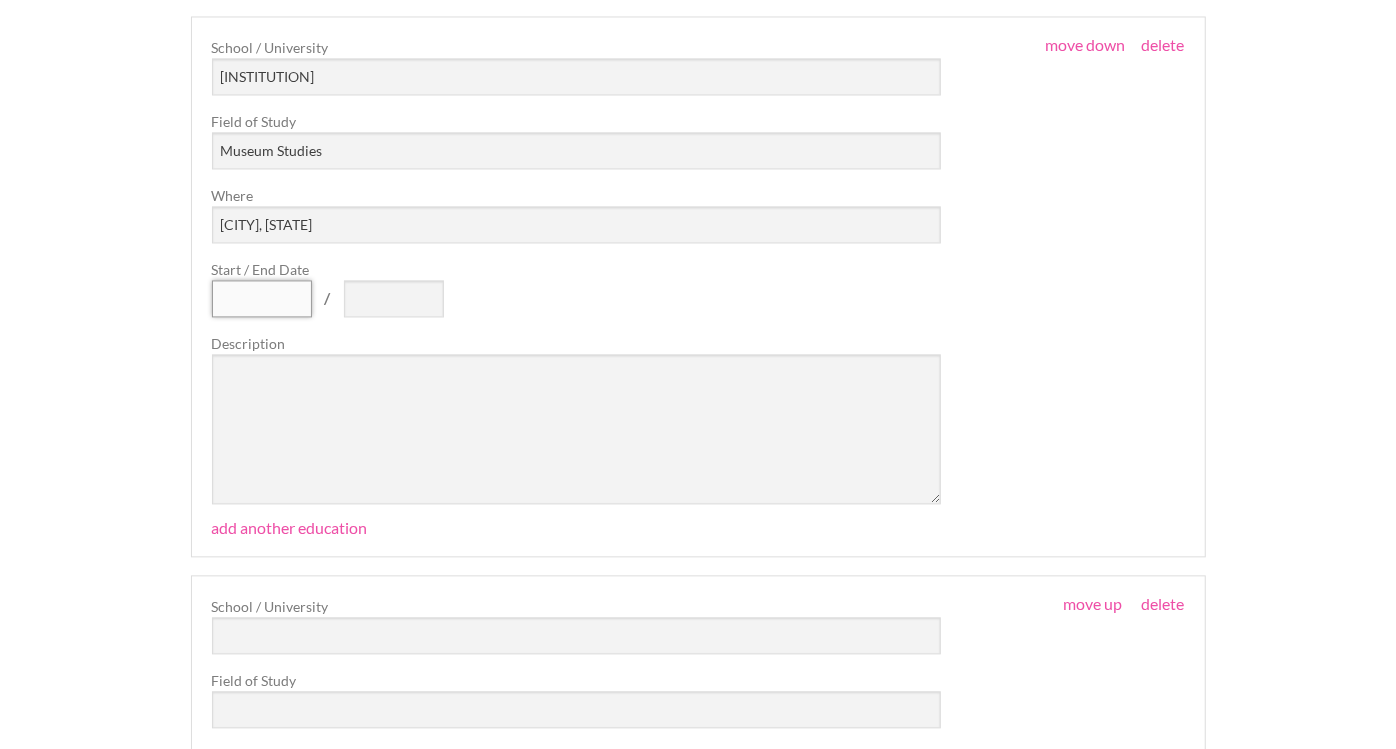 click on "Start / End Date" at bounding box center (262, 298) 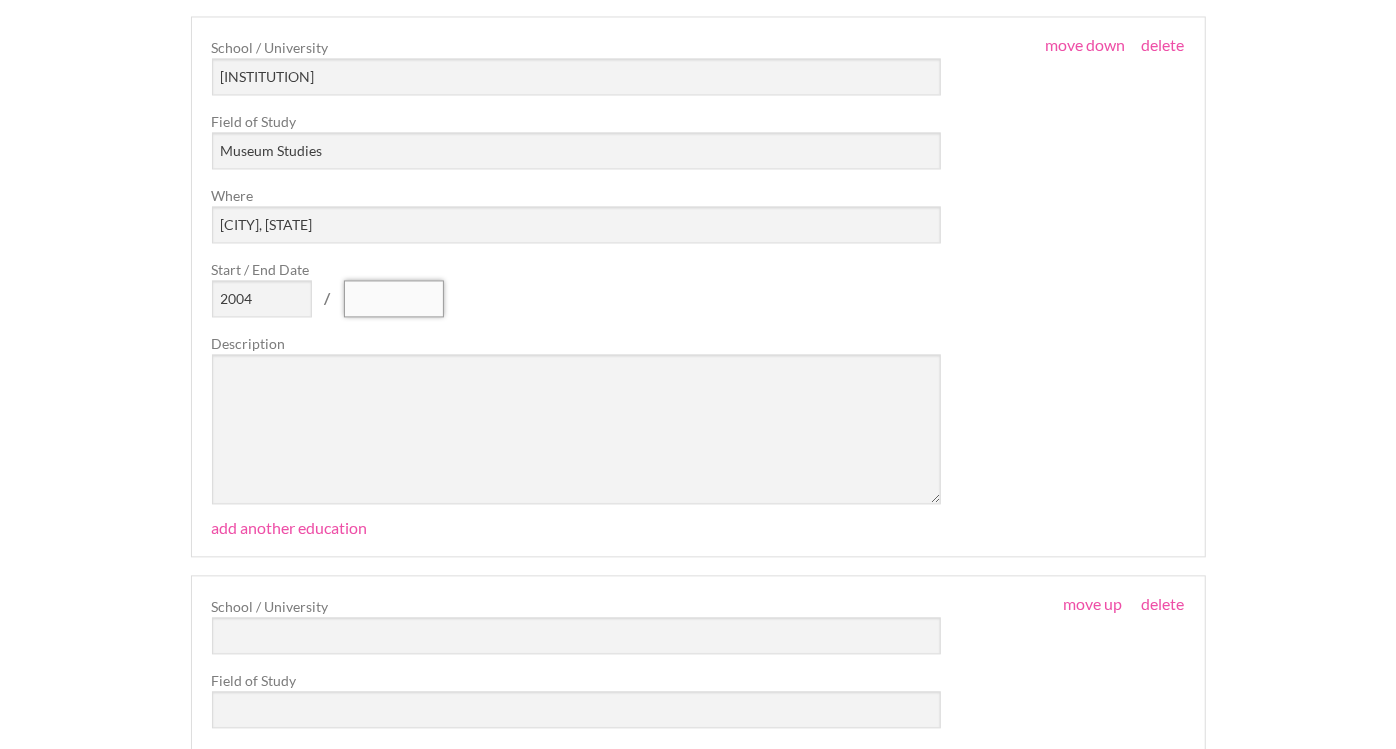 click at bounding box center (394, 298) 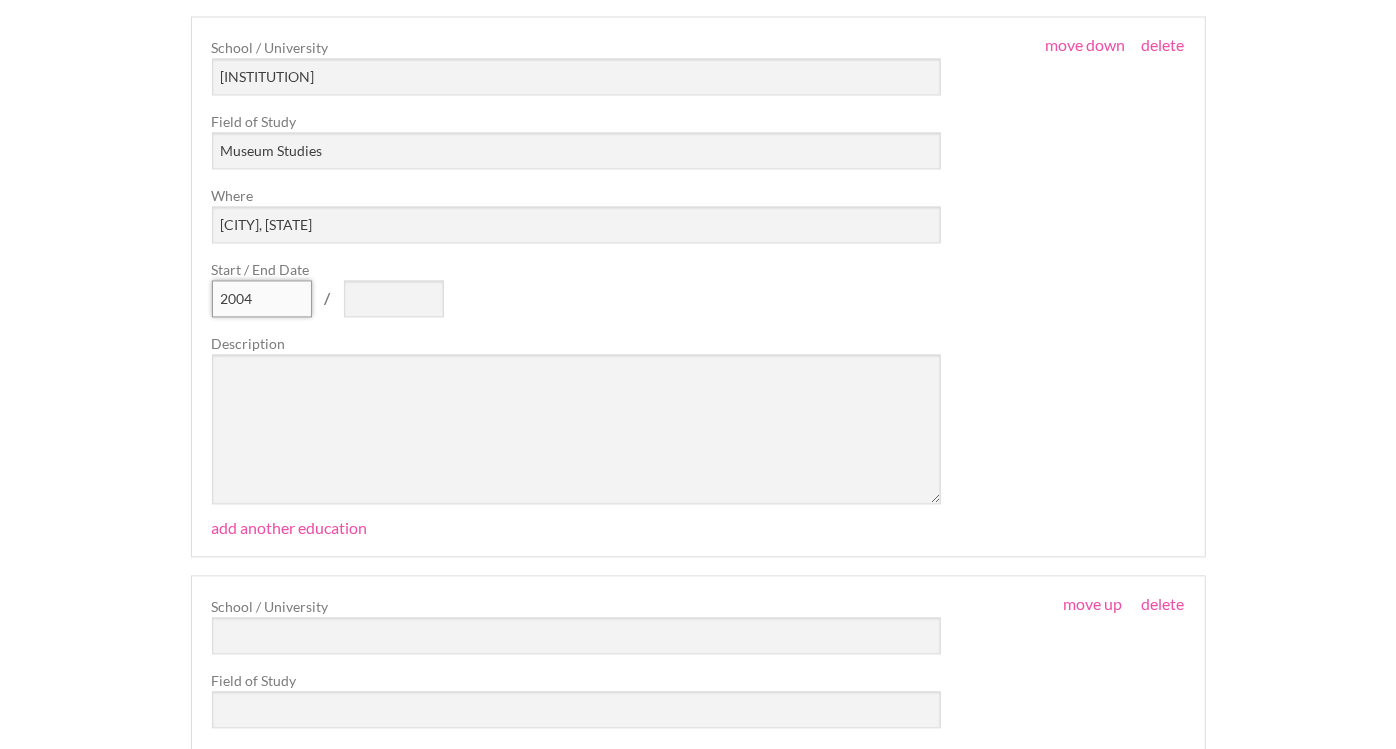 click on "2004" at bounding box center [262, 298] 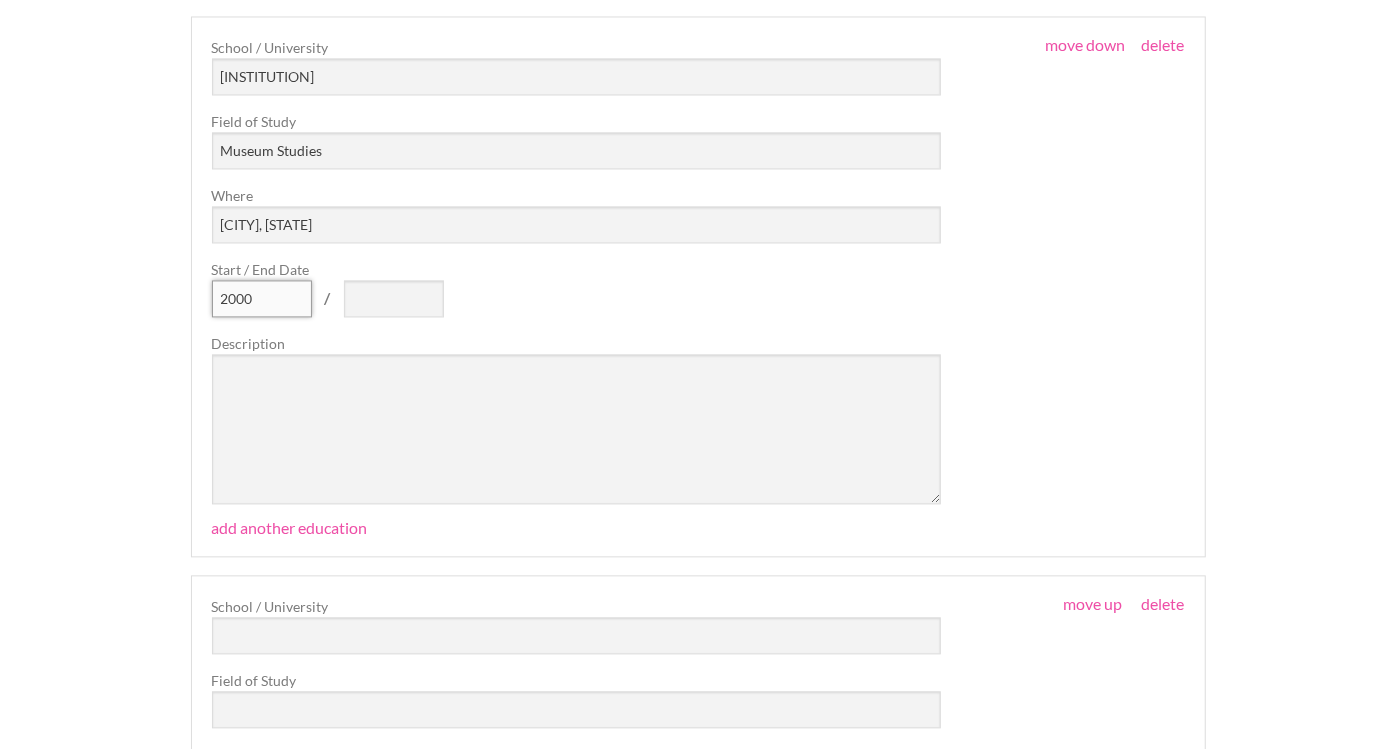 type on "2000" 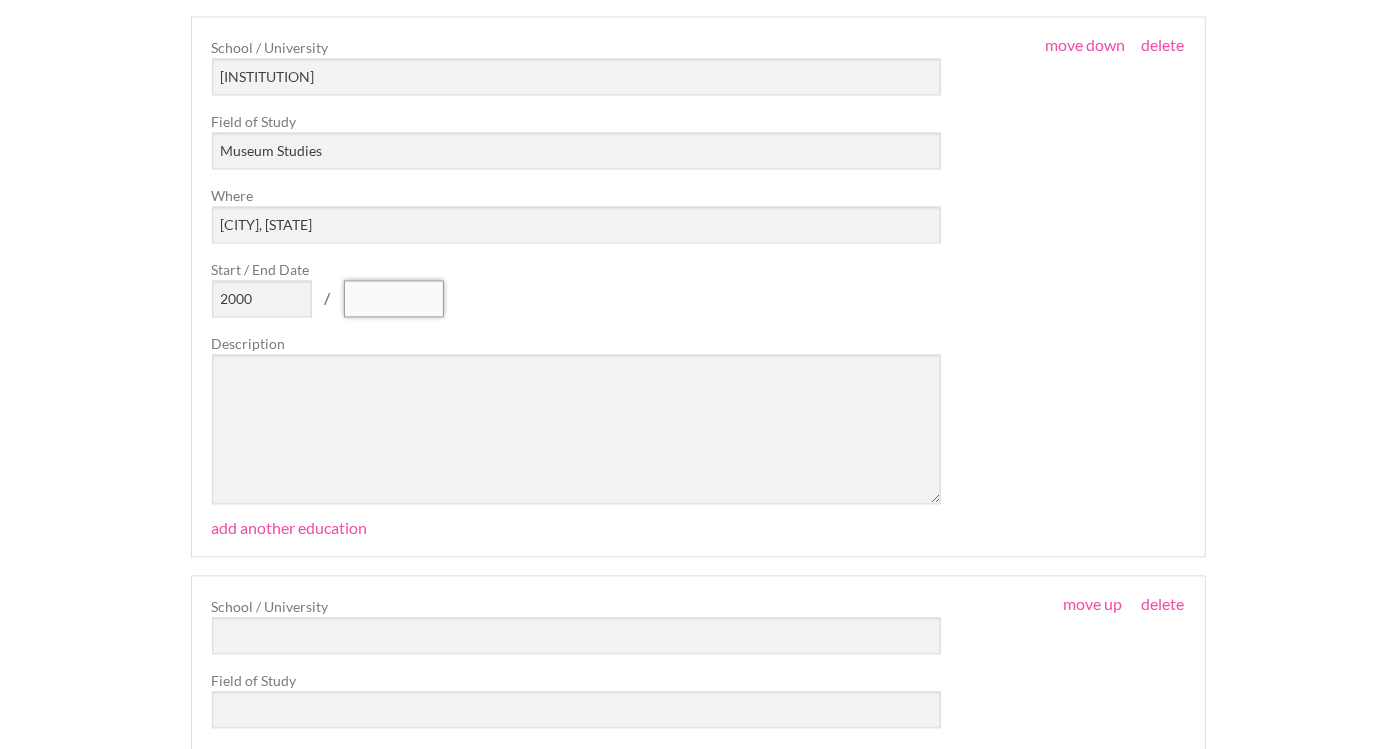 click at bounding box center [394, 298] 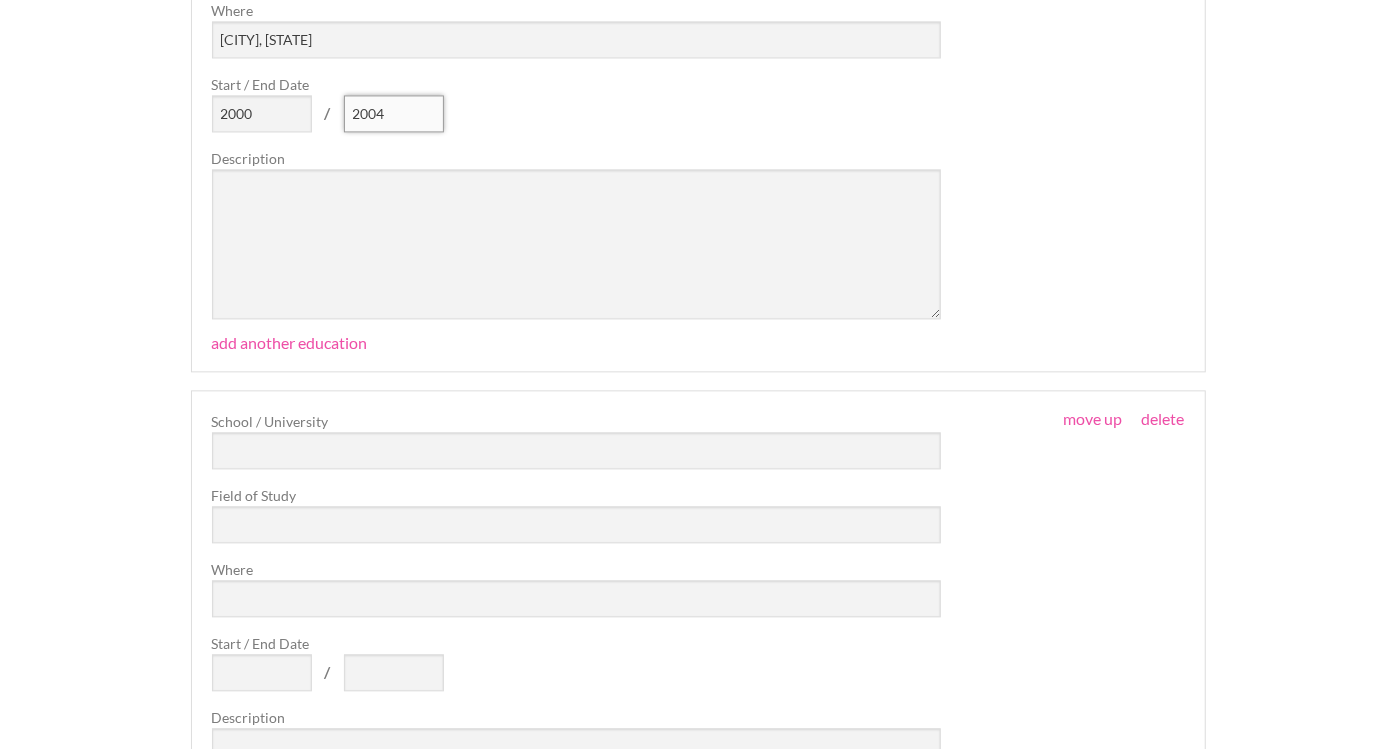 scroll, scrollTop: 2664, scrollLeft: 0, axis: vertical 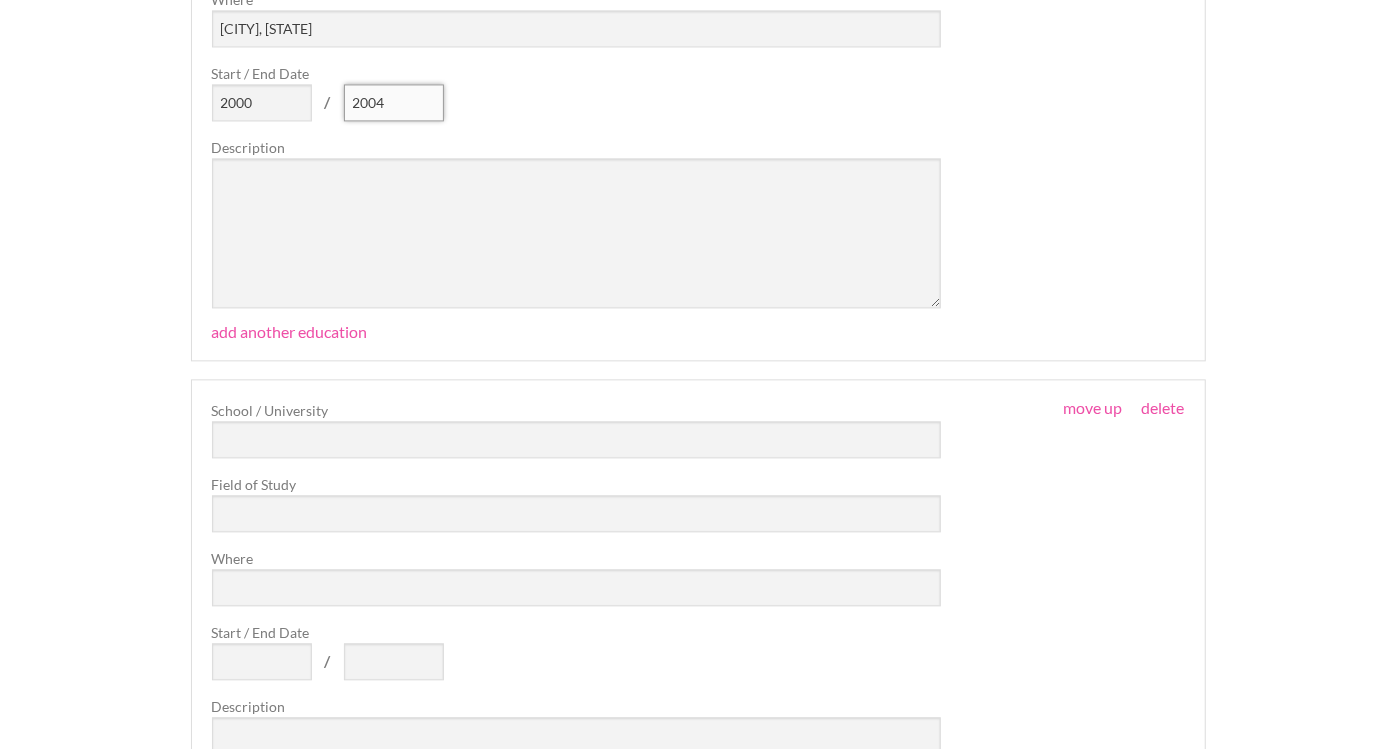 type on "2004" 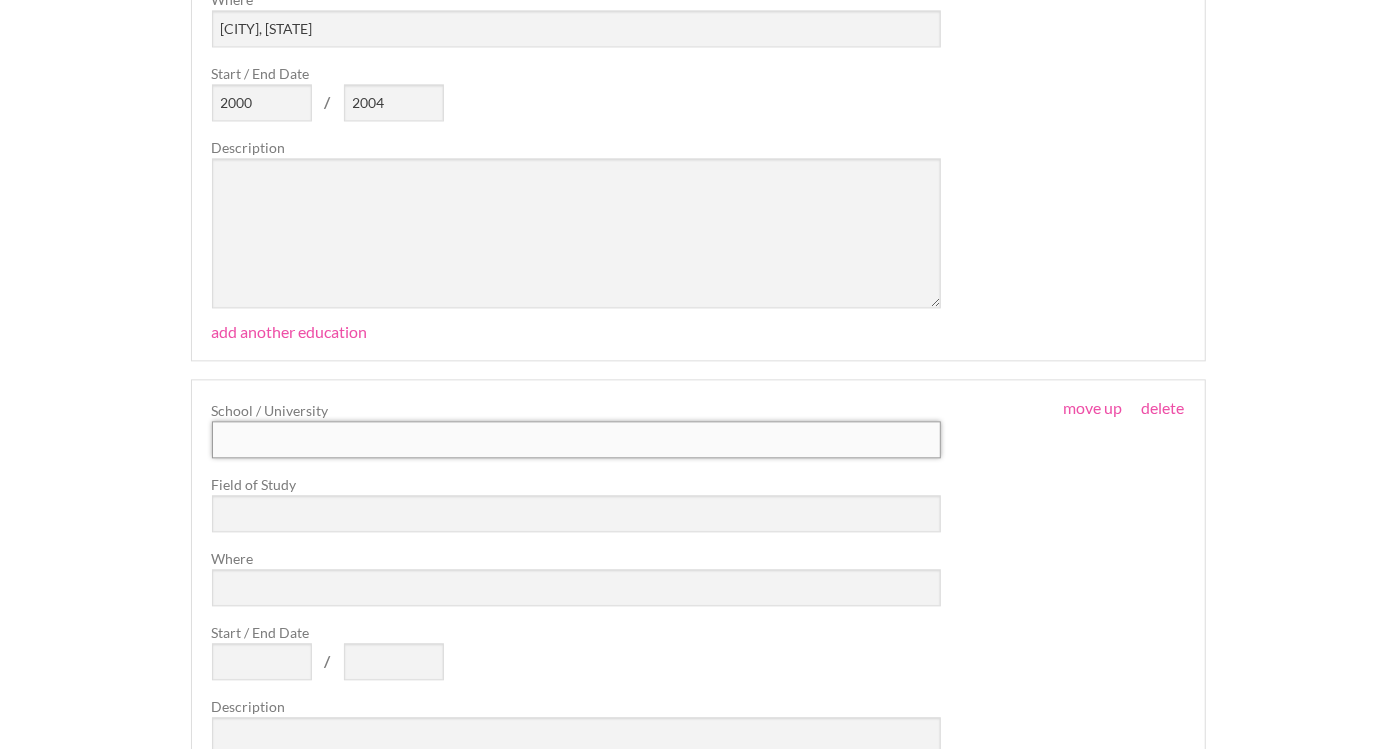 click at bounding box center [577, 439] 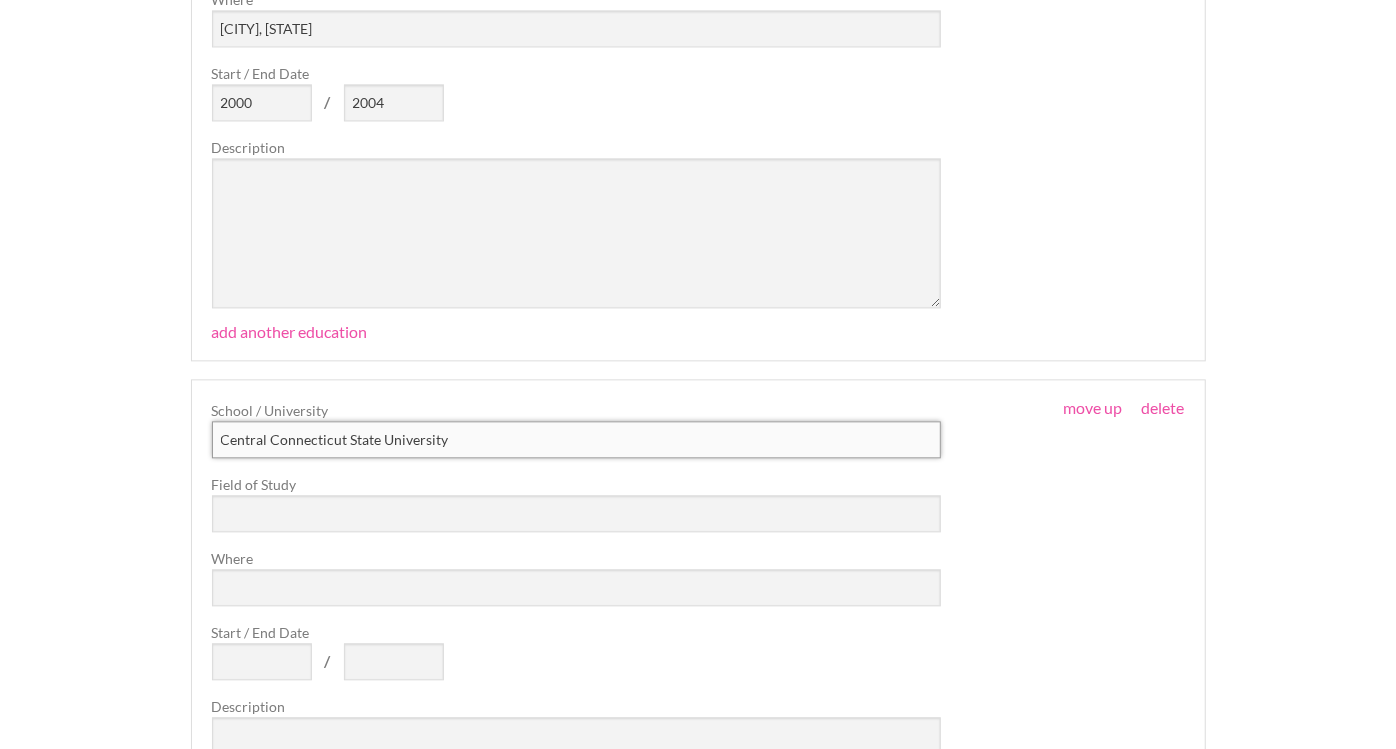 type on "Central Connecticut State University" 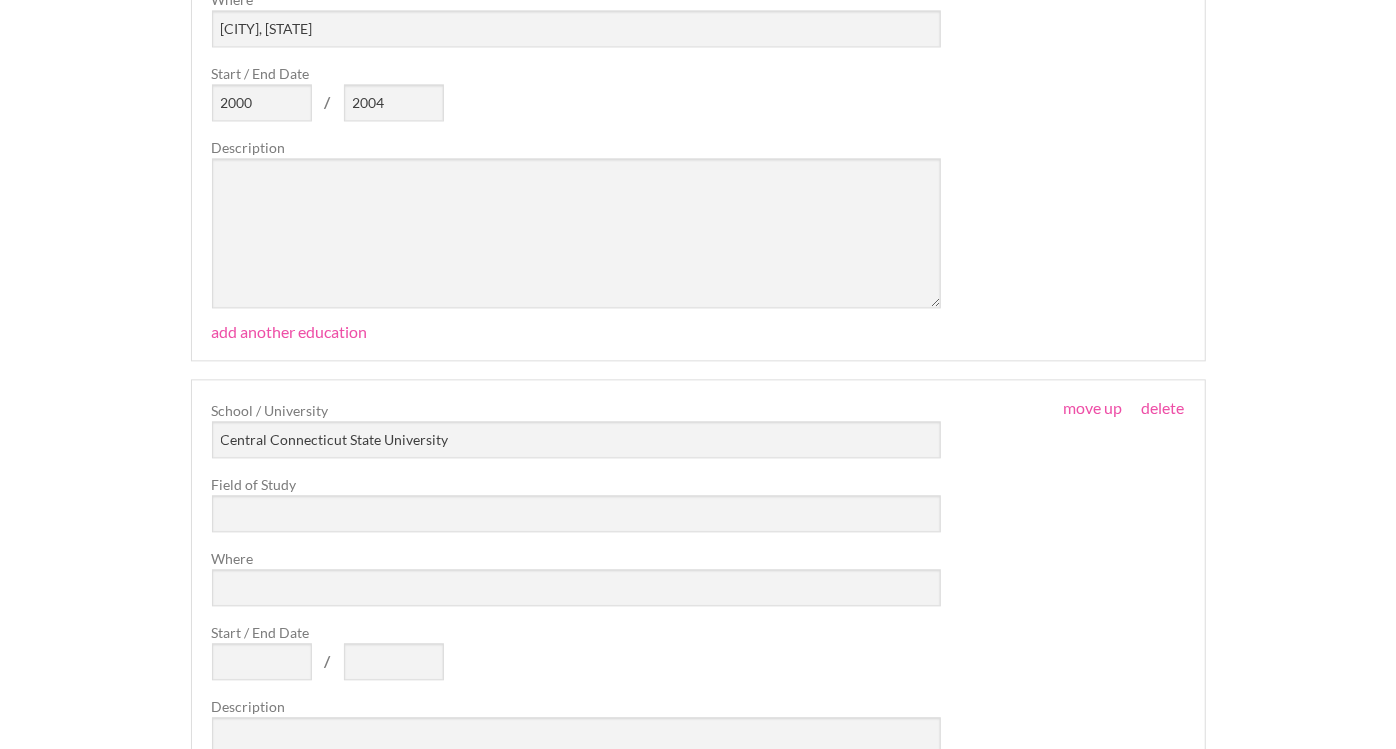 click on "Field of Study" at bounding box center [577, 484] 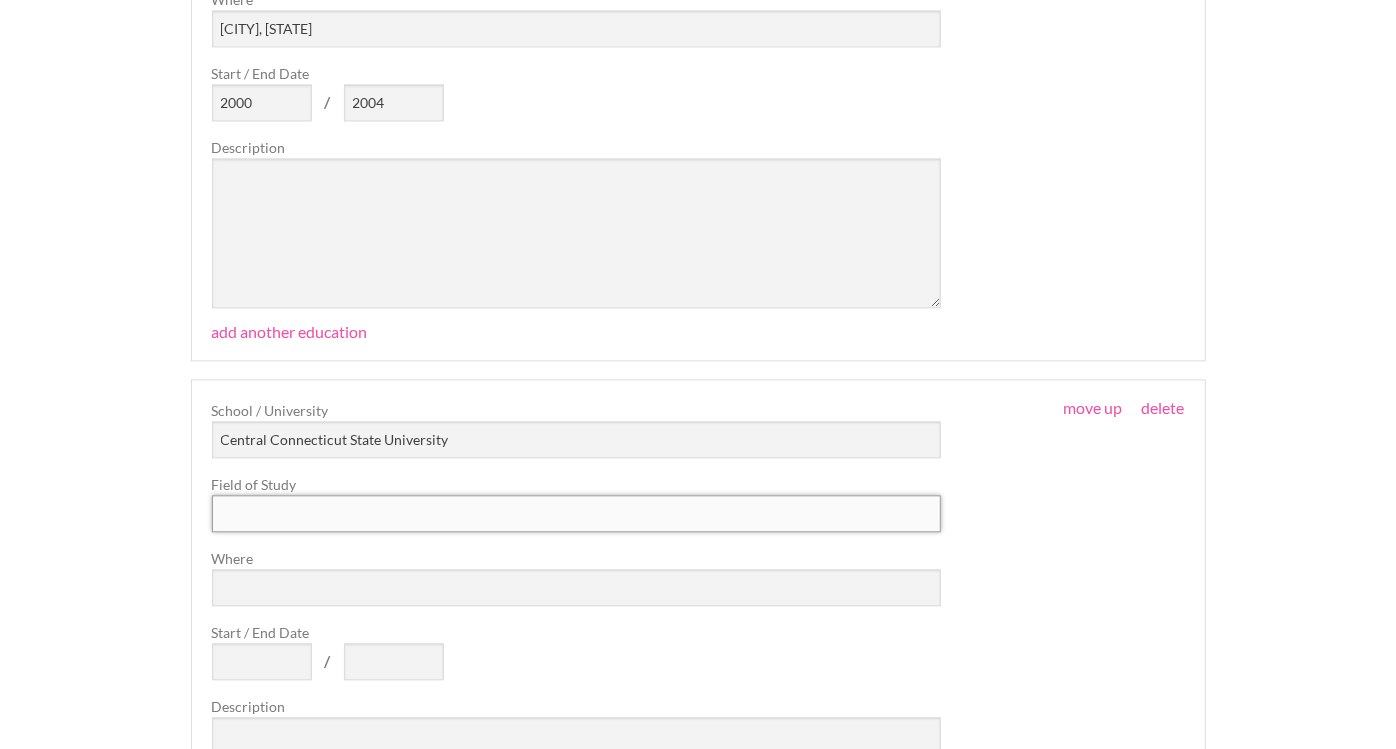 click at bounding box center [577, 513] 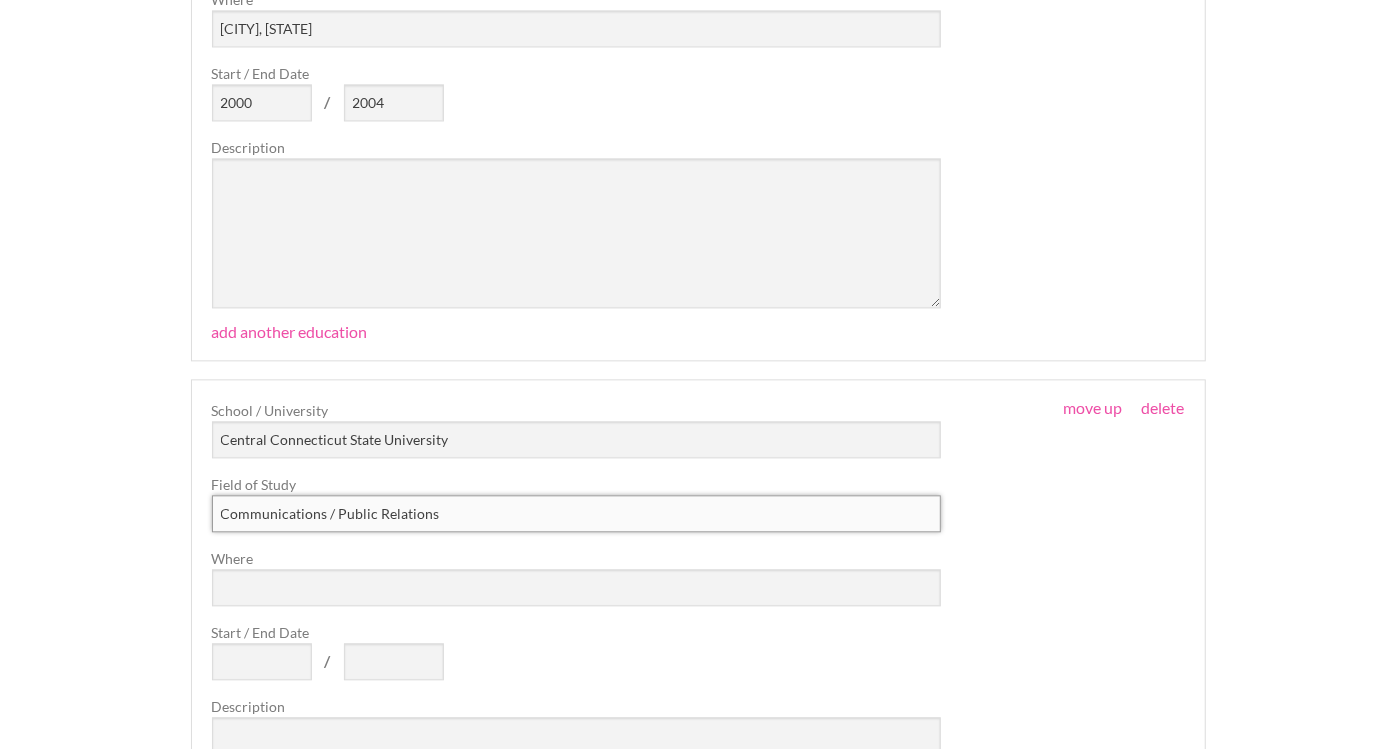type on "Communications / Public Relations" 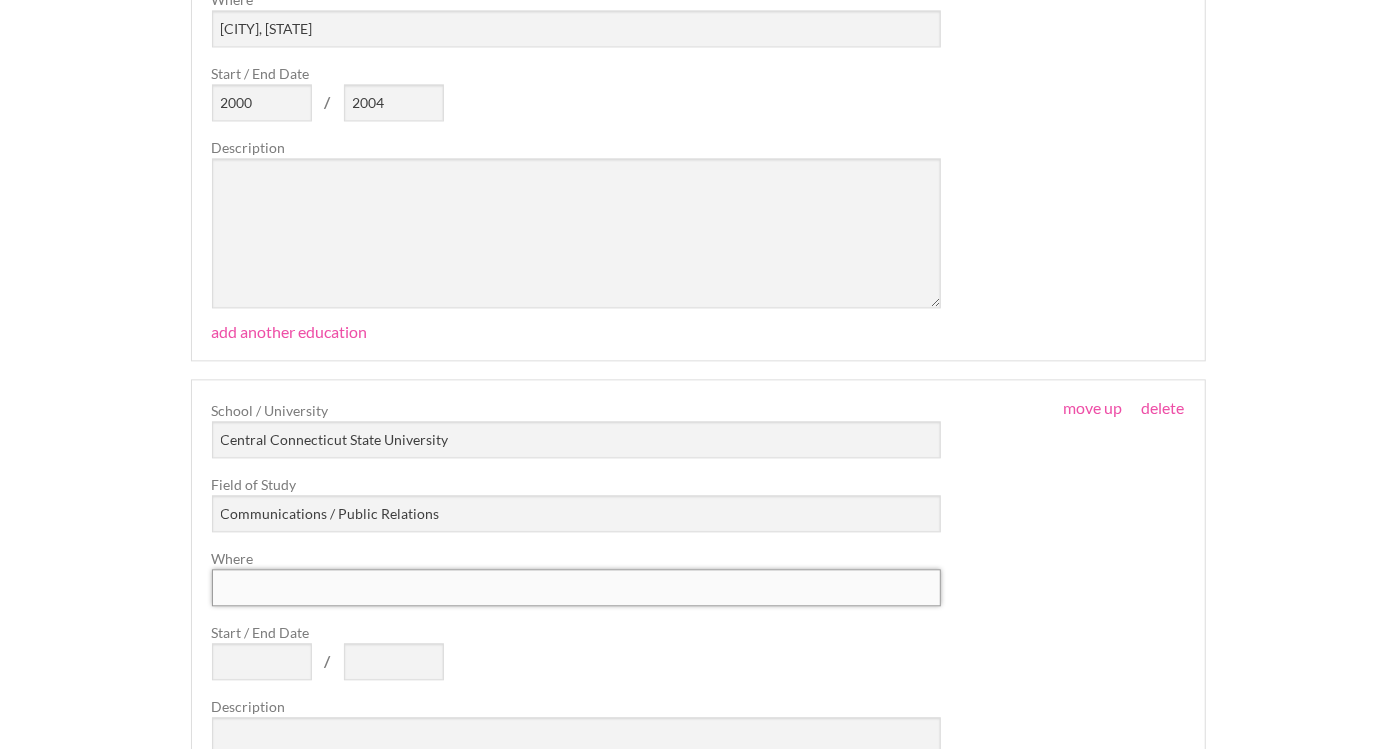click on "Where" at bounding box center (577, 587) 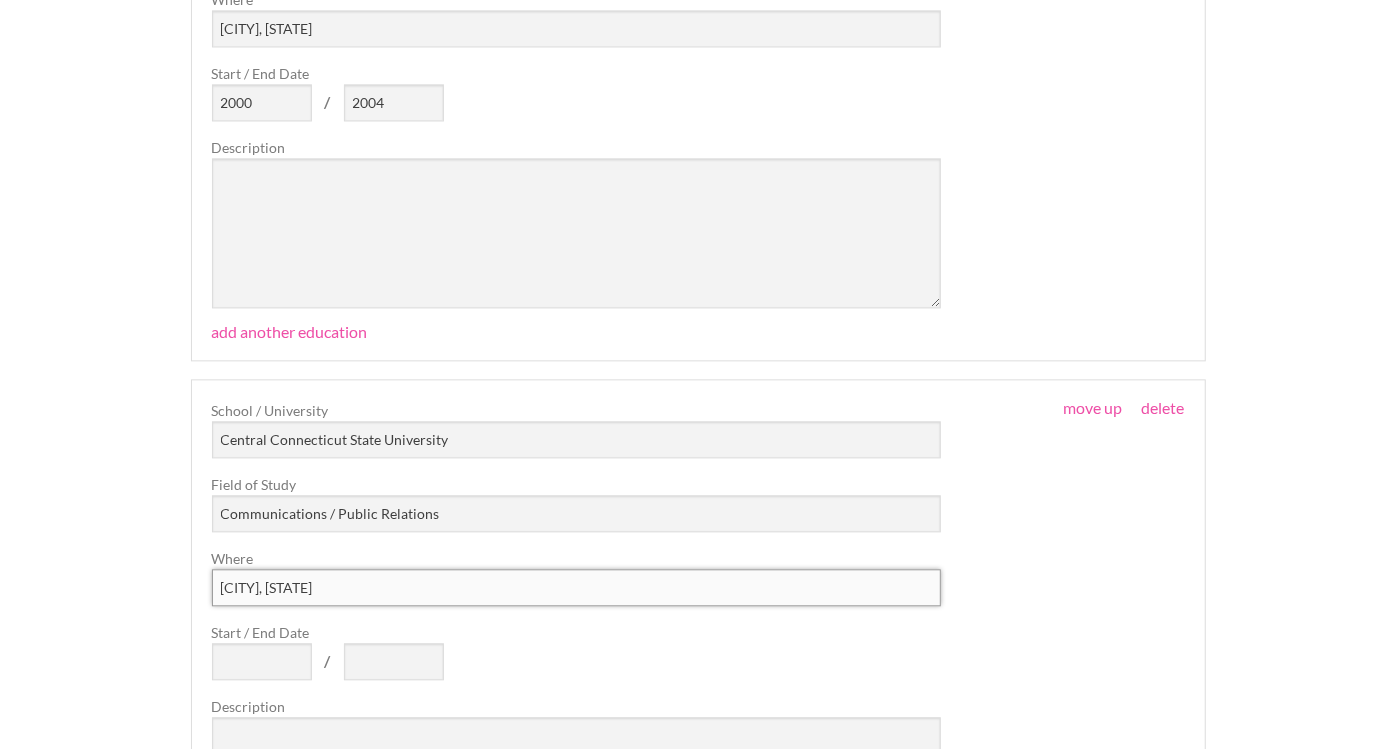 type on "[CITY], [STATE]" 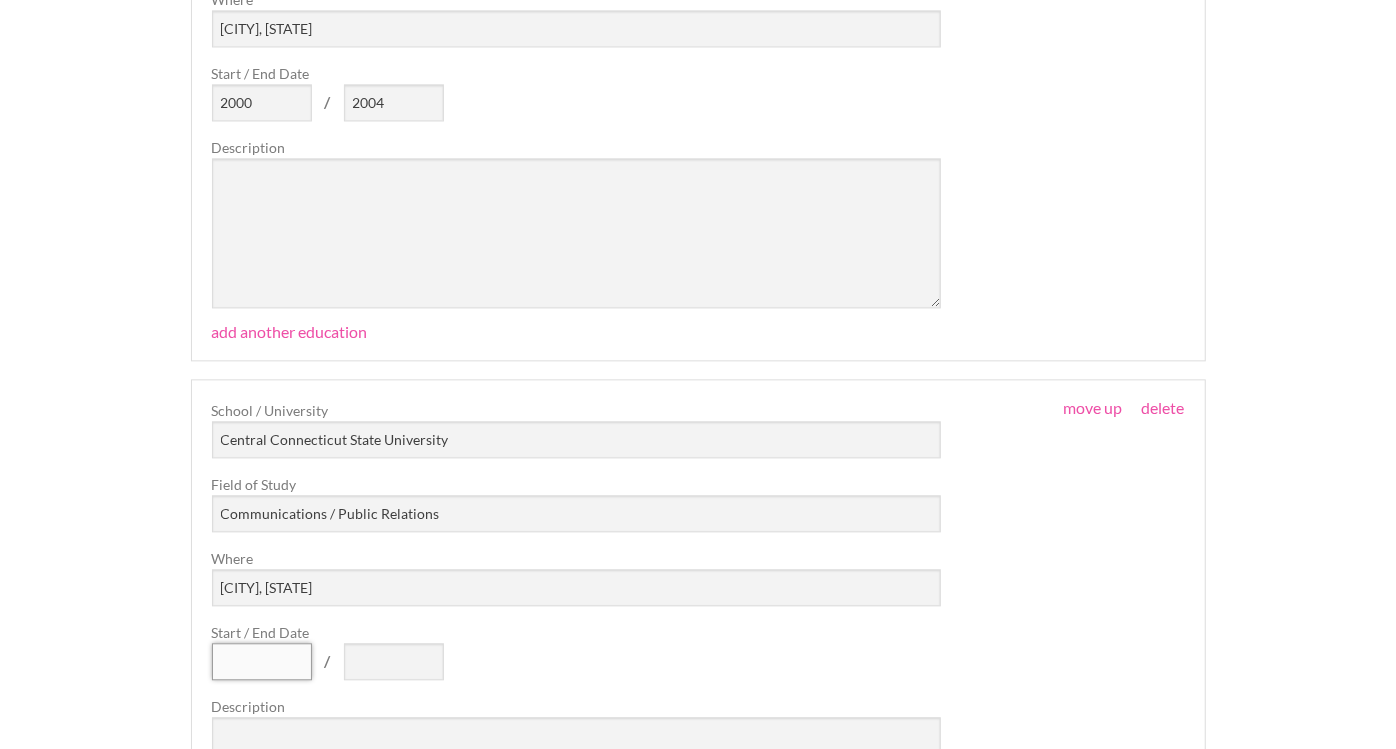 click on "Start / End Date" at bounding box center (262, 661) 